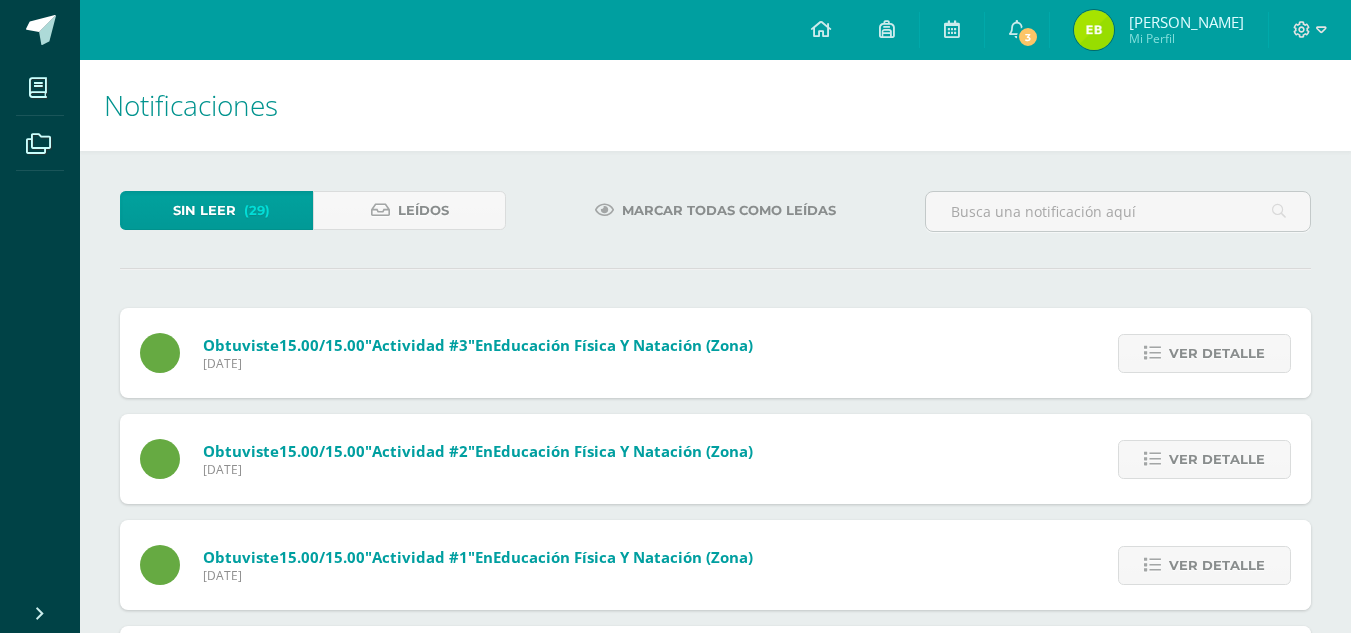scroll, scrollTop: 0, scrollLeft: 0, axis: both 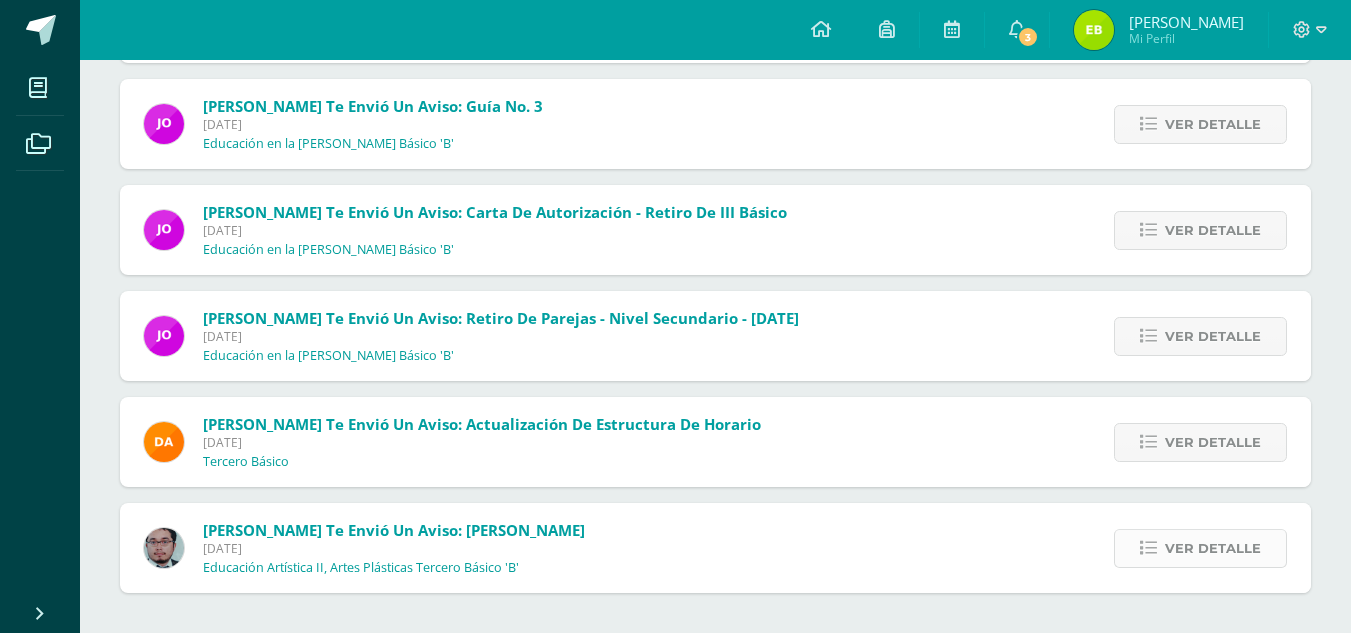 click on "Ver detalle" at bounding box center (1200, 548) 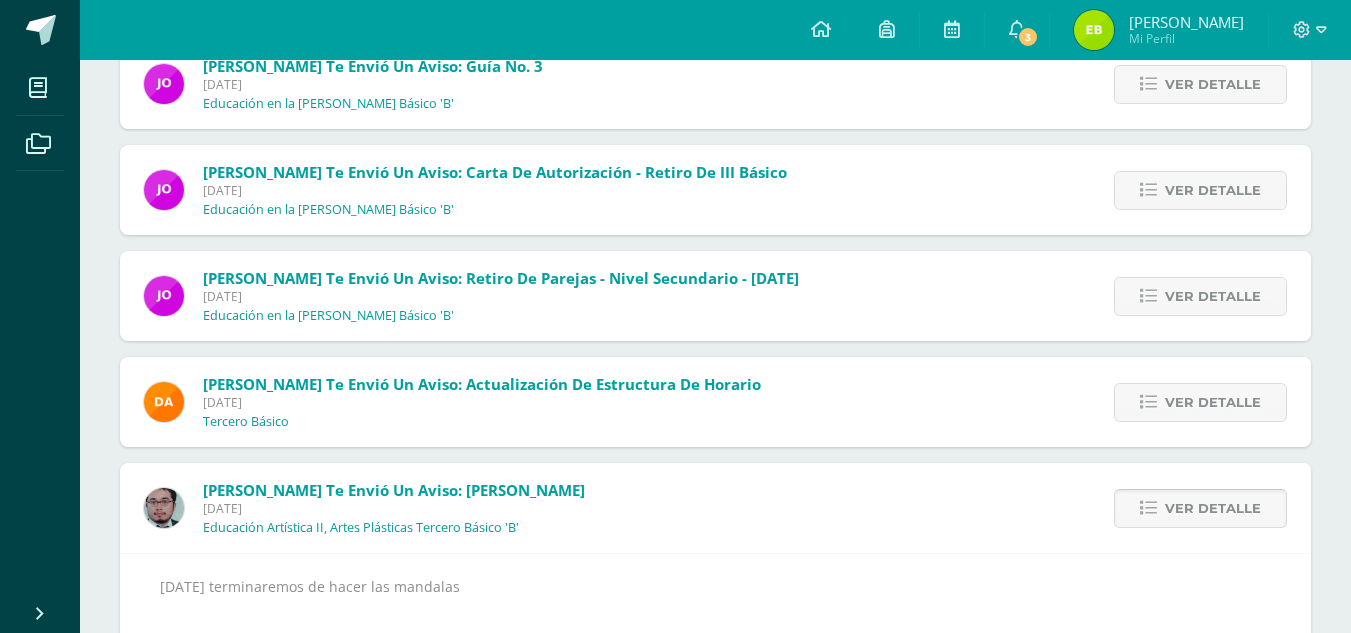 scroll, scrollTop: 2865, scrollLeft: 0, axis: vertical 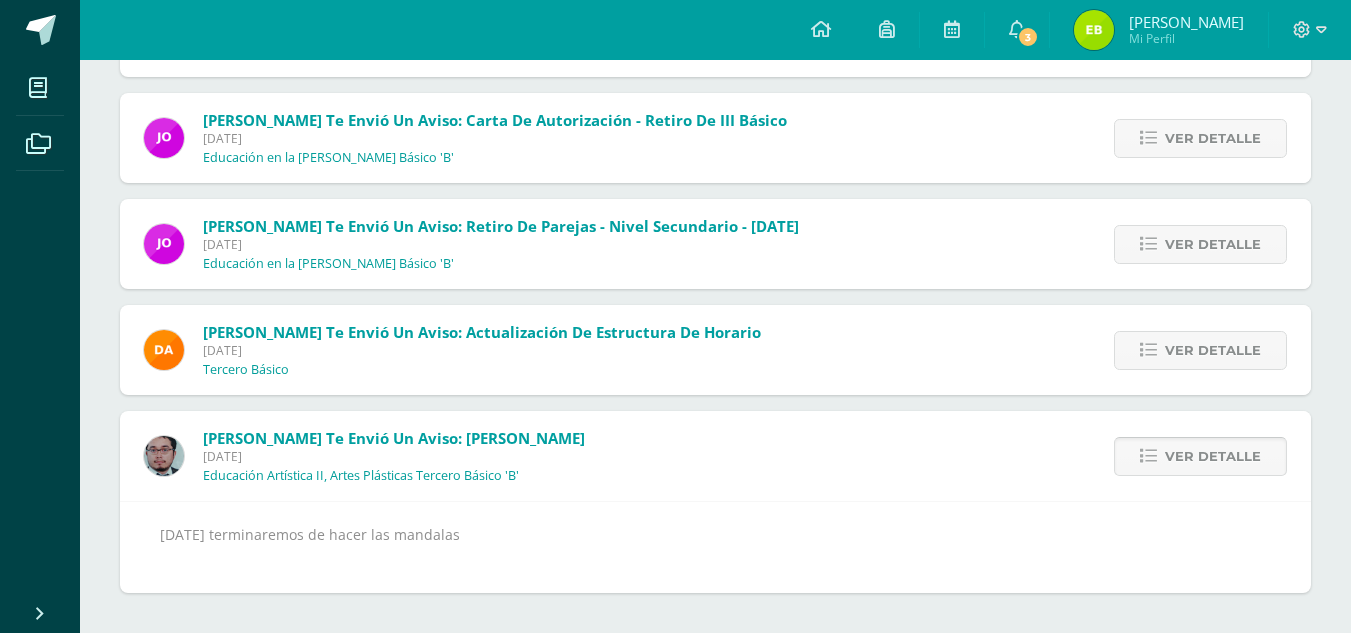 click on "Ver detalle" at bounding box center [1213, 456] 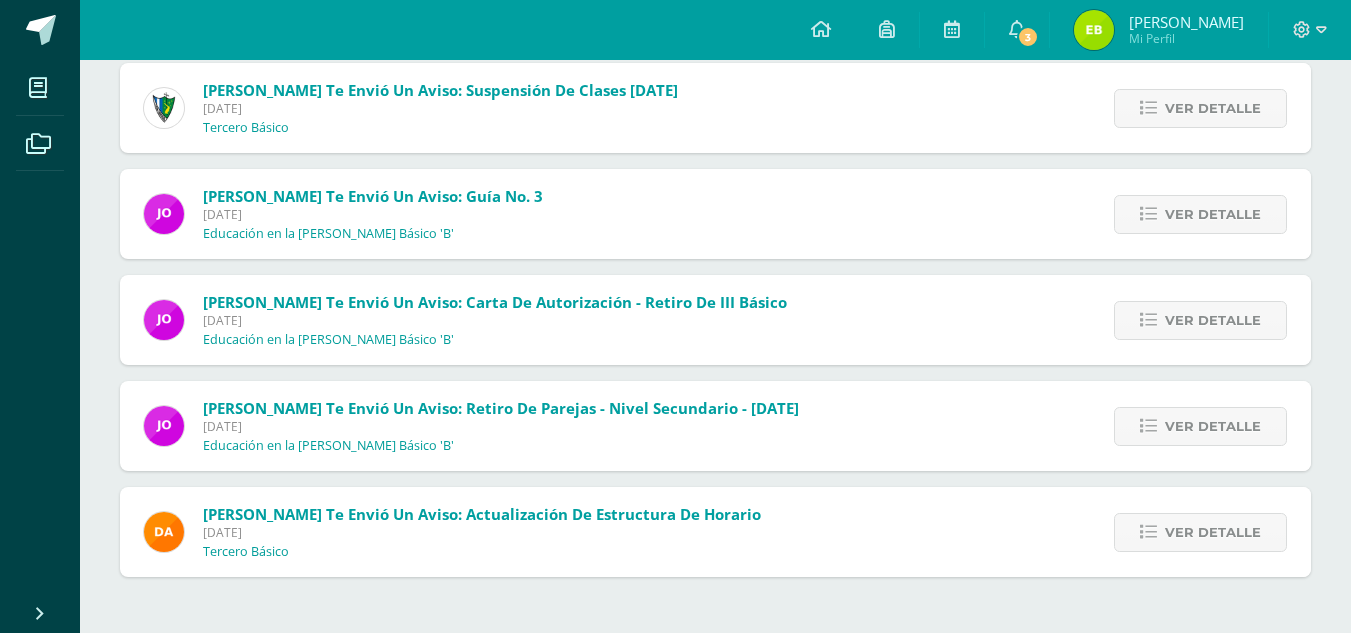 scroll, scrollTop: 2667, scrollLeft: 0, axis: vertical 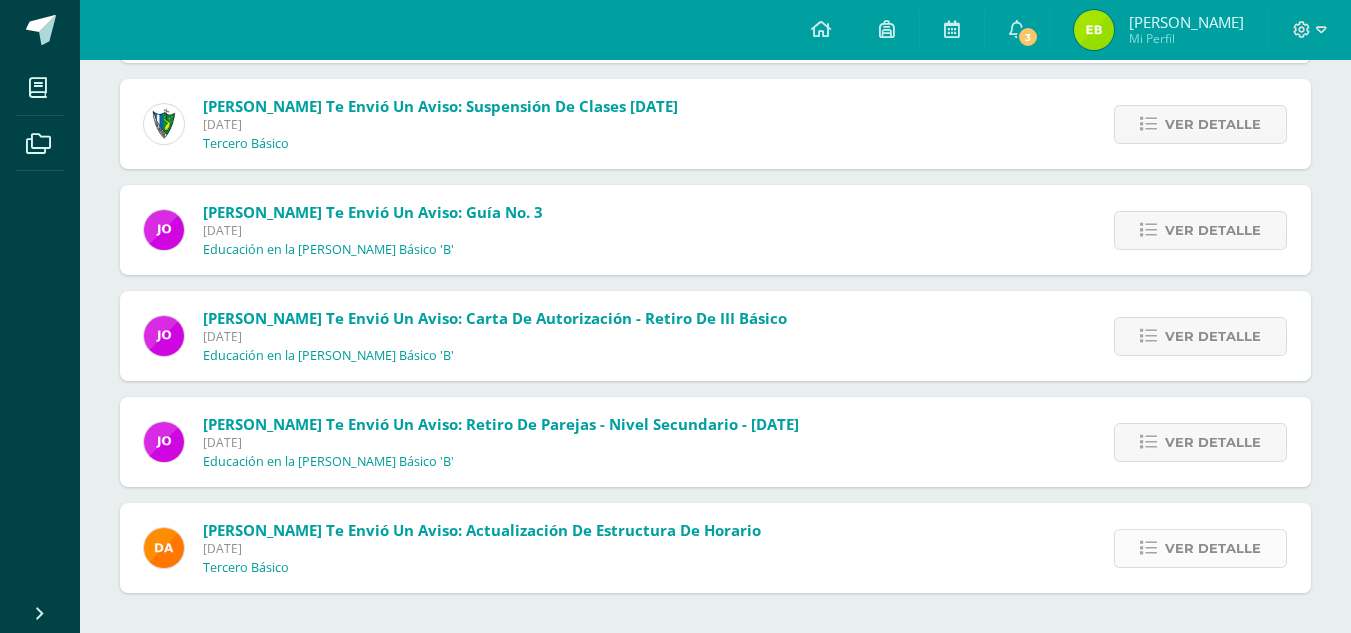 click on "Ver detalle" at bounding box center [1213, 548] 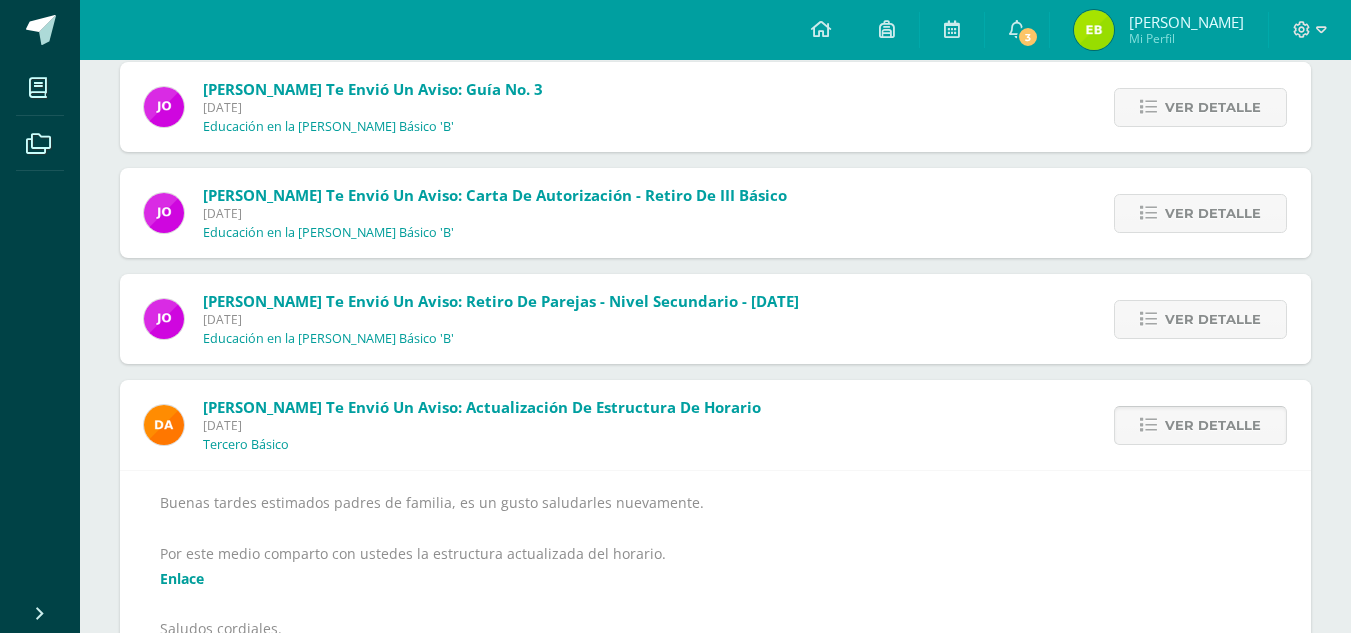 scroll, scrollTop: 2865, scrollLeft: 0, axis: vertical 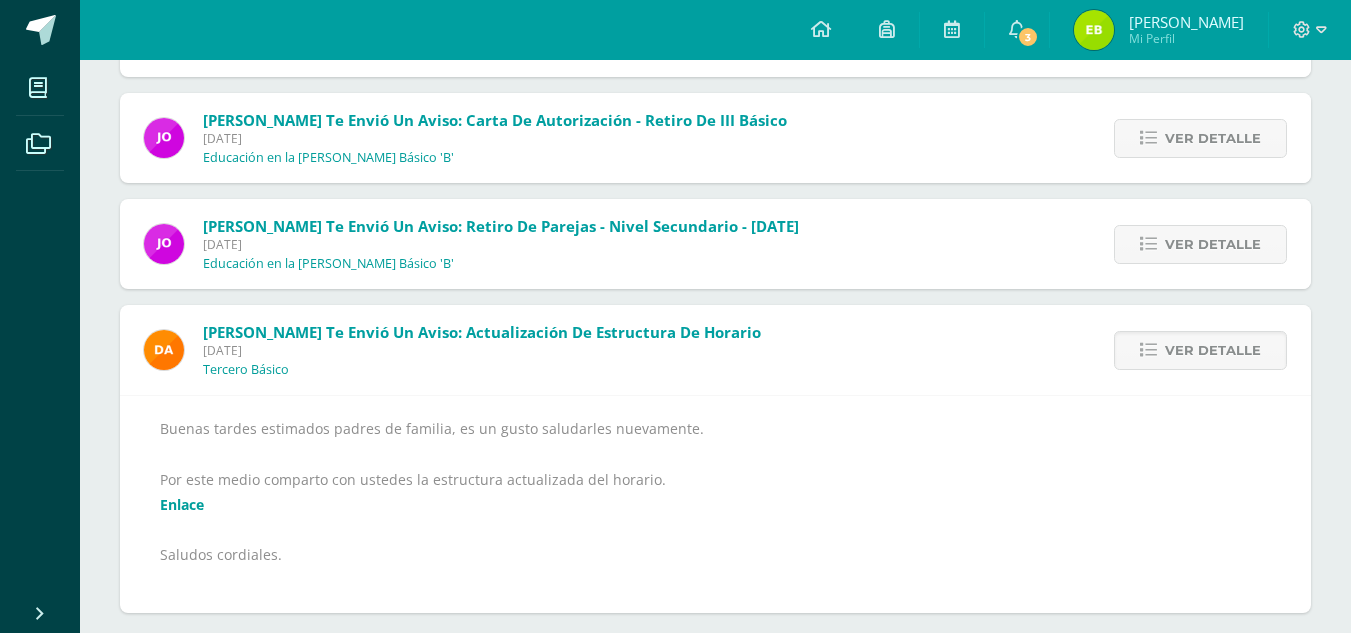 click on "Enlace" at bounding box center [182, 504] 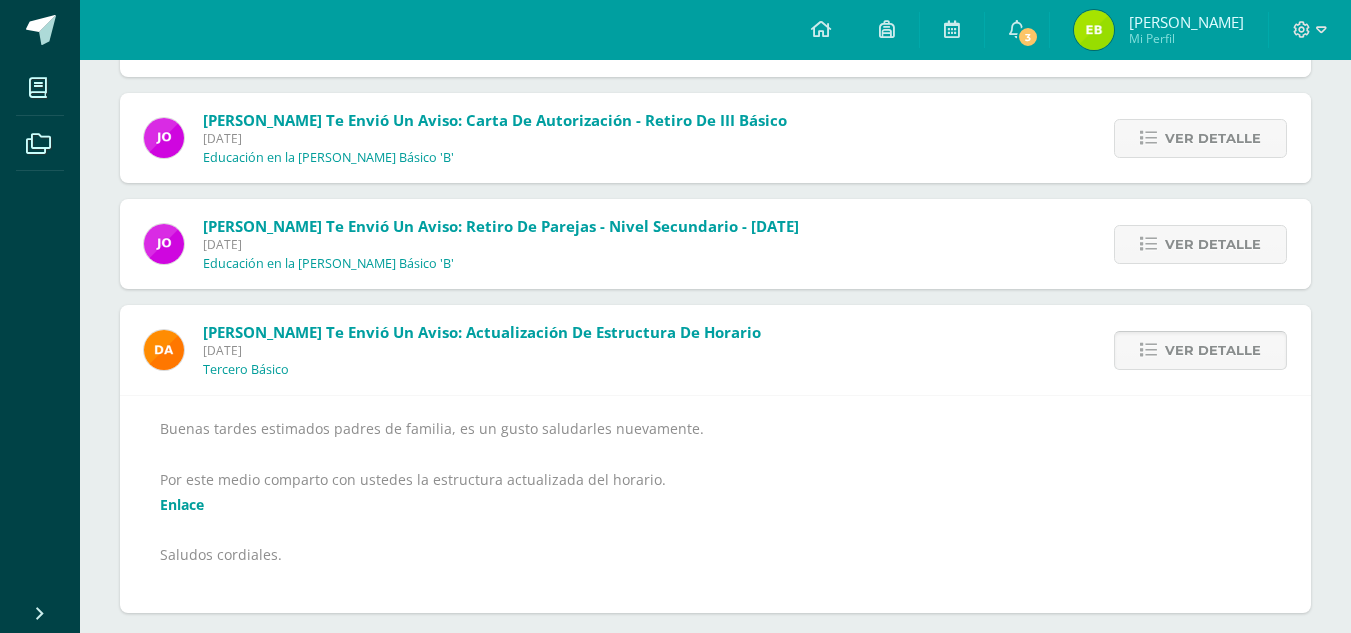 click on "Ver detalle" at bounding box center (1200, 350) 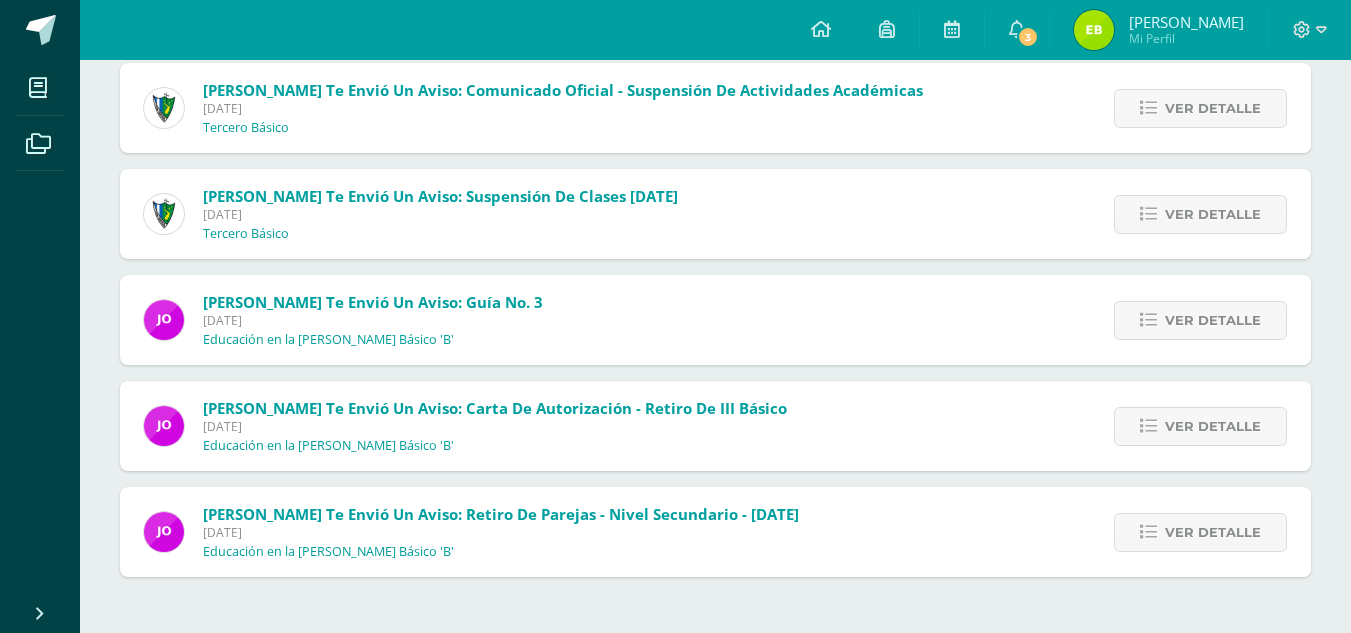 scroll, scrollTop: 2561, scrollLeft: 0, axis: vertical 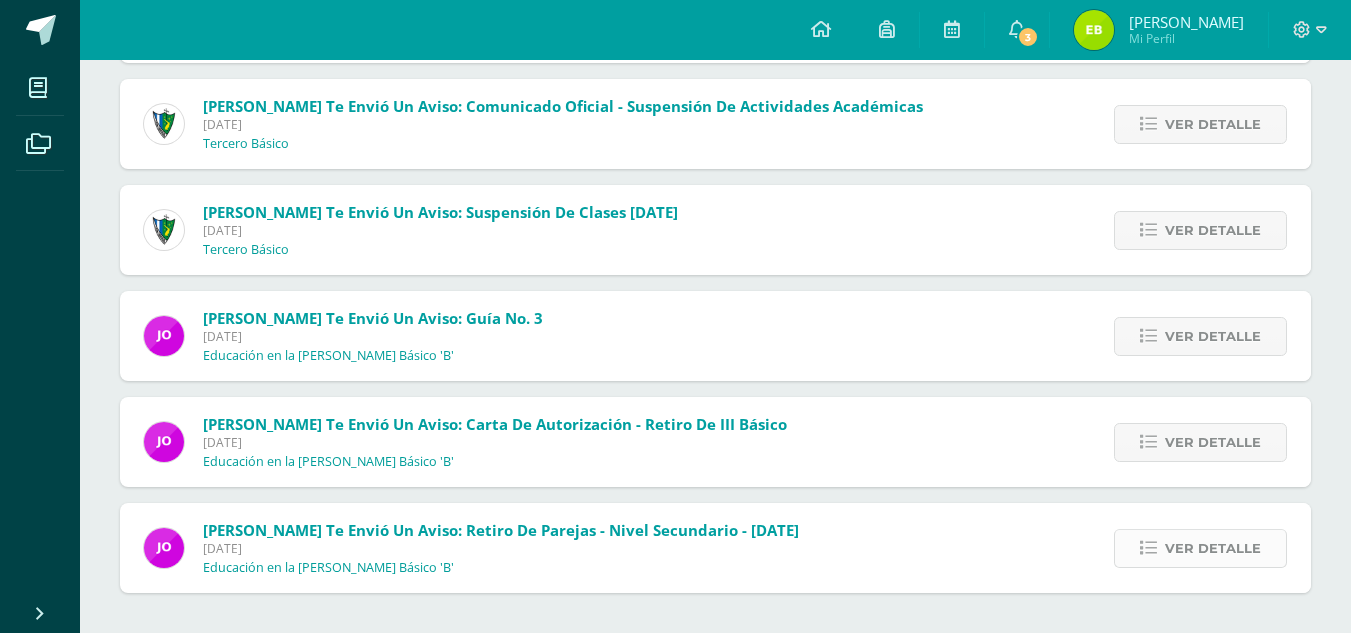 click on "Ver detalle" at bounding box center [1213, 548] 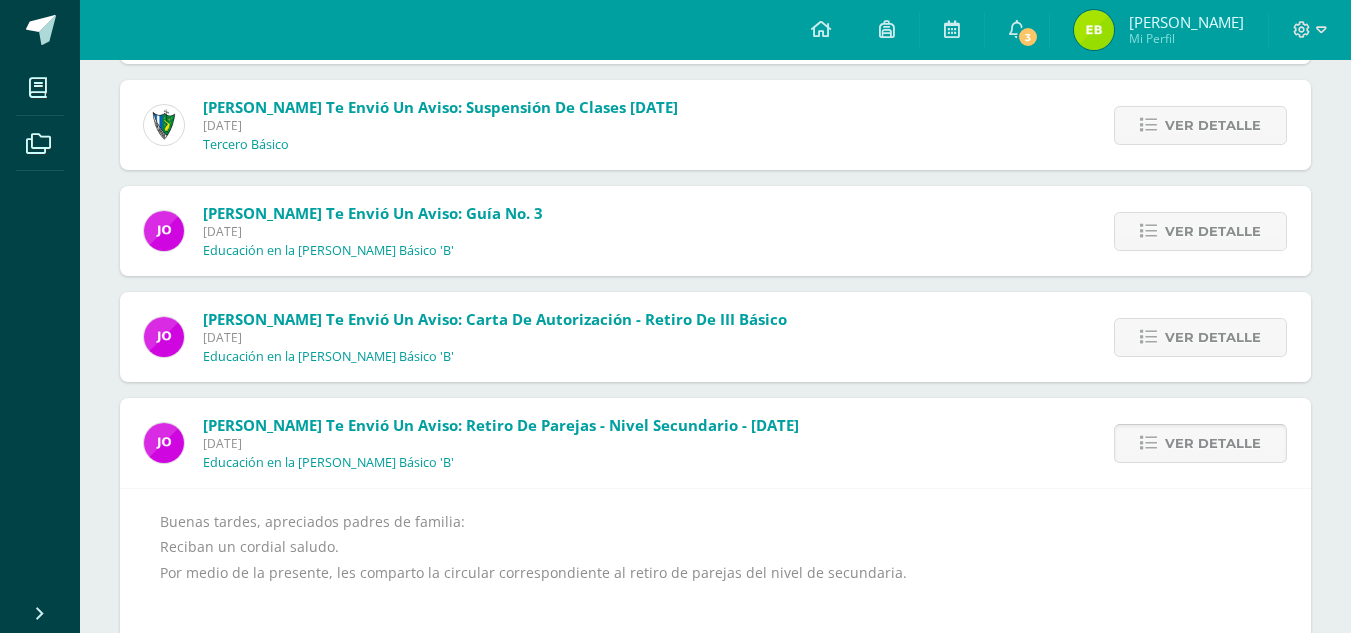 scroll, scrollTop: 2767, scrollLeft: 0, axis: vertical 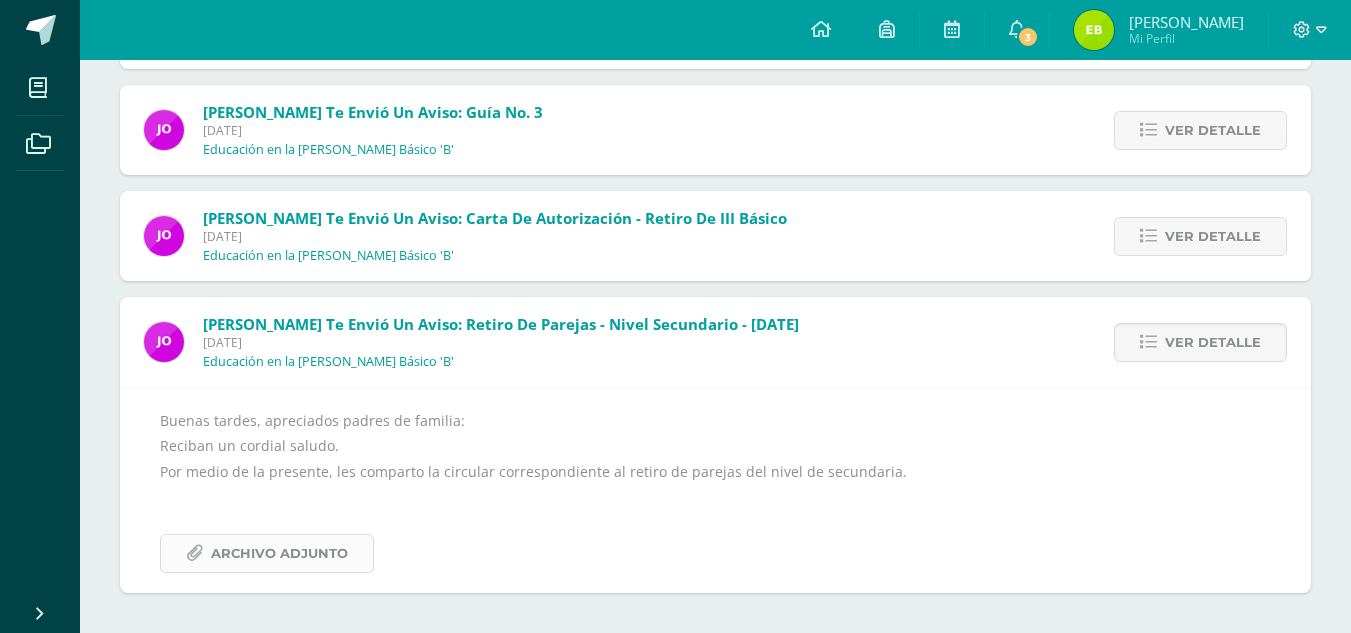 click on "Archivo Adjunto" at bounding box center (279, 553) 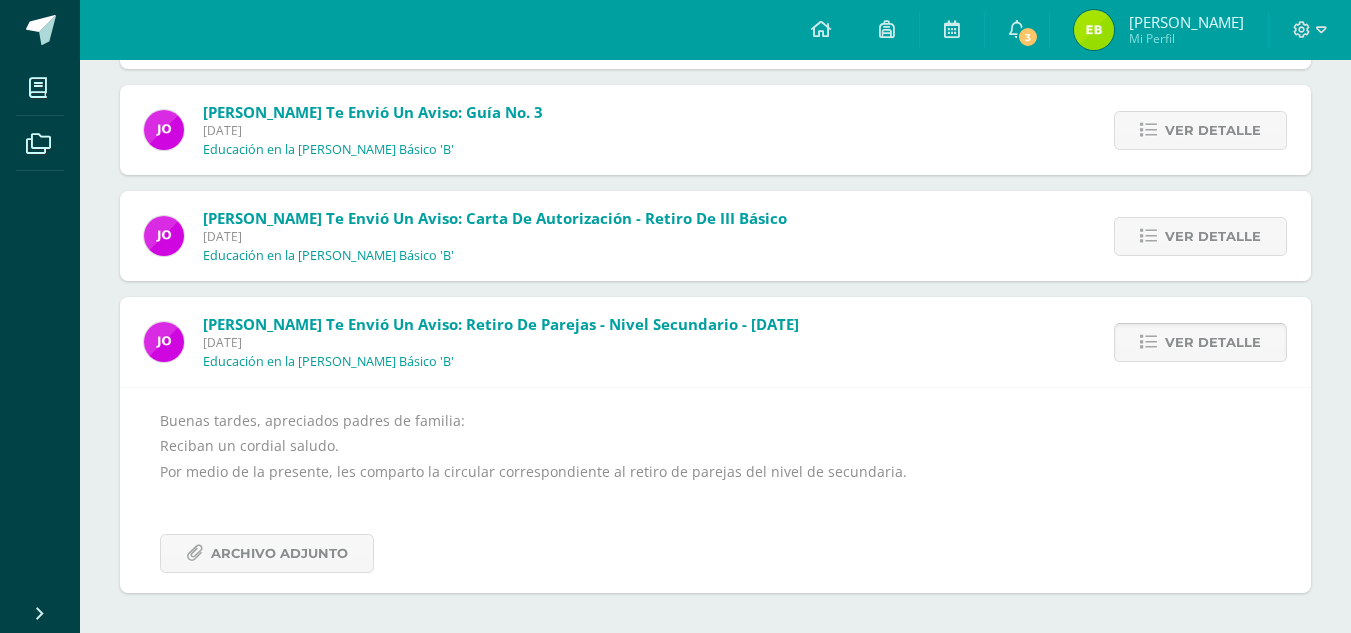 click on "Ver detalle" at bounding box center (1200, 342) 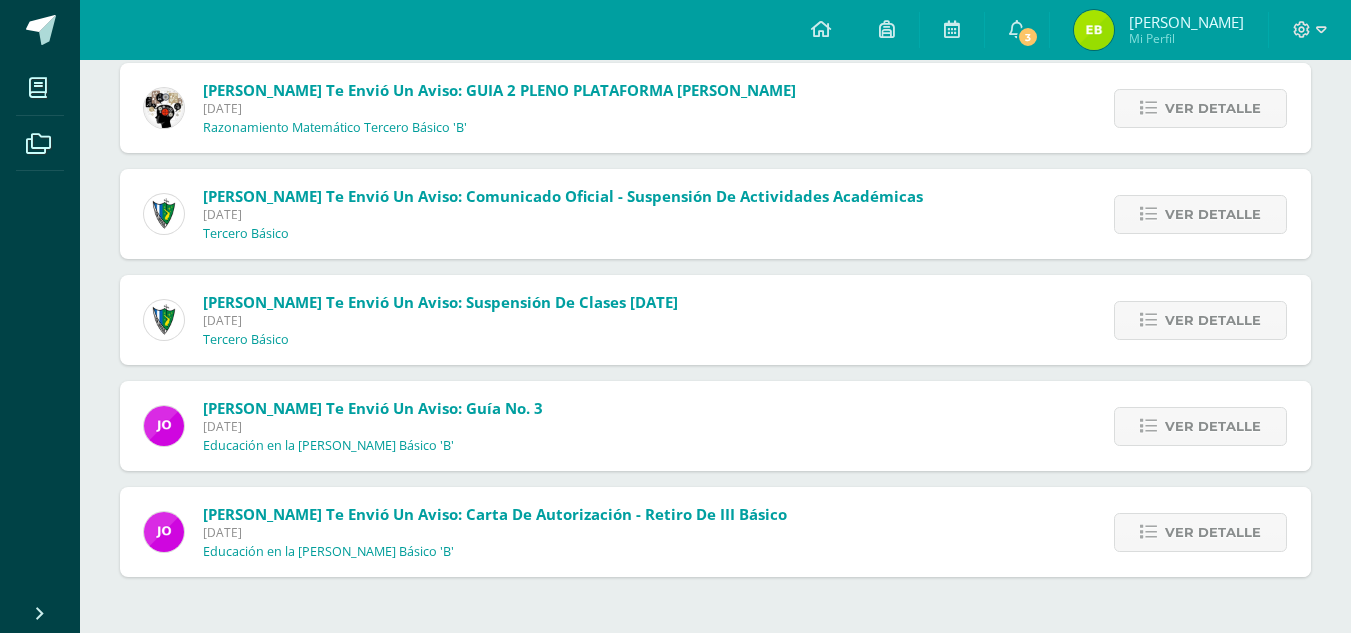 scroll, scrollTop: 2455, scrollLeft: 0, axis: vertical 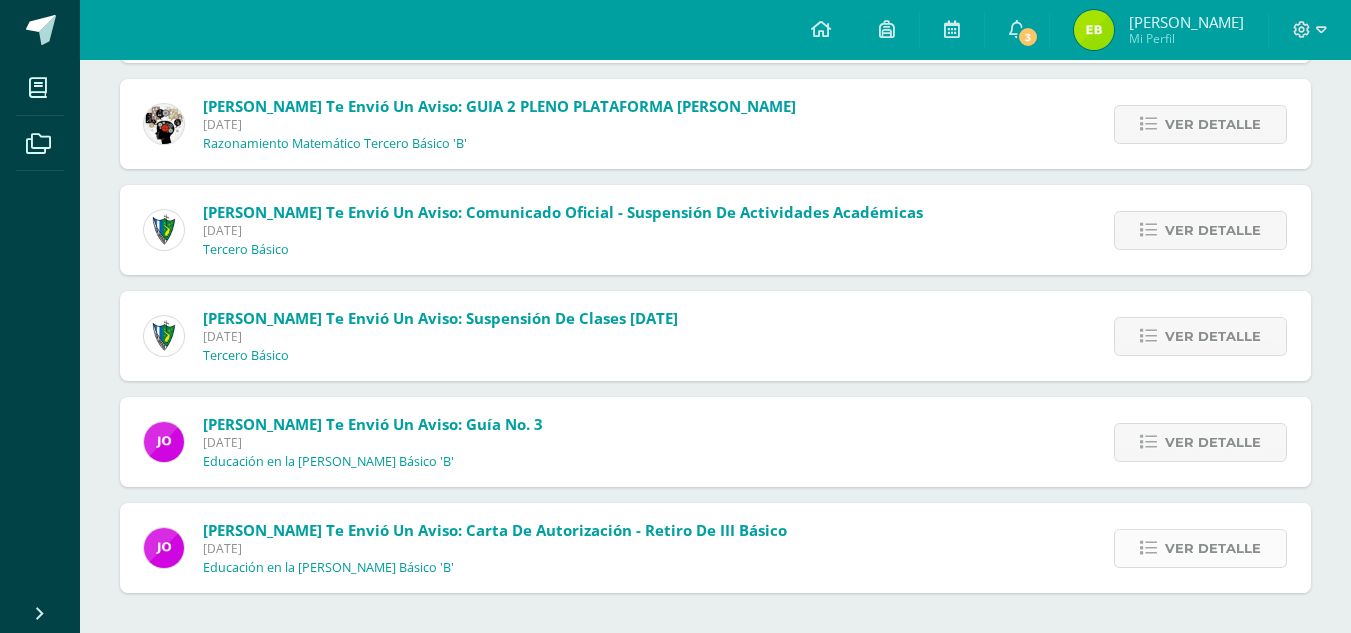 click at bounding box center (1148, 548) 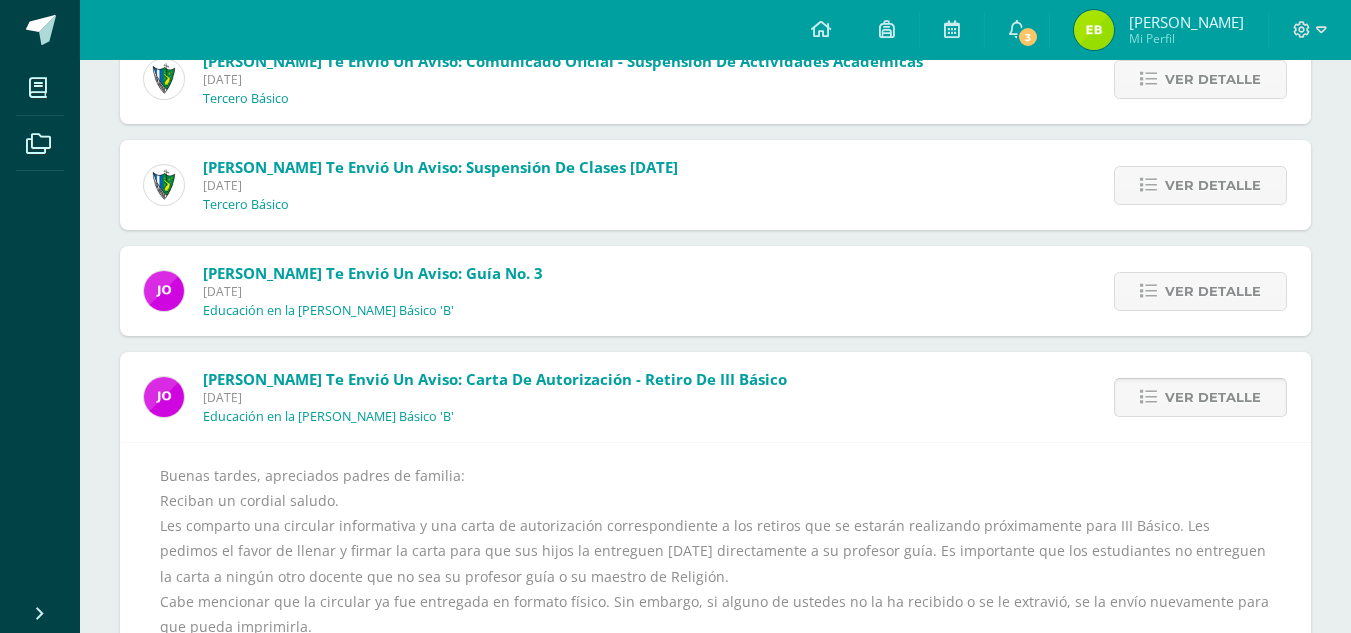 scroll, scrollTop: 2767, scrollLeft: 0, axis: vertical 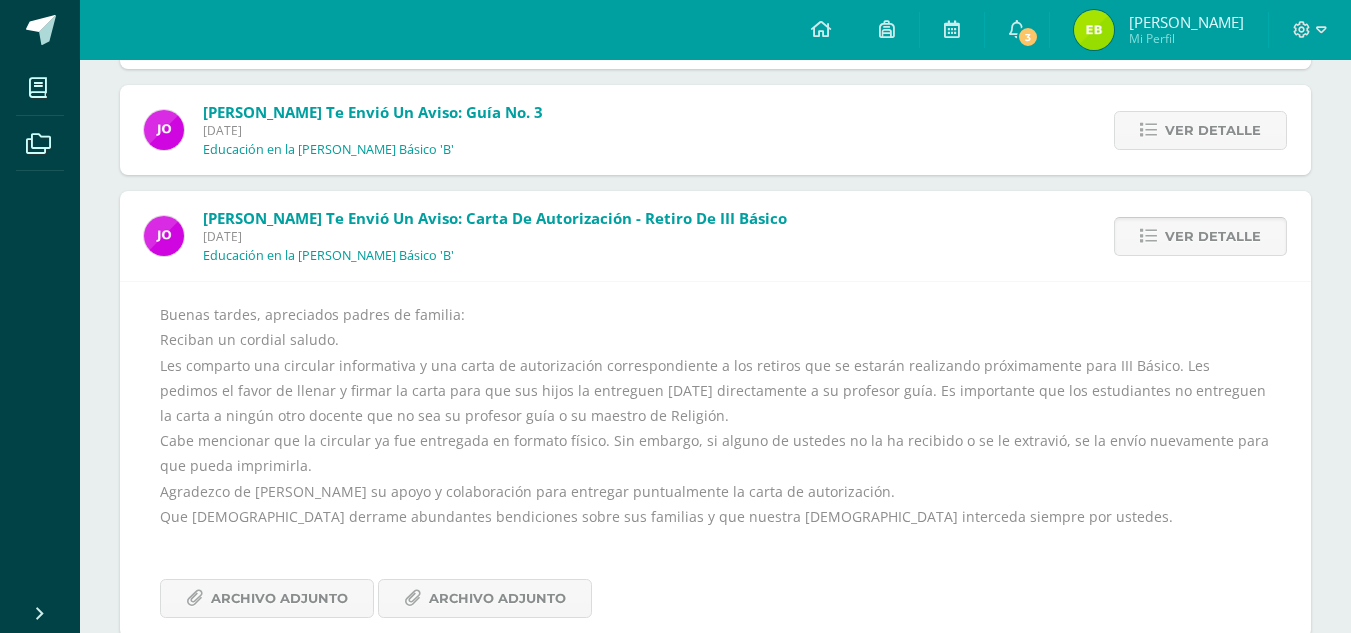 click on "Ver detalle" at bounding box center (1213, 236) 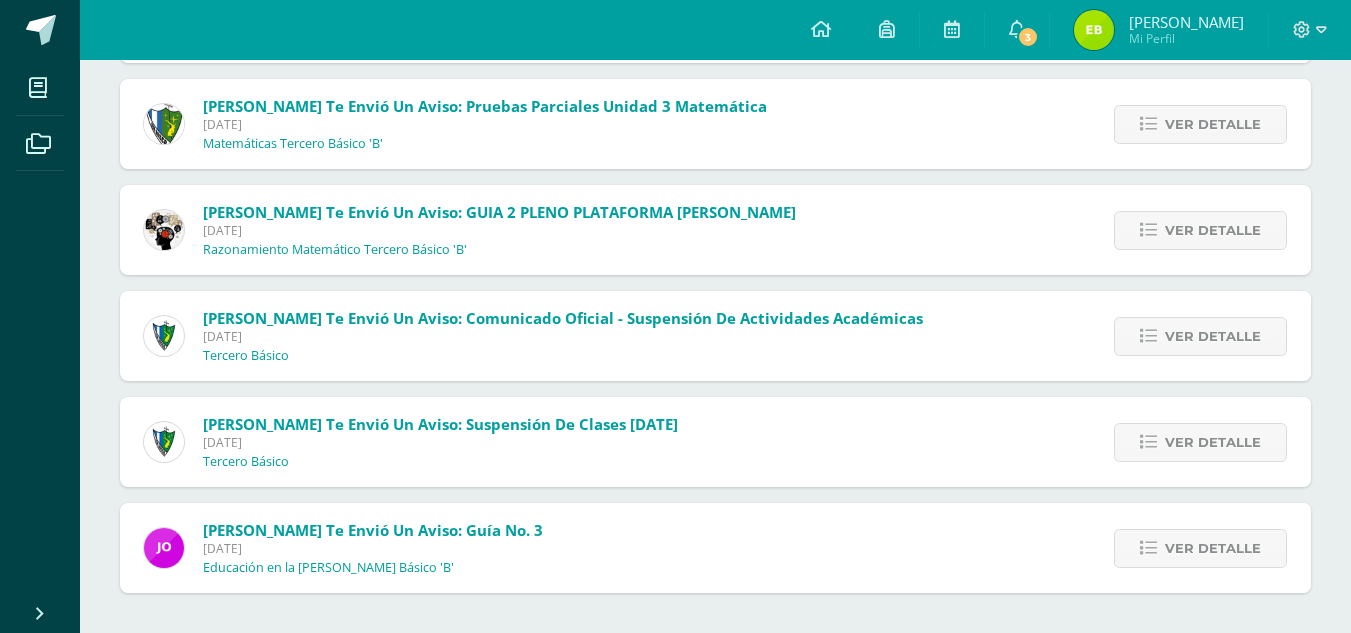 scroll, scrollTop: 2349, scrollLeft: 0, axis: vertical 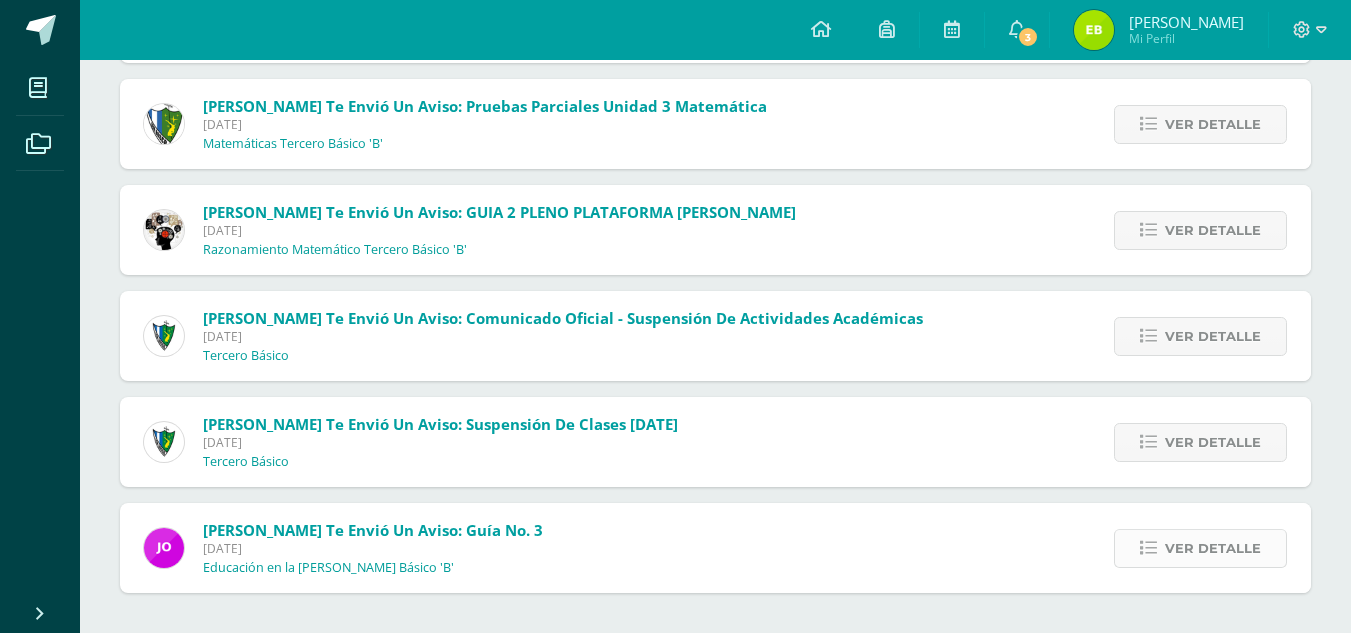 click on "Ver detalle" at bounding box center [1213, 548] 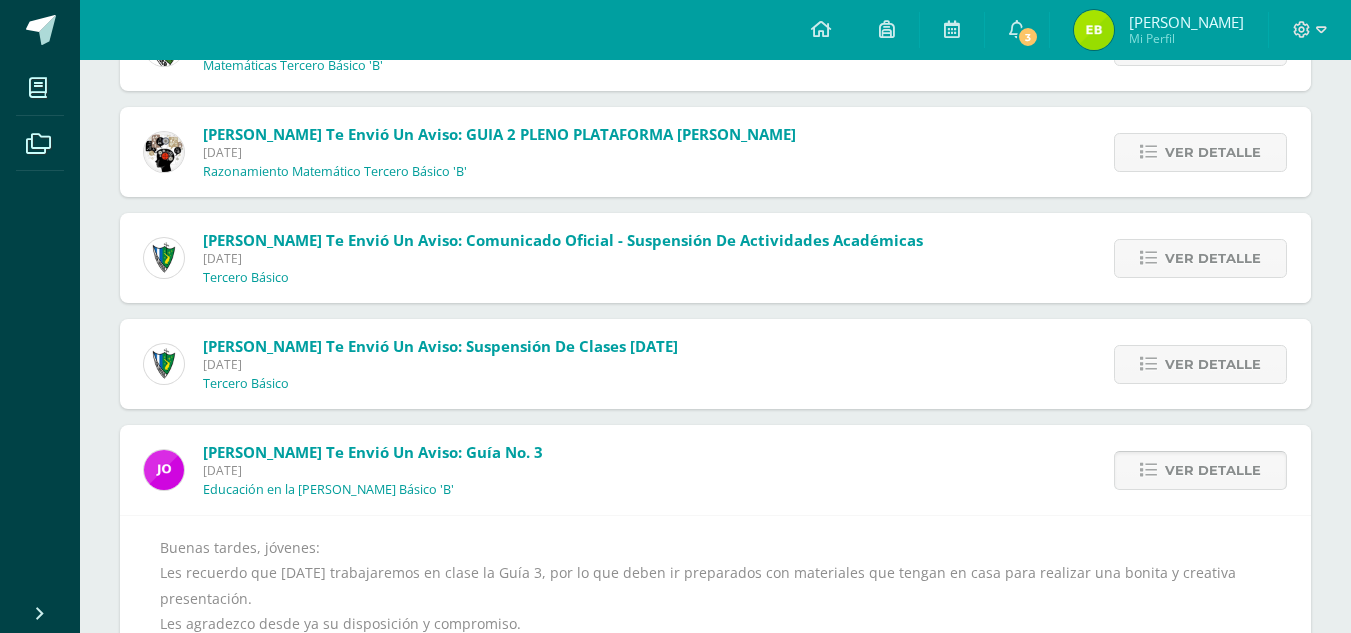 scroll, scrollTop: 2541, scrollLeft: 0, axis: vertical 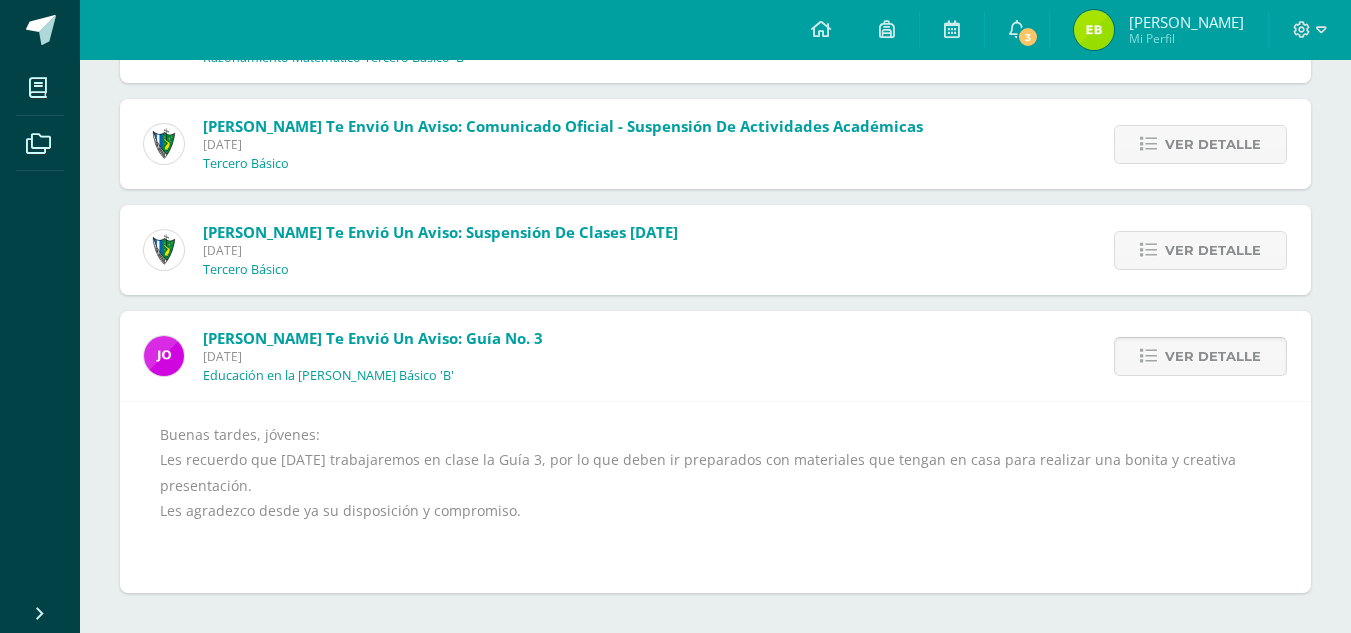 click on "Ver detalle" at bounding box center [1213, 356] 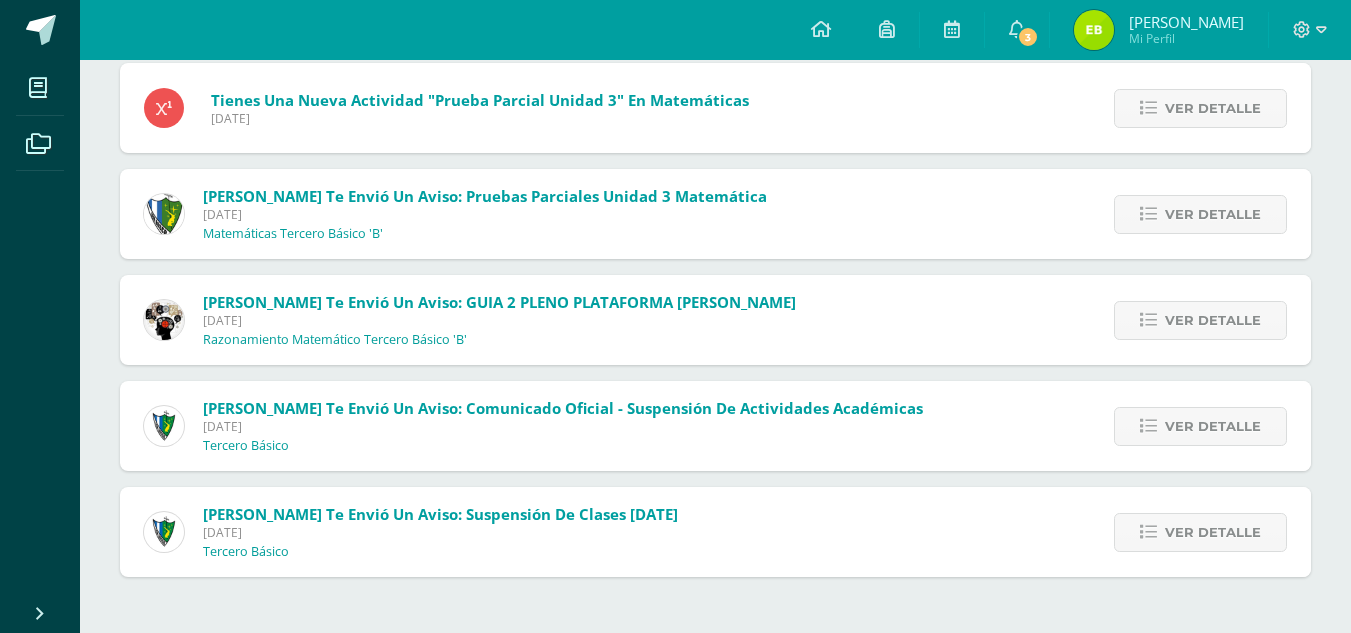scroll, scrollTop: 2243, scrollLeft: 0, axis: vertical 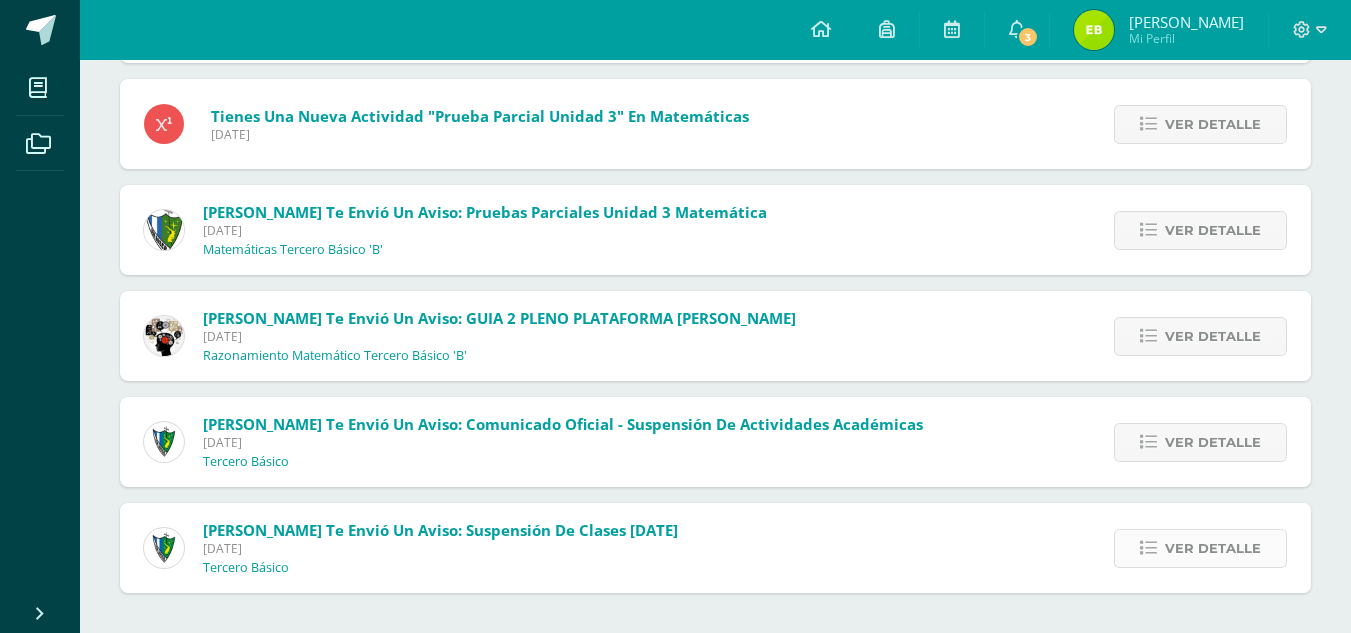 click on "Ver detalle" at bounding box center [1213, 548] 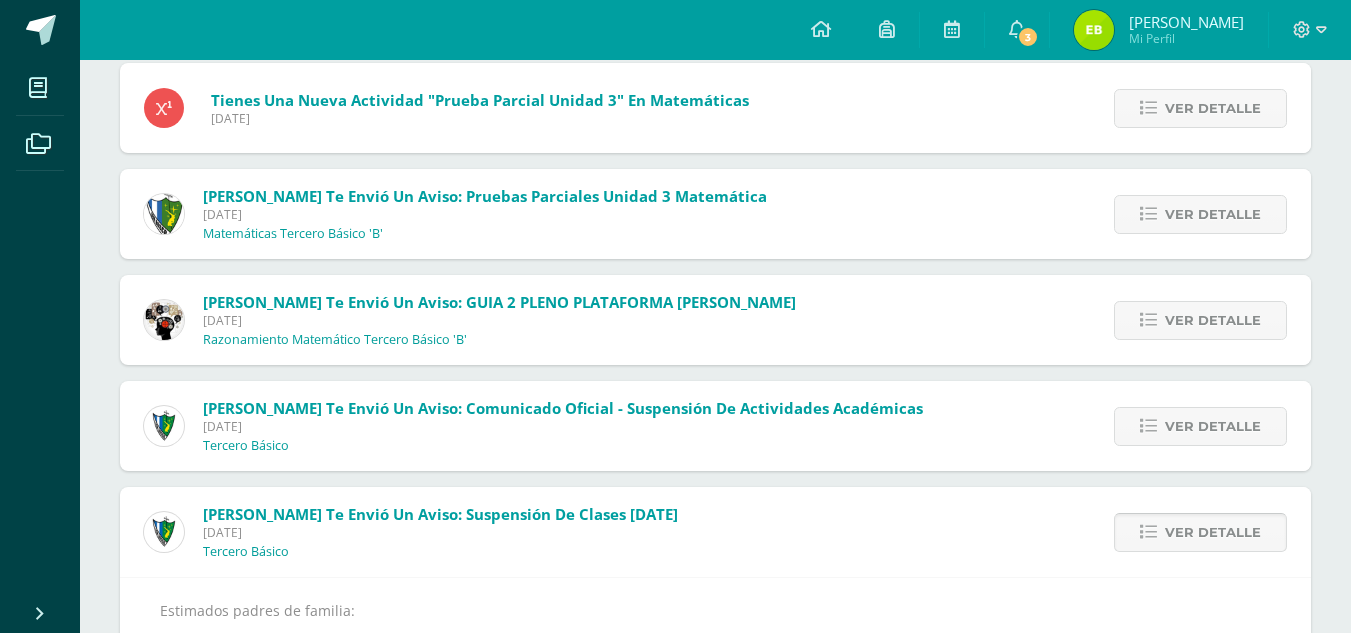 scroll, scrollTop: 2203, scrollLeft: 0, axis: vertical 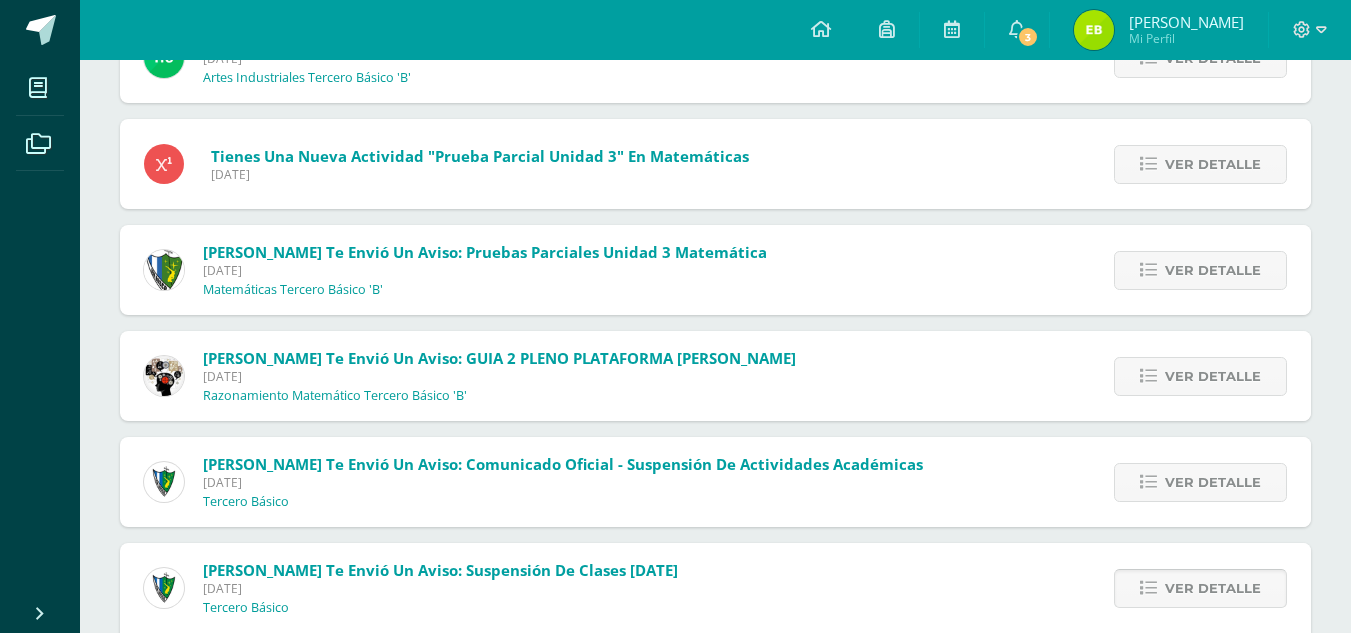 click on "Ver detalle" at bounding box center [1197, 588] 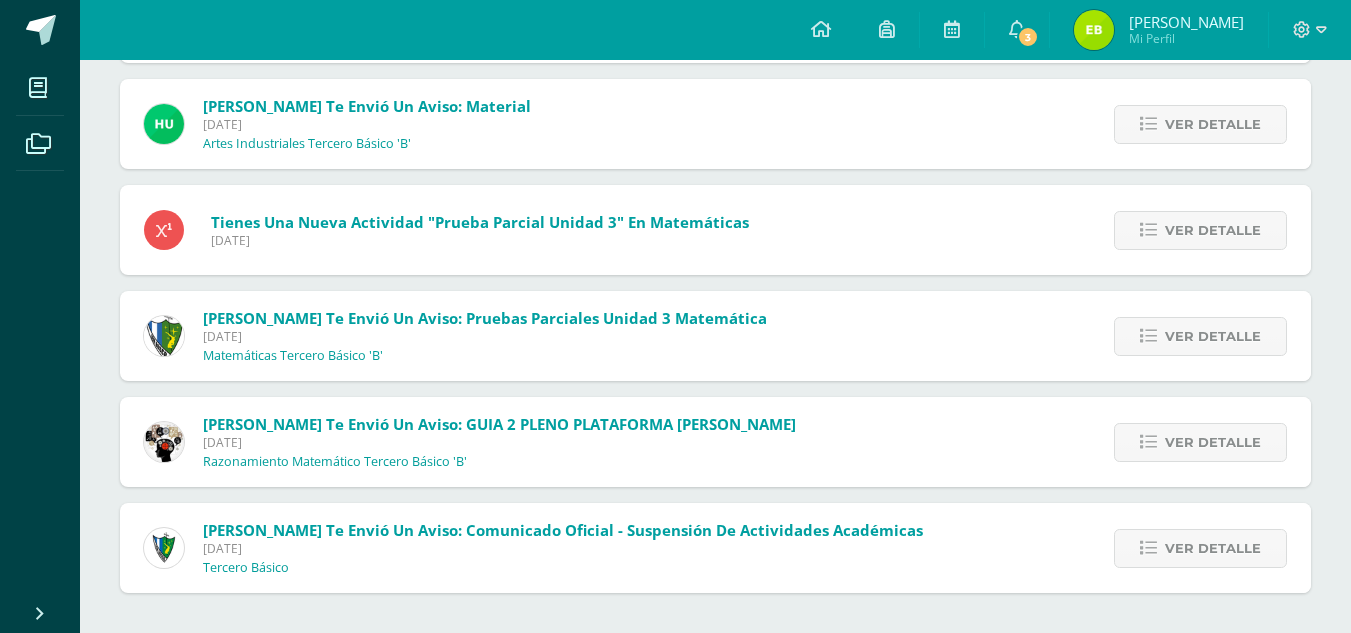 scroll, scrollTop: 2137, scrollLeft: 0, axis: vertical 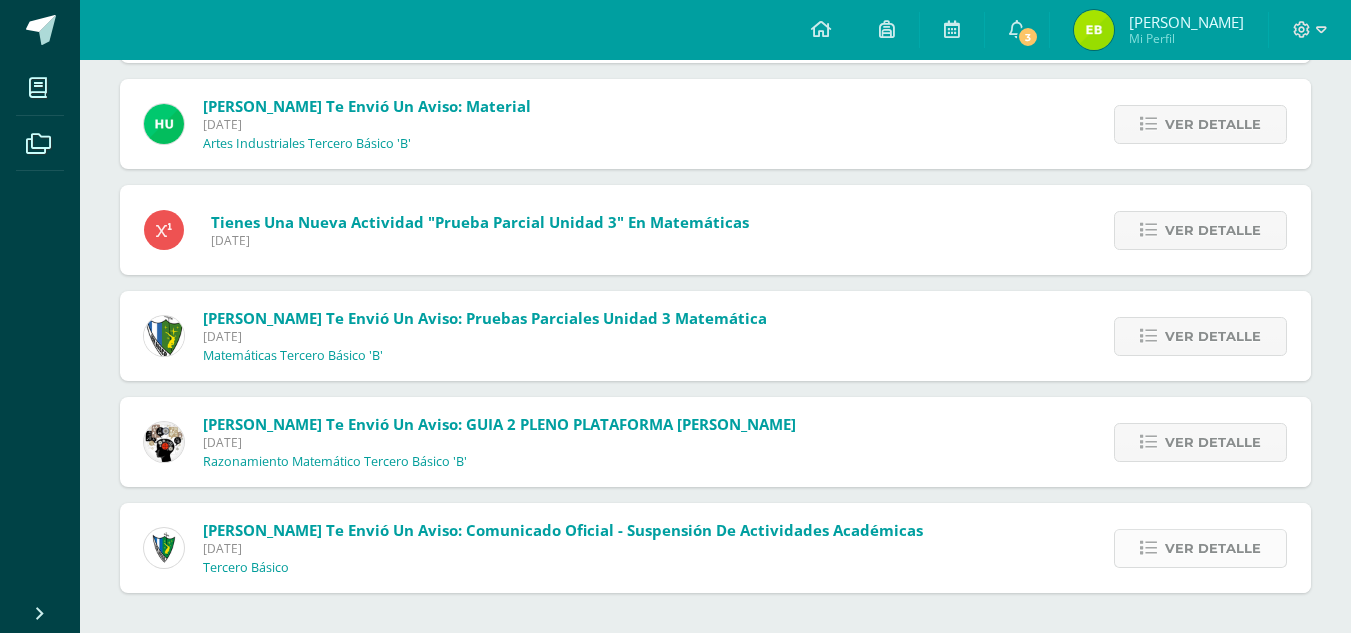 click on "Ver detalle" at bounding box center (1213, 548) 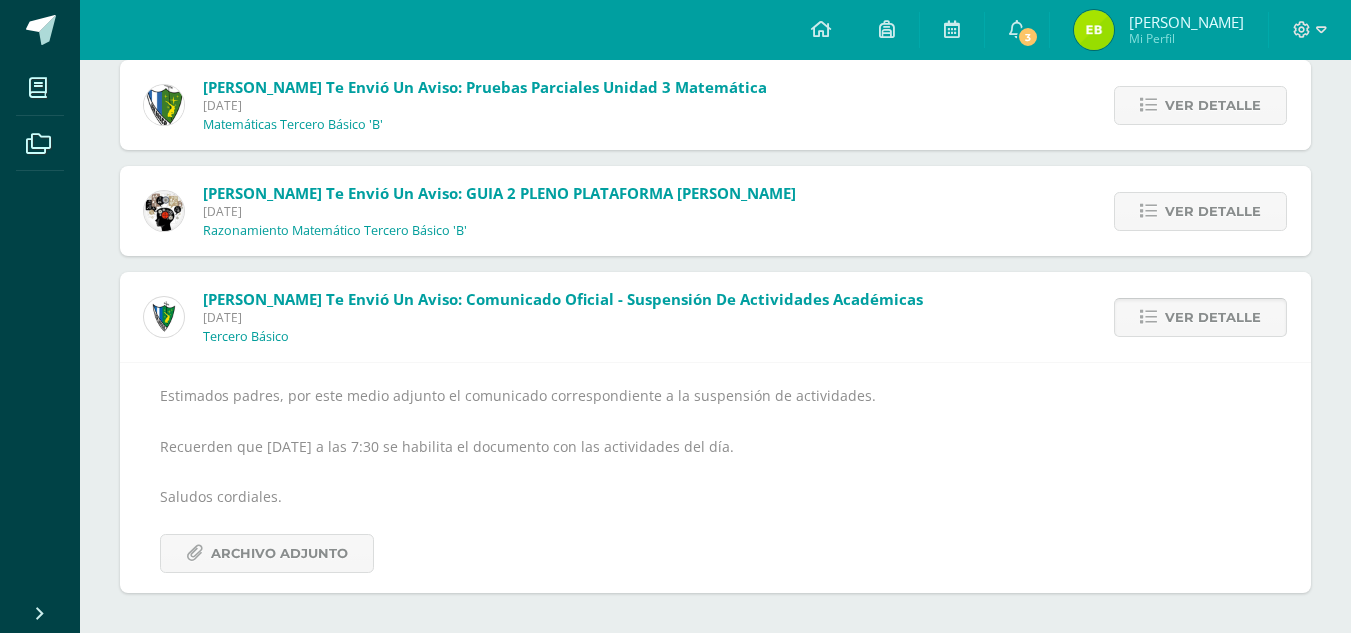 scroll, scrollTop: 2328, scrollLeft: 0, axis: vertical 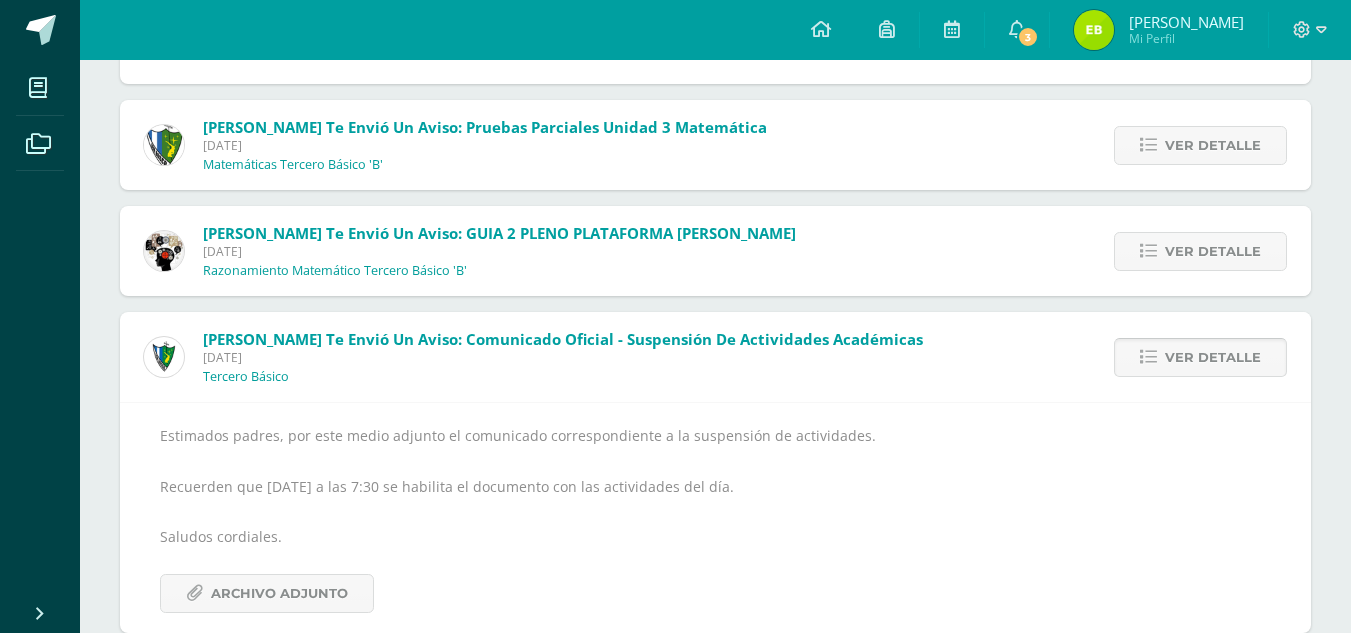 click on "Ver detalle" at bounding box center (1213, 357) 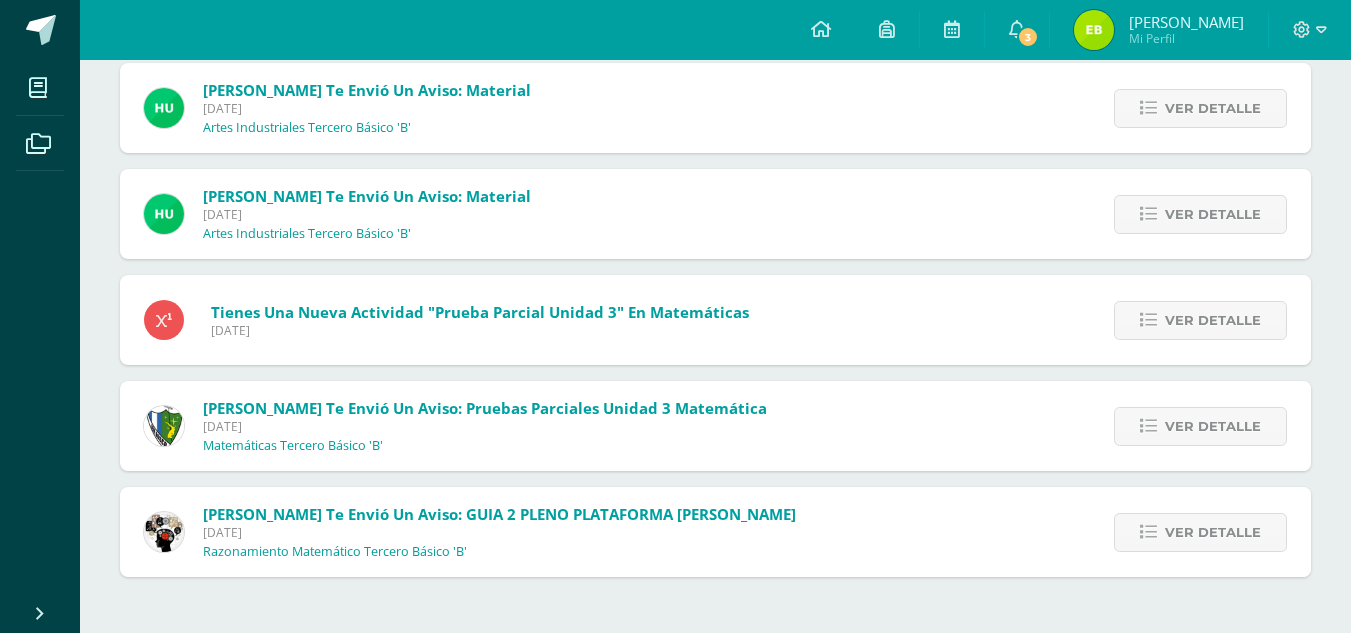 scroll, scrollTop: 2031, scrollLeft: 0, axis: vertical 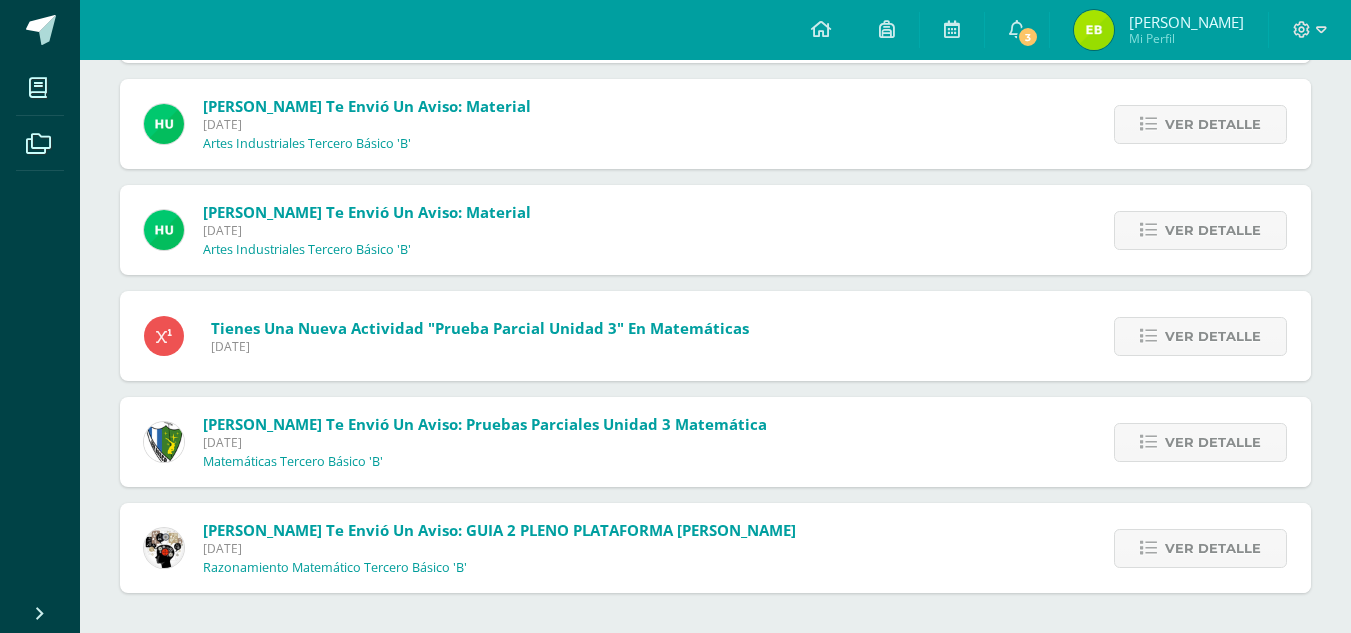 click on "Ver detalle" at bounding box center (1197, 548) 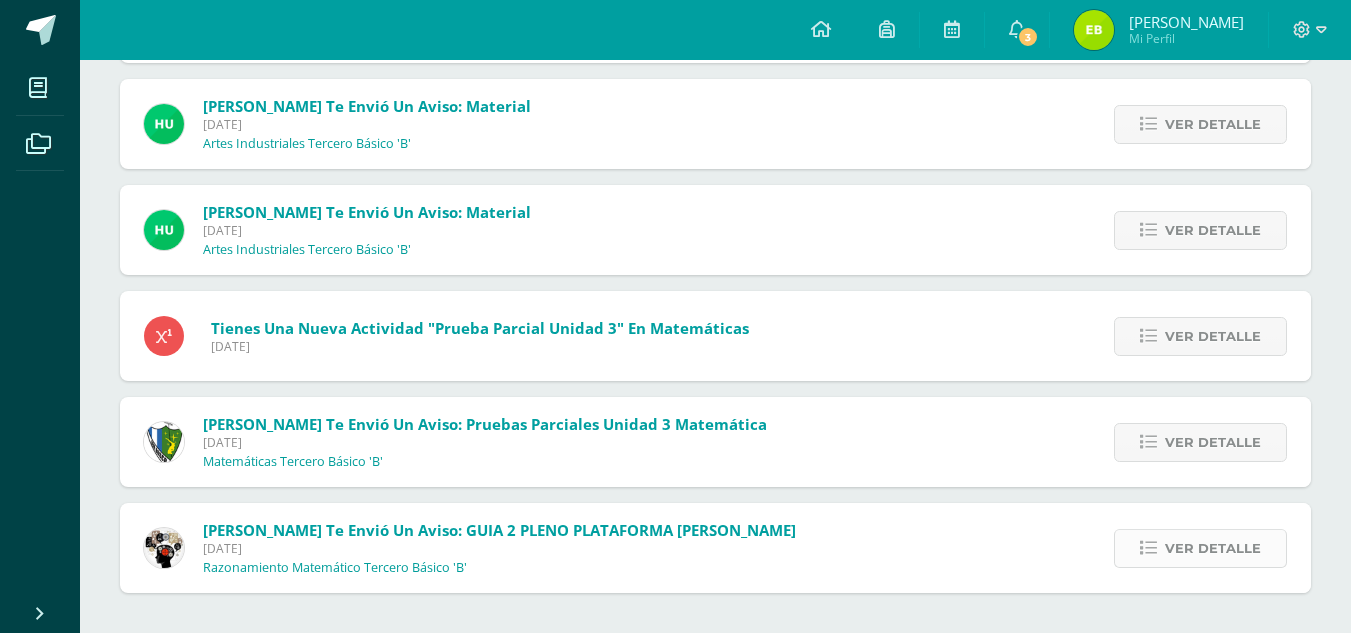 click on "Ver detalle" at bounding box center (1213, 548) 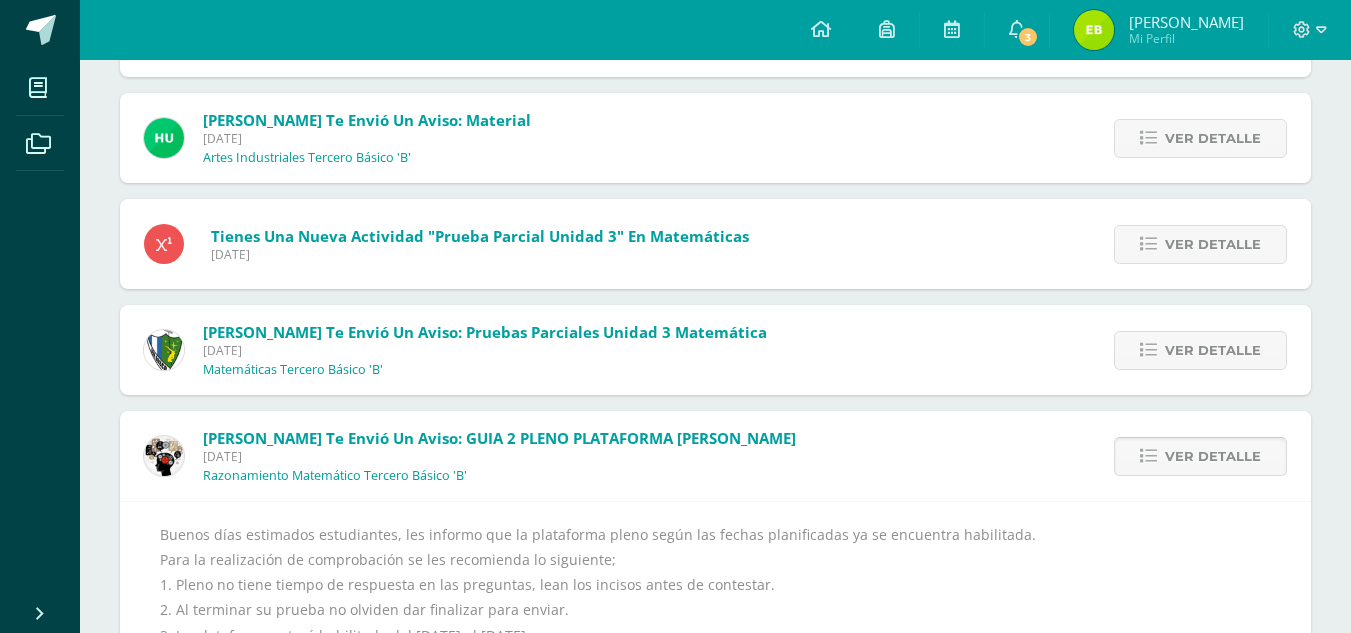 scroll, scrollTop: 2249, scrollLeft: 0, axis: vertical 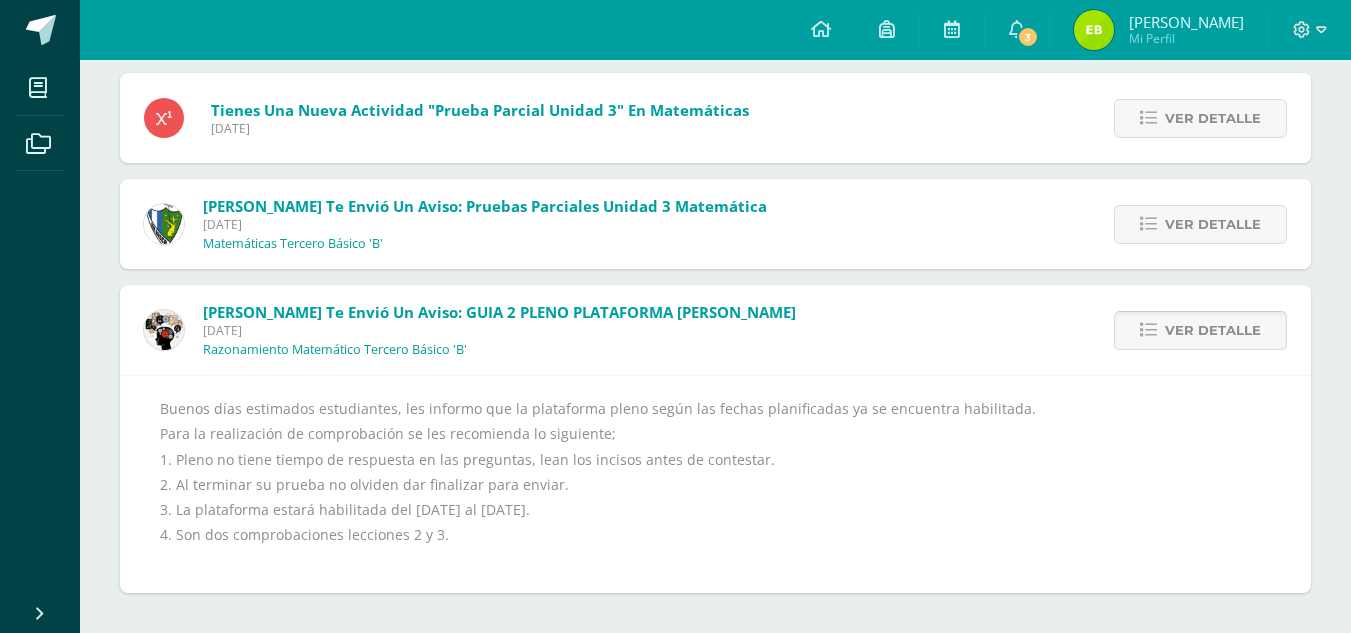 click on "Ver detalle" at bounding box center [1213, 330] 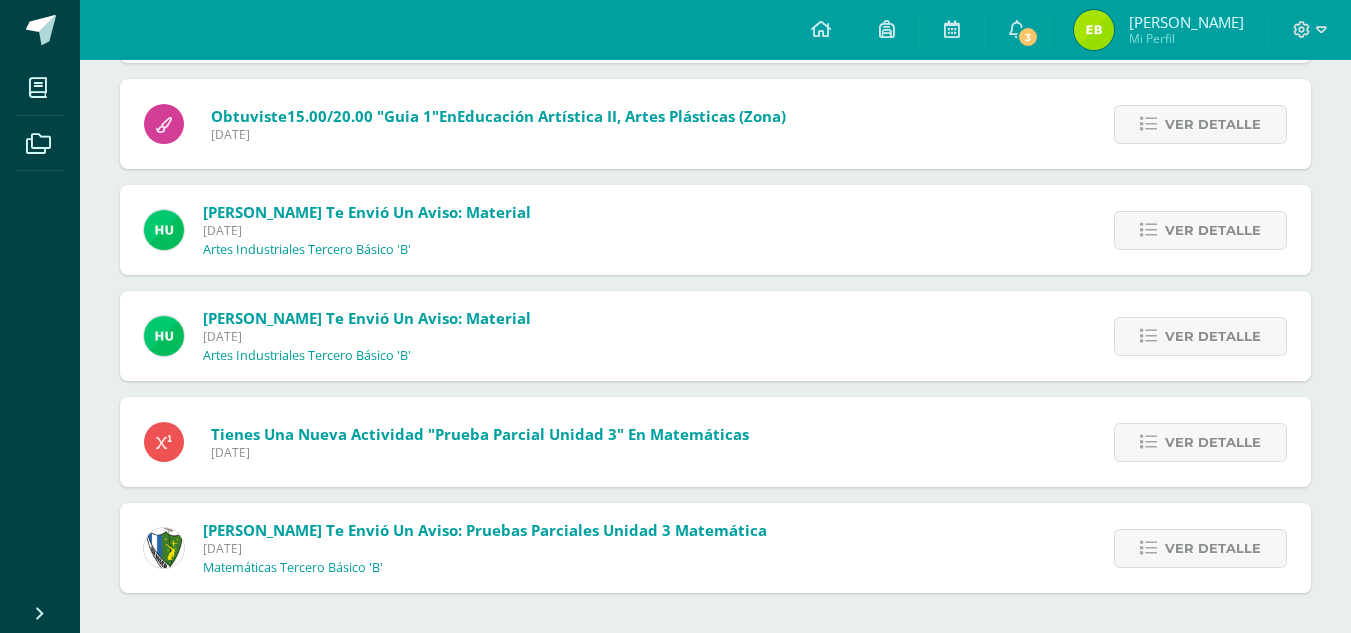 scroll, scrollTop: 1925, scrollLeft: 0, axis: vertical 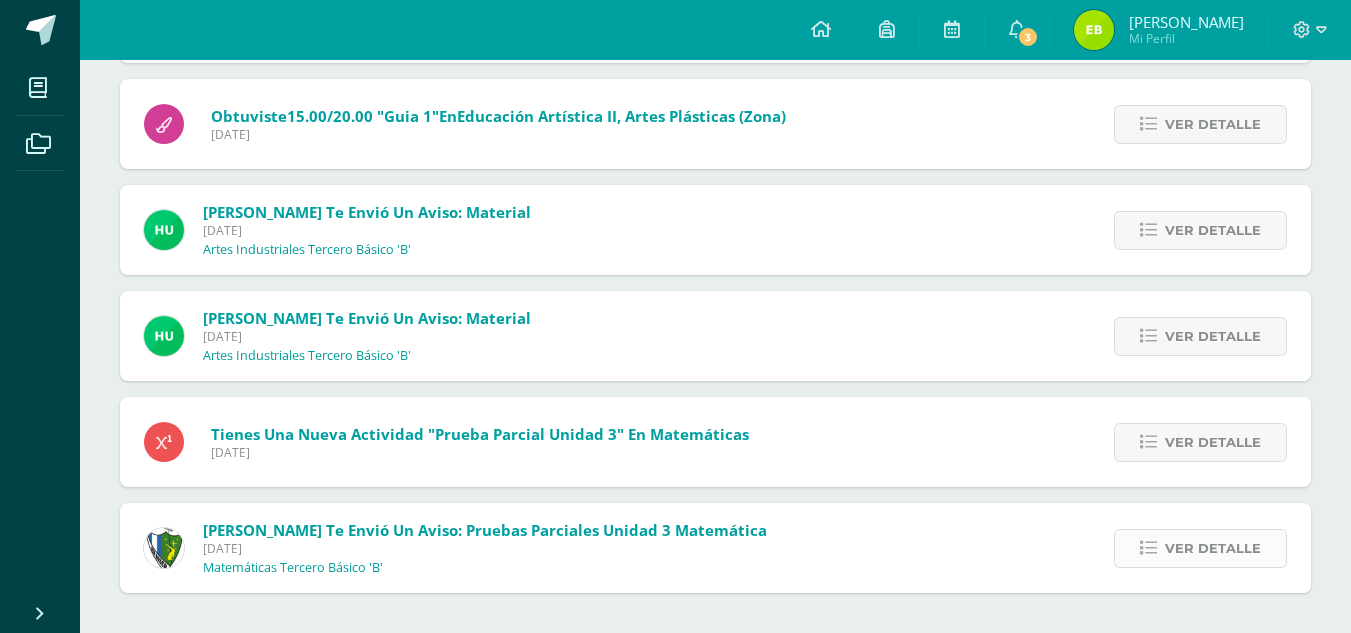 click on "Ver detalle" at bounding box center (1213, 548) 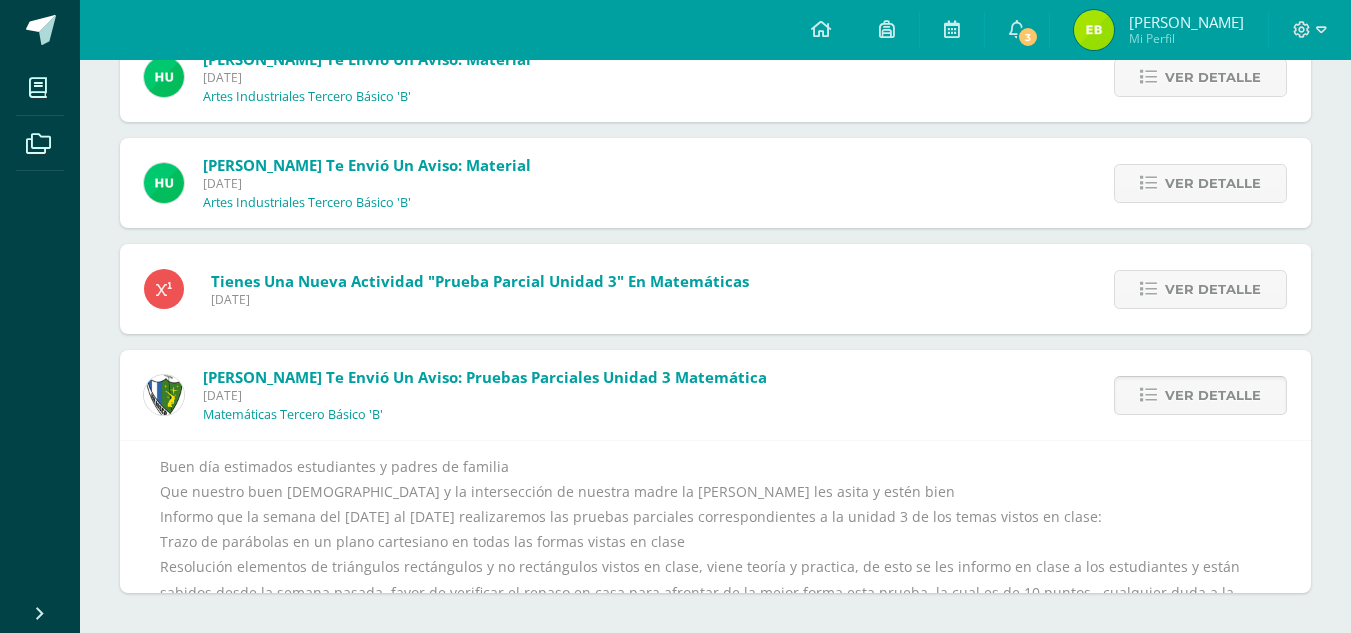 scroll, scrollTop: 2168, scrollLeft: 0, axis: vertical 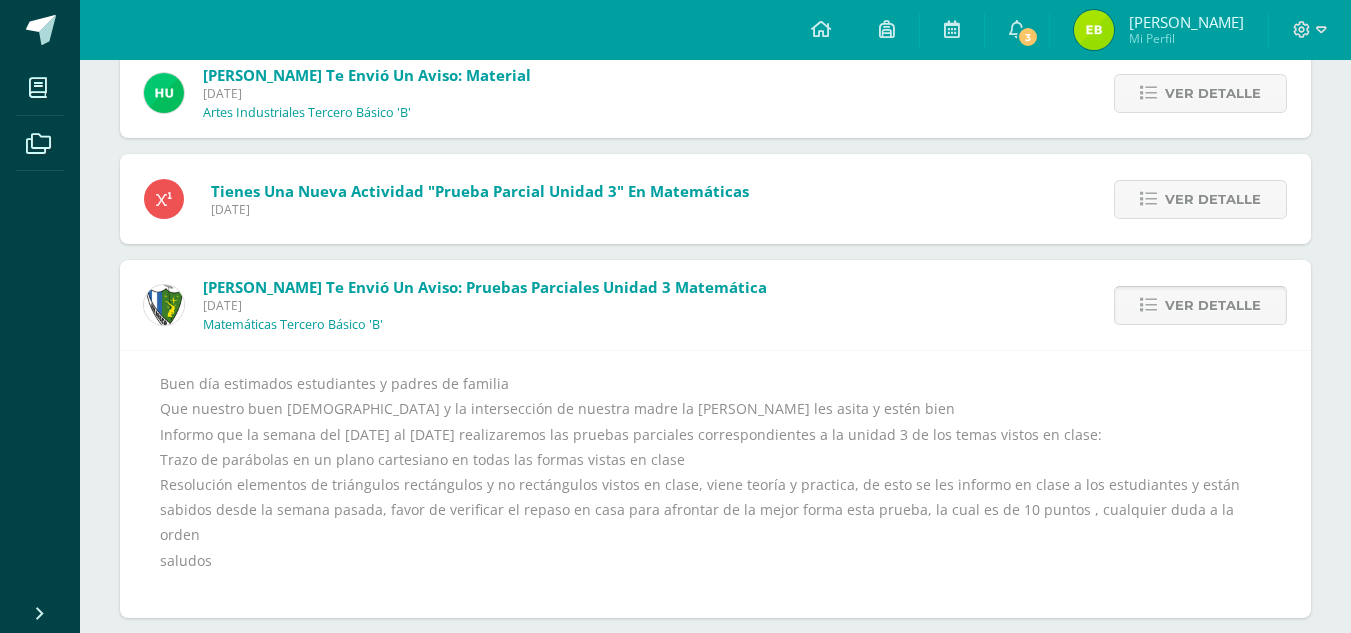 click on "Ver detalle" at bounding box center [1200, 305] 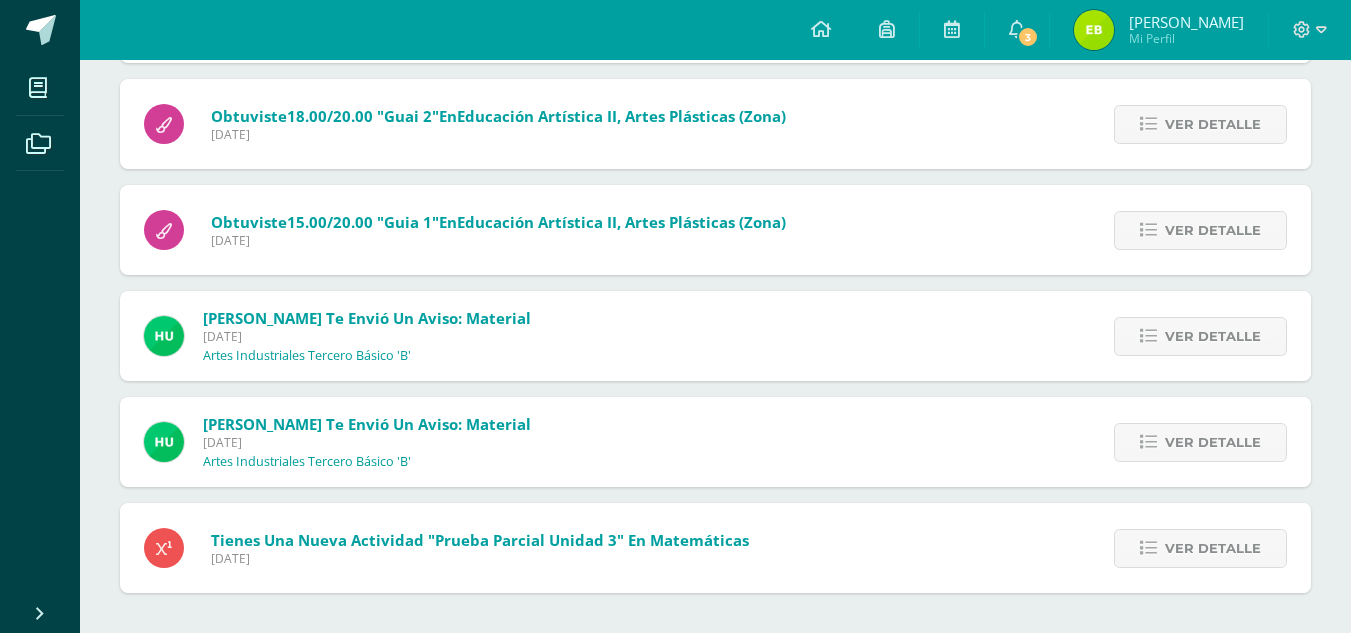 scroll, scrollTop: 1819, scrollLeft: 0, axis: vertical 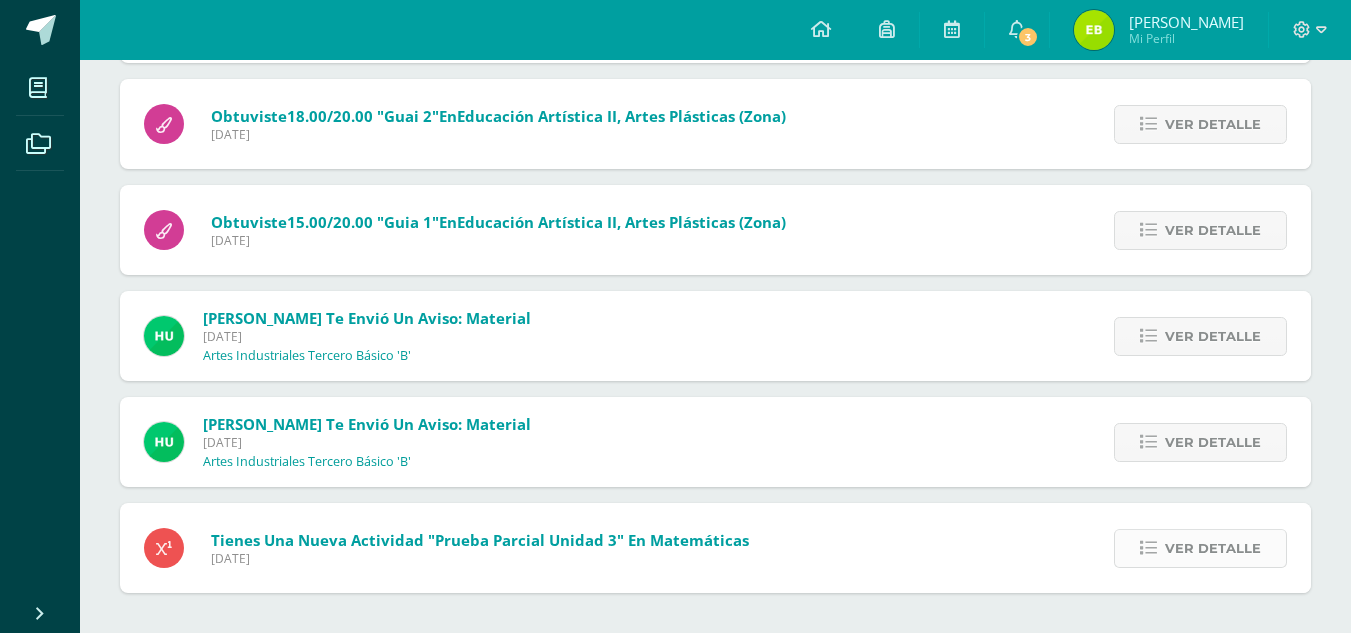 click on "Ver detalle" at bounding box center (1213, 548) 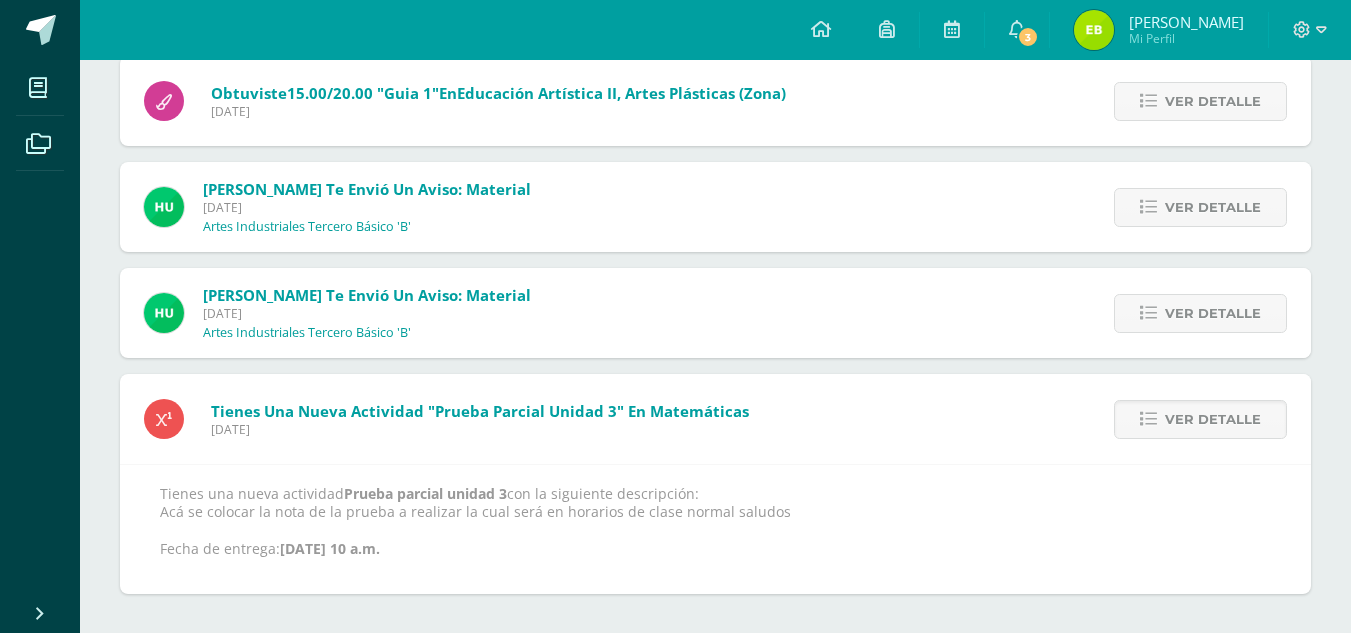 scroll, scrollTop: 1949, scrollLeft: 0, axis: vertical 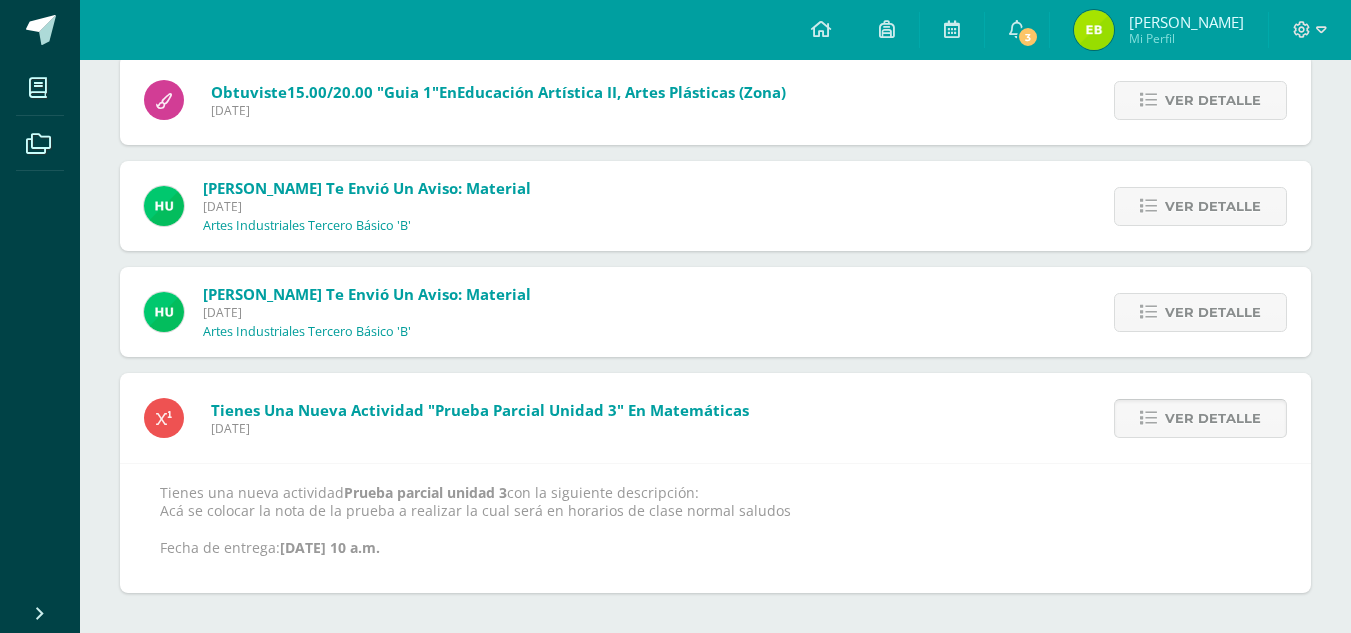 click on "Ver detalle" at bounding box center [1213, 418] 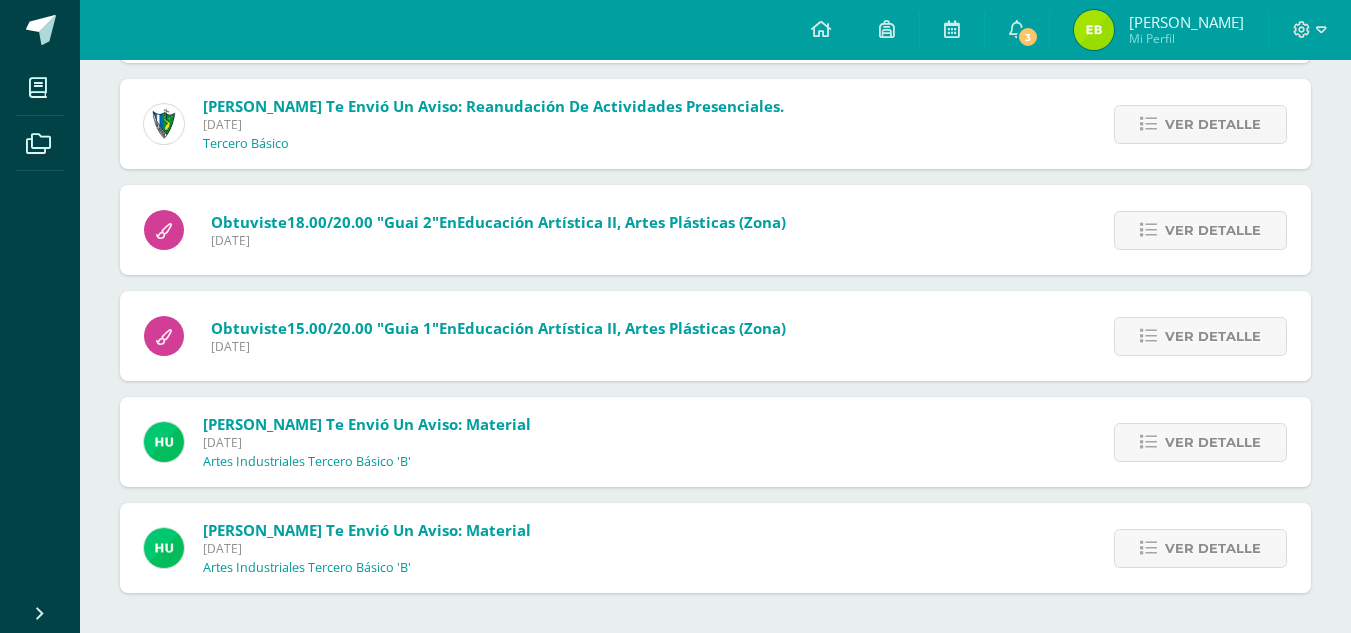 scroll, scrollTop: 1713, scrollLeft: 0, axis: vertical 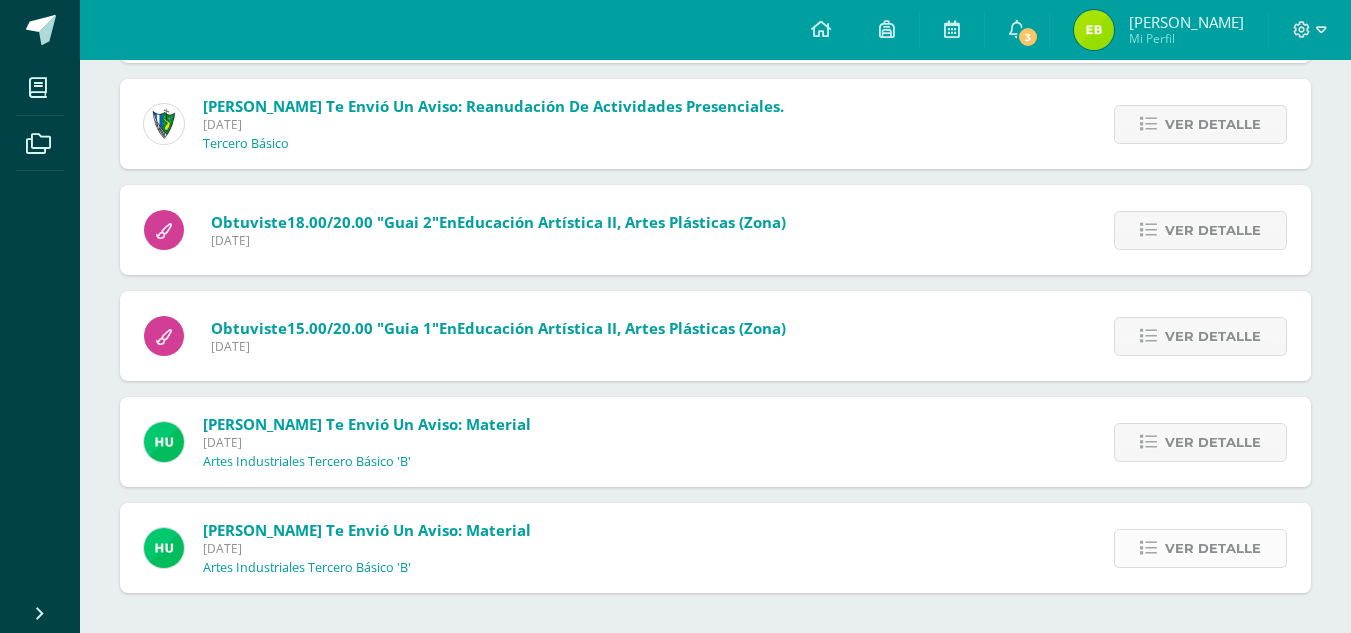 click on "Ver detalle" at bounding box center [1213, 548] 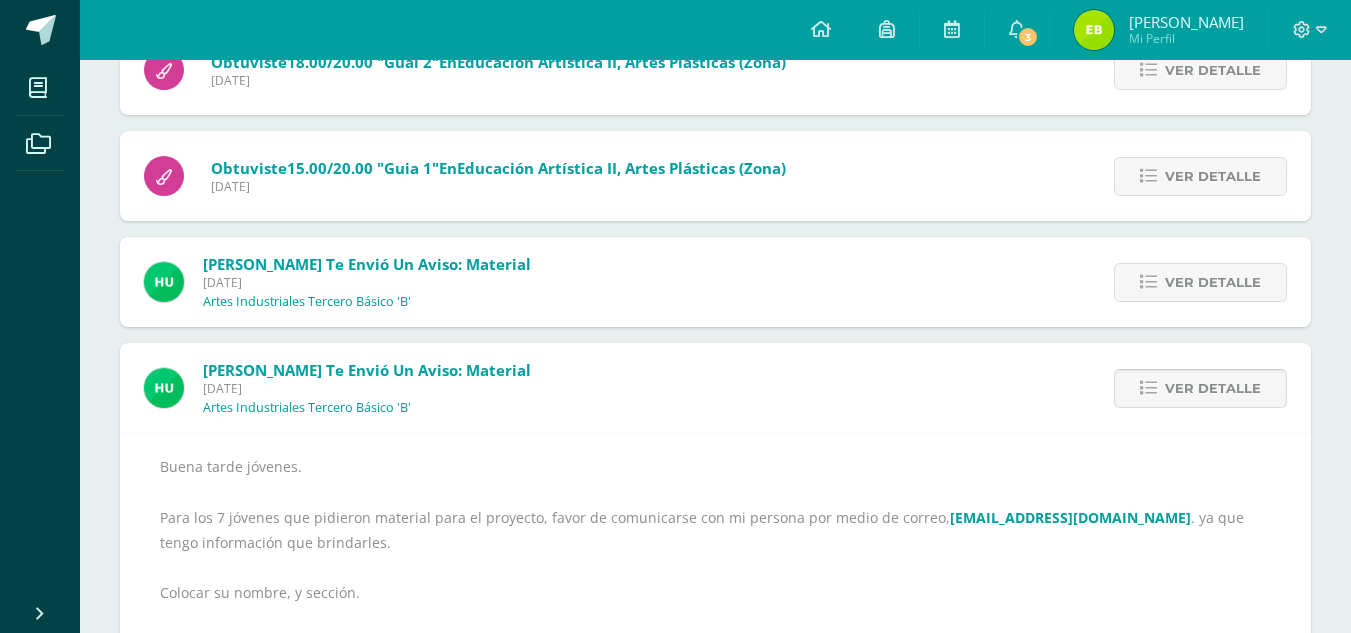 scroll, scrollTop: 1871, scrollLeft: 0, axis: vertical 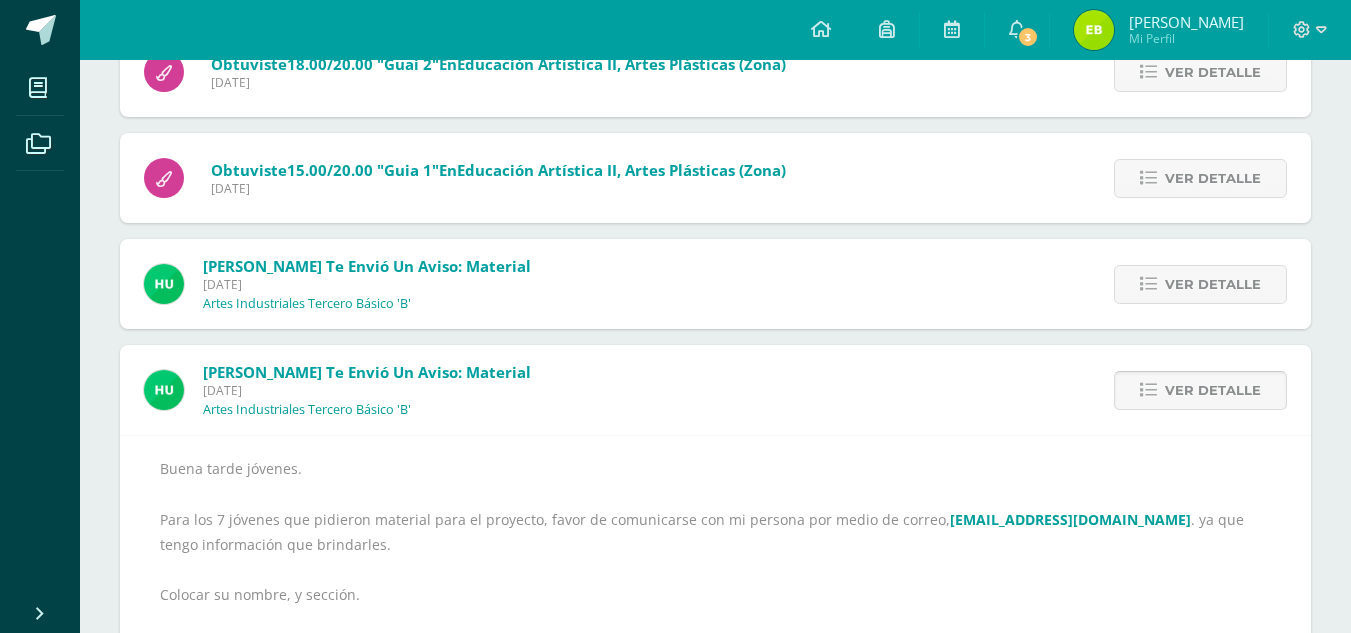 click at bounding box center [1148, 390] 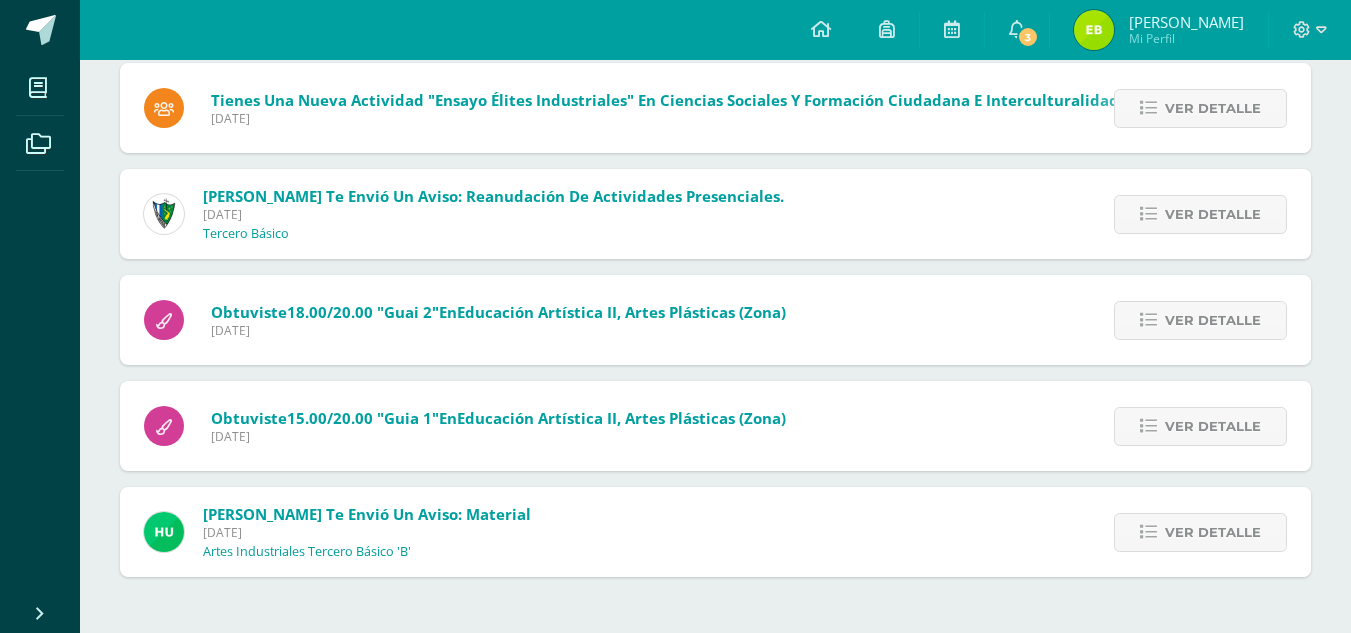 scroll, scrollTop: 1607, scrollLeft: 0, axis: vertical 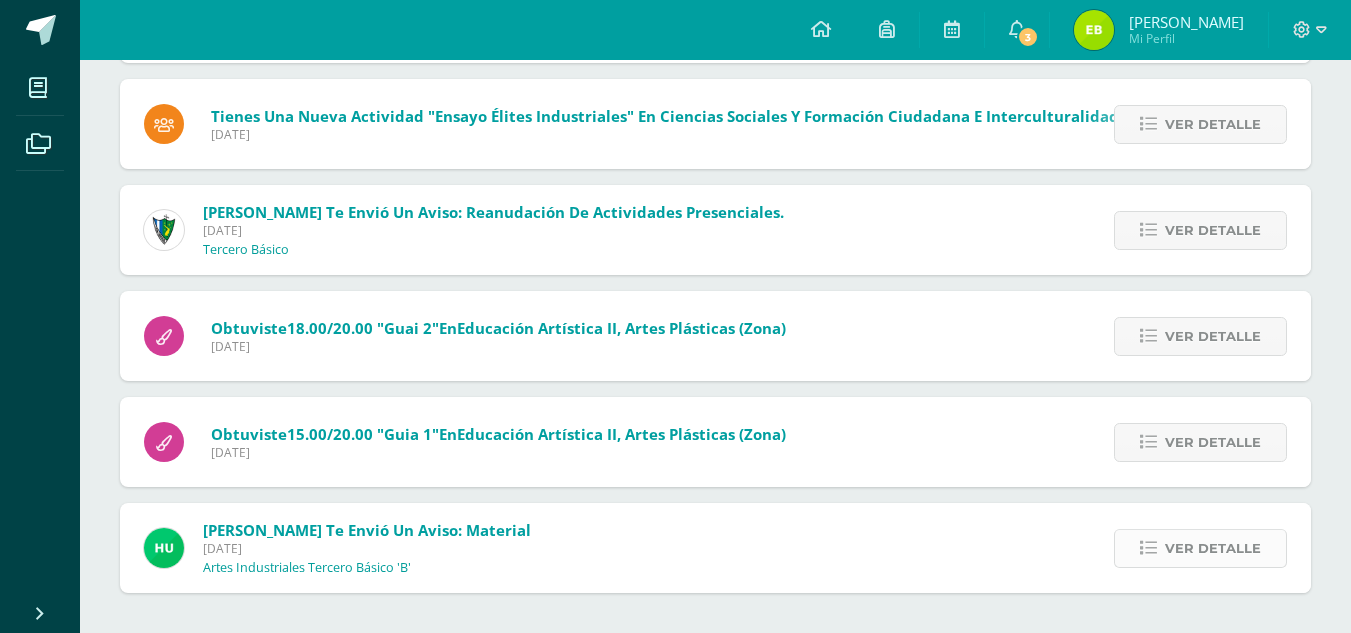 click on "Ver detalle" at bounding box center (1213, 548) 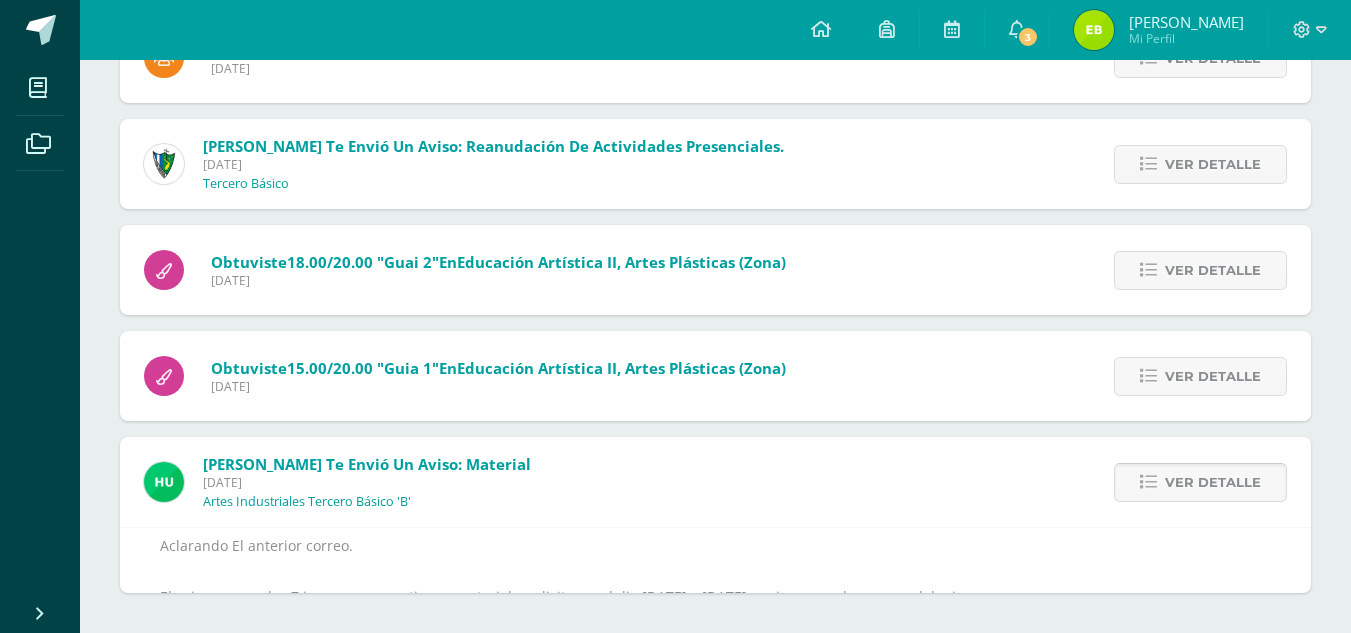 scroll, scrollTop: 1850, scrollLeft: 0, axis: vertical 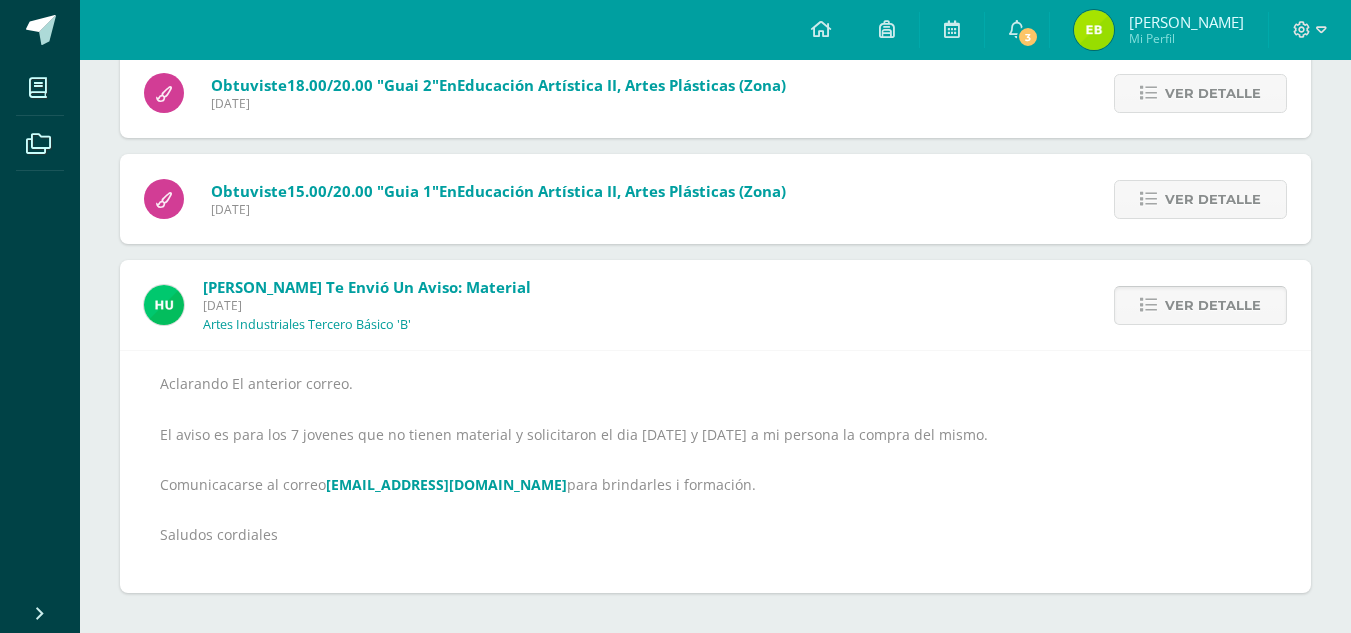 click on "Ver detalle" at bounding box center [1213, 305] 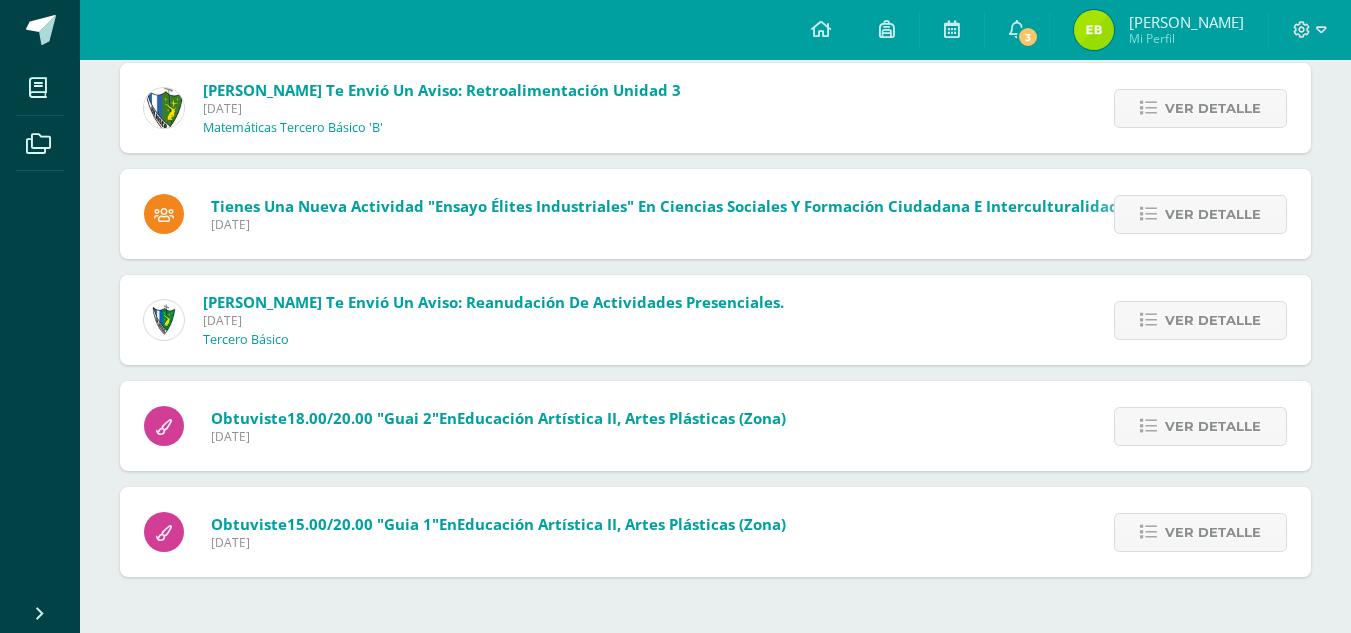 scroll, scrollTop: 1501, scrollLeft: 0, axis: vertical 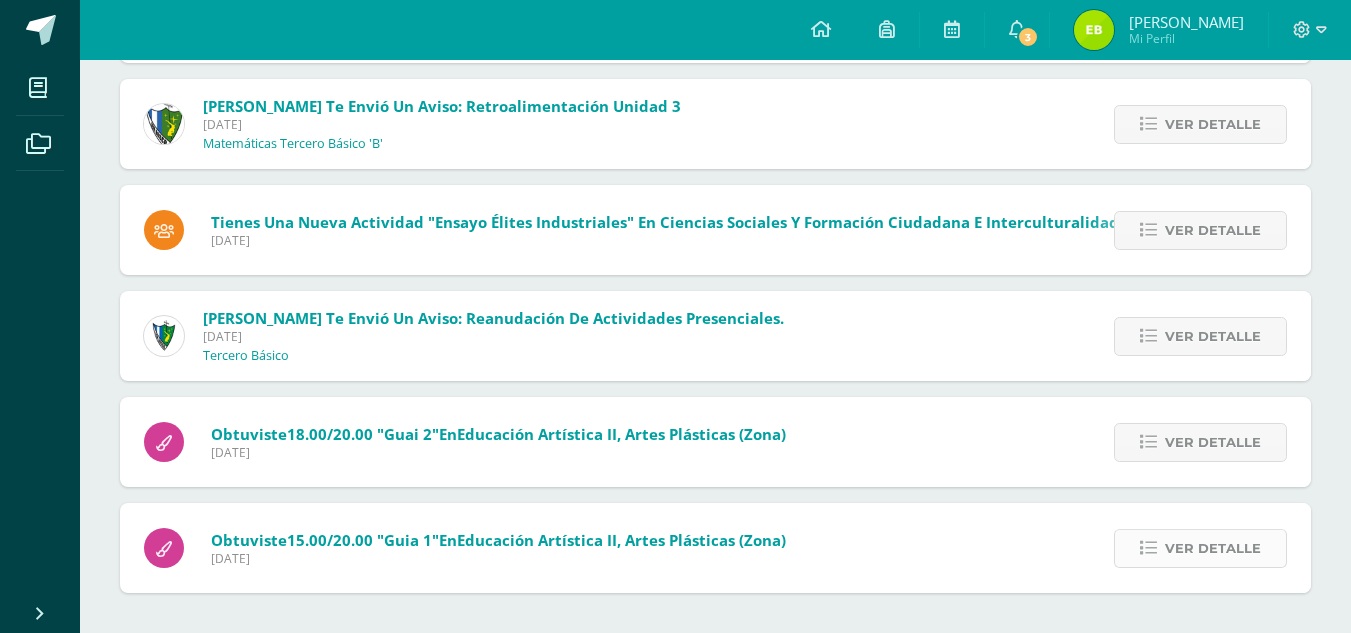 click on "Ver detalle" at bounding box center [1200, 548] 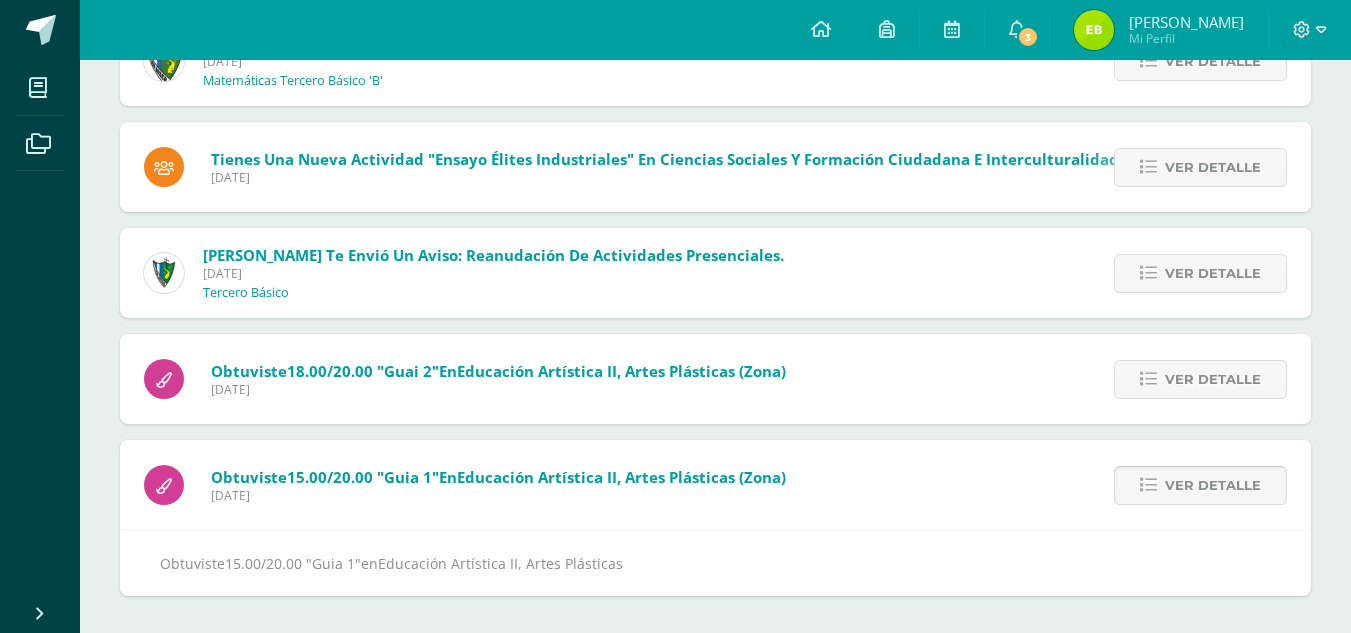 scroll, scrollTop: 1567, scrollLeft: 0, axis: vertical 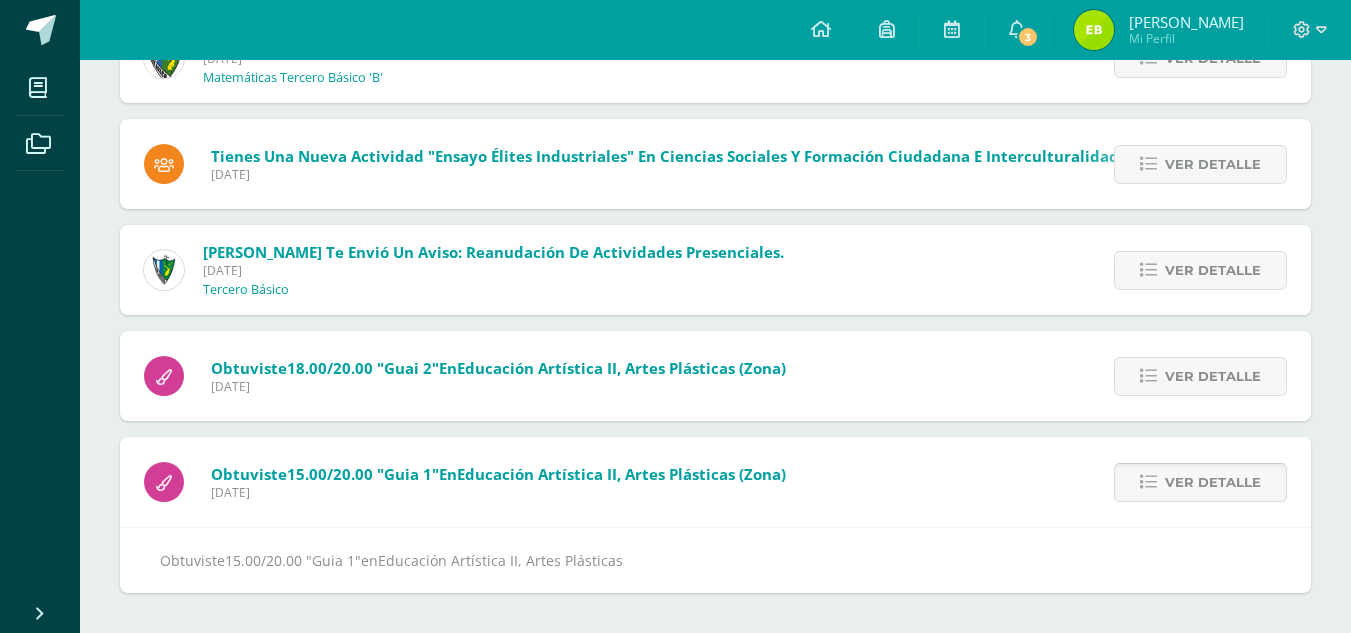 click on "Ver detalle" at bounding box center (1200, 482) 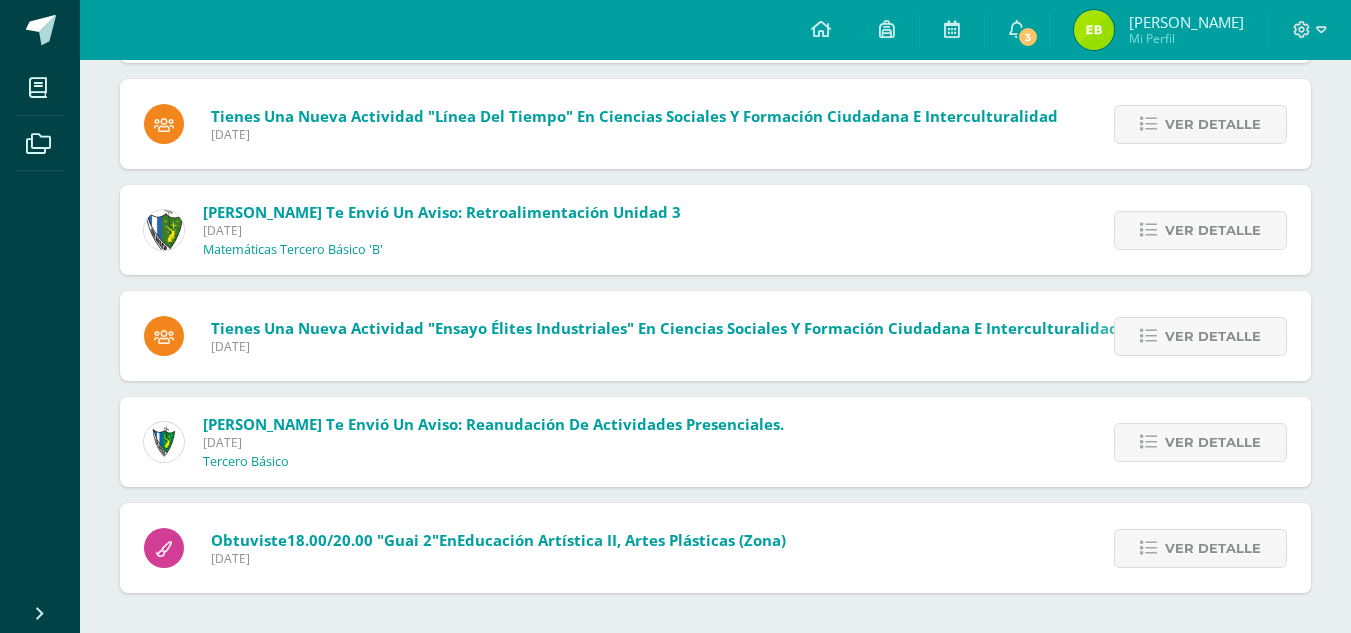 scroll, scrollTop: 1395, scrollLeft: 0, axis: vertical 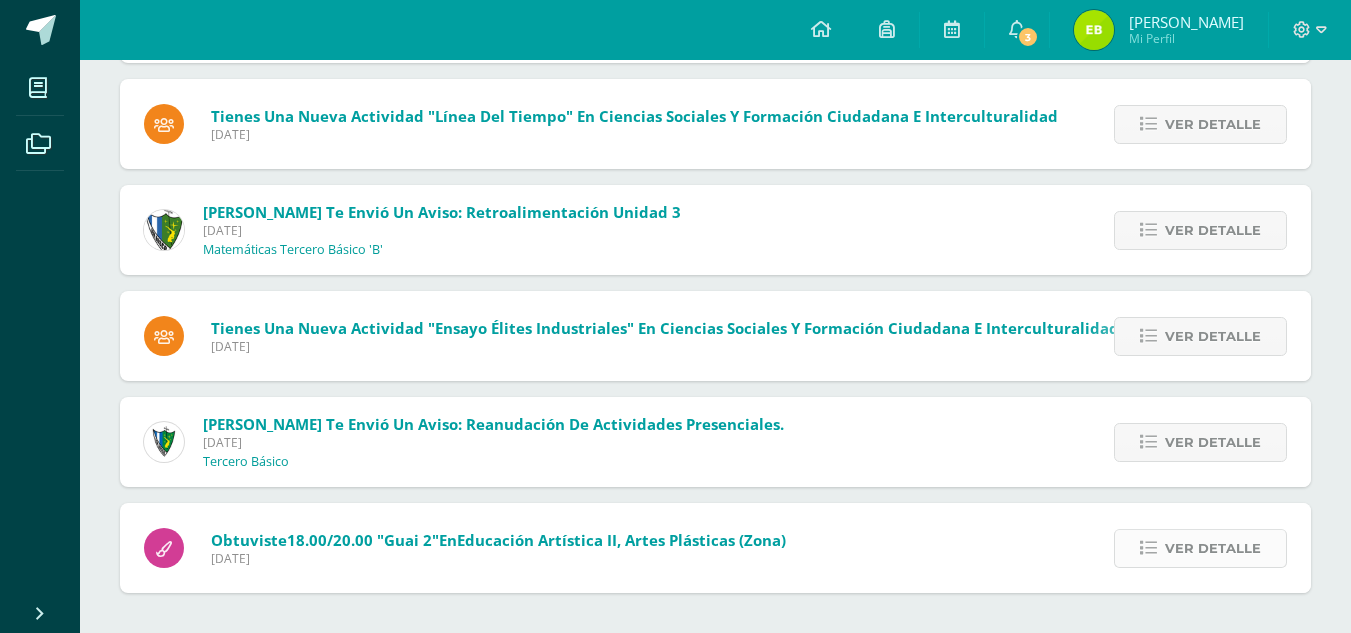 click on "Ver detalle" at bounding box center [1200, 548] 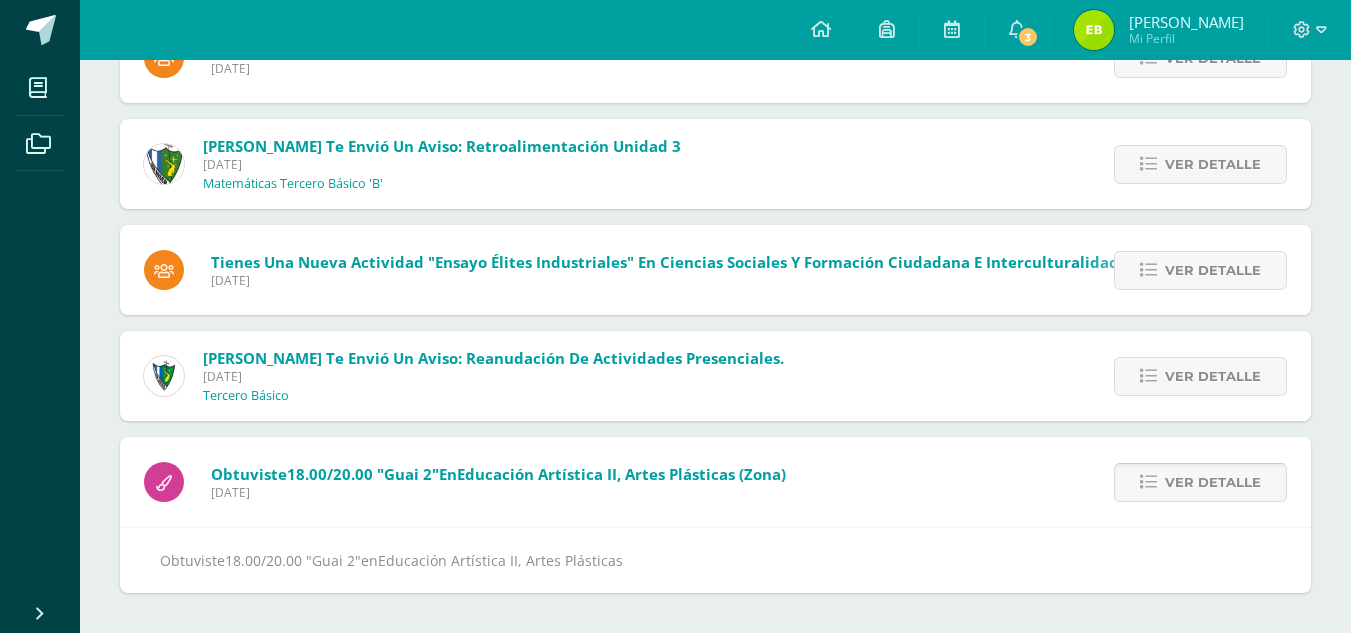 click on "Ver detalle" at bounding box center (1213, 482) 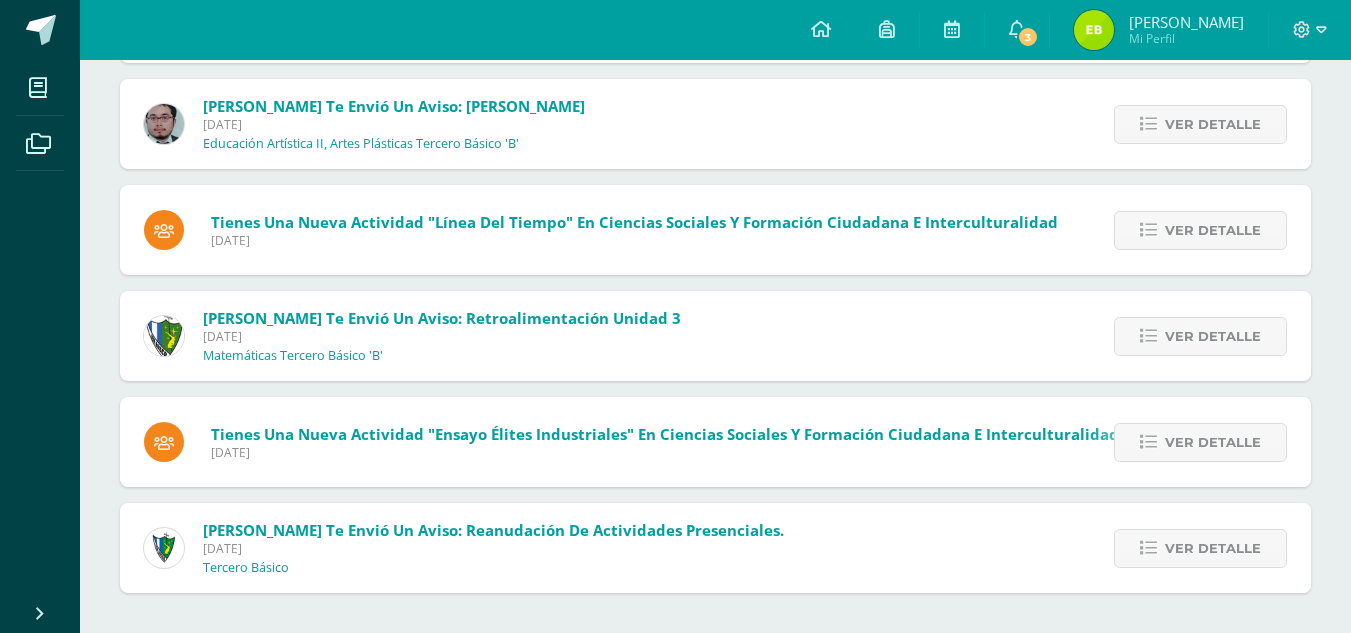 scroll, scrollTop: 1289, scrollLeft: 0, axis: vertical 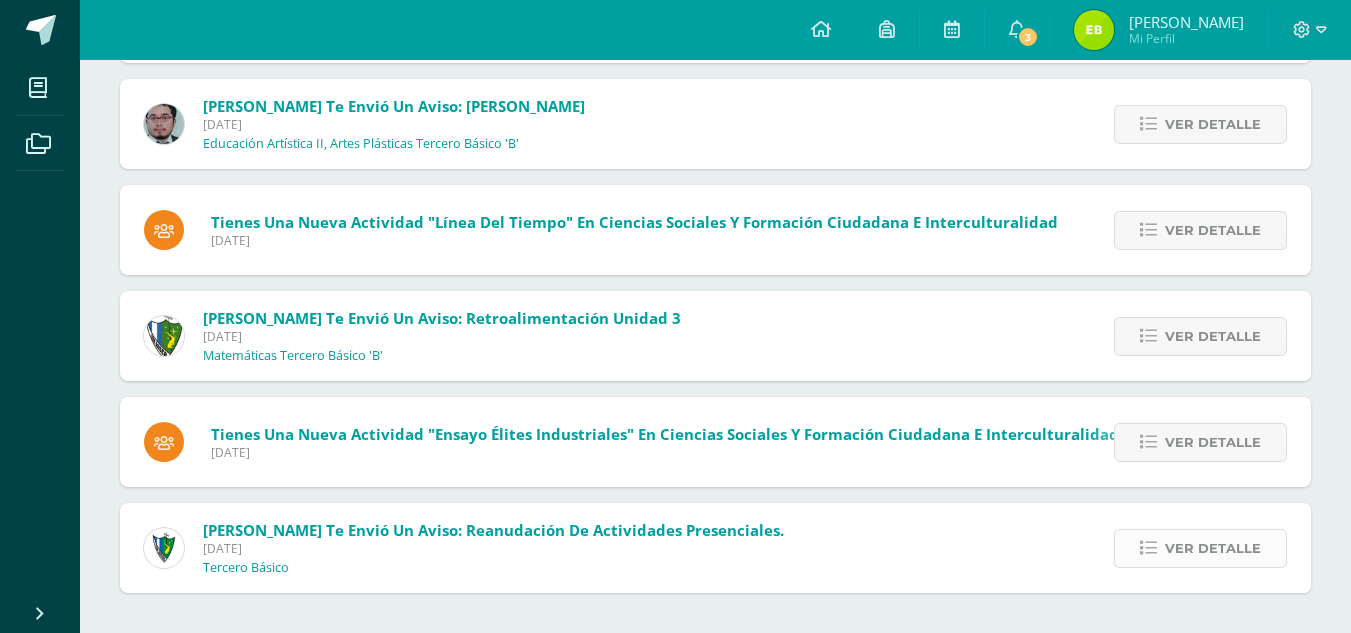 click on "Ver detalle" at bounding box center [1213, 548] 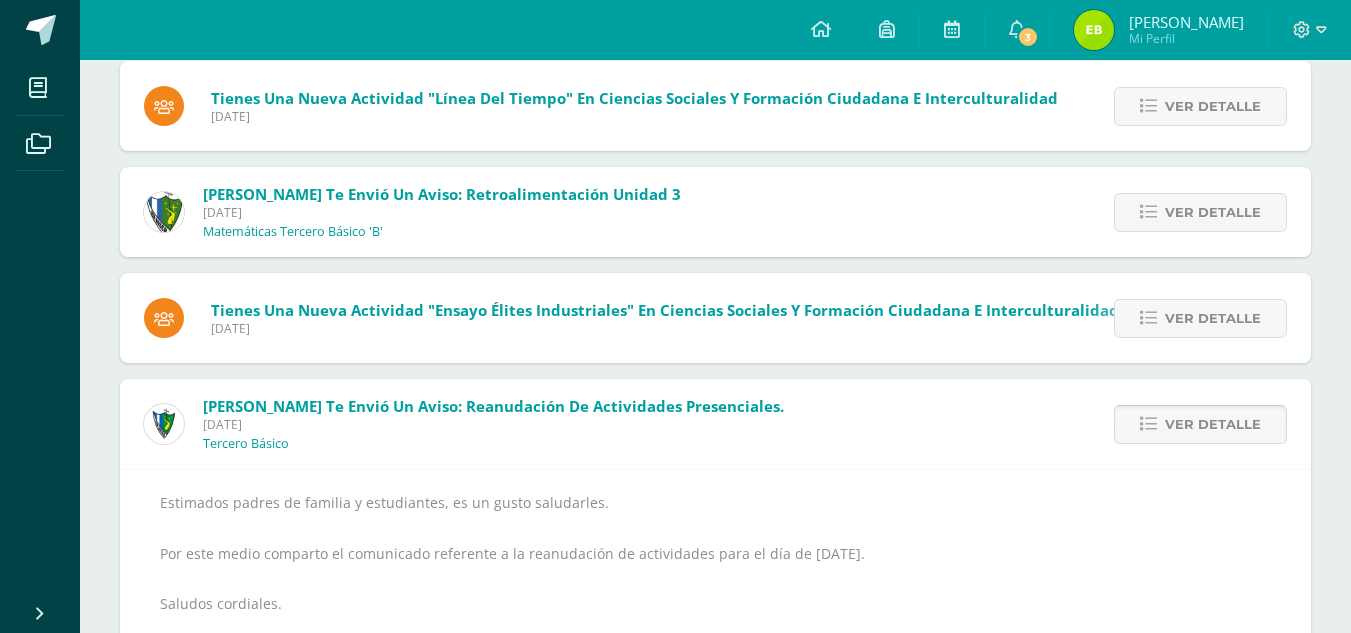 scroll, scrollTop: 1409, scrollLeft: 0, axis: vertical 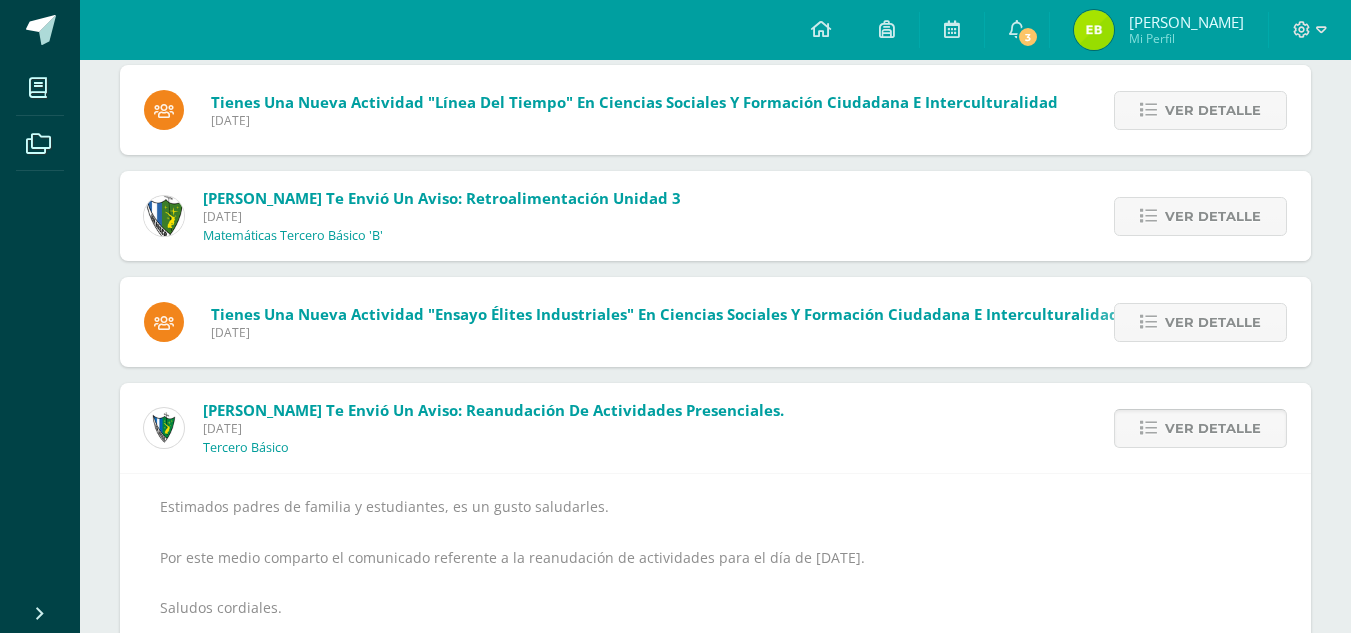 click on "Ver detalle" at bounding box center (1213, 428) 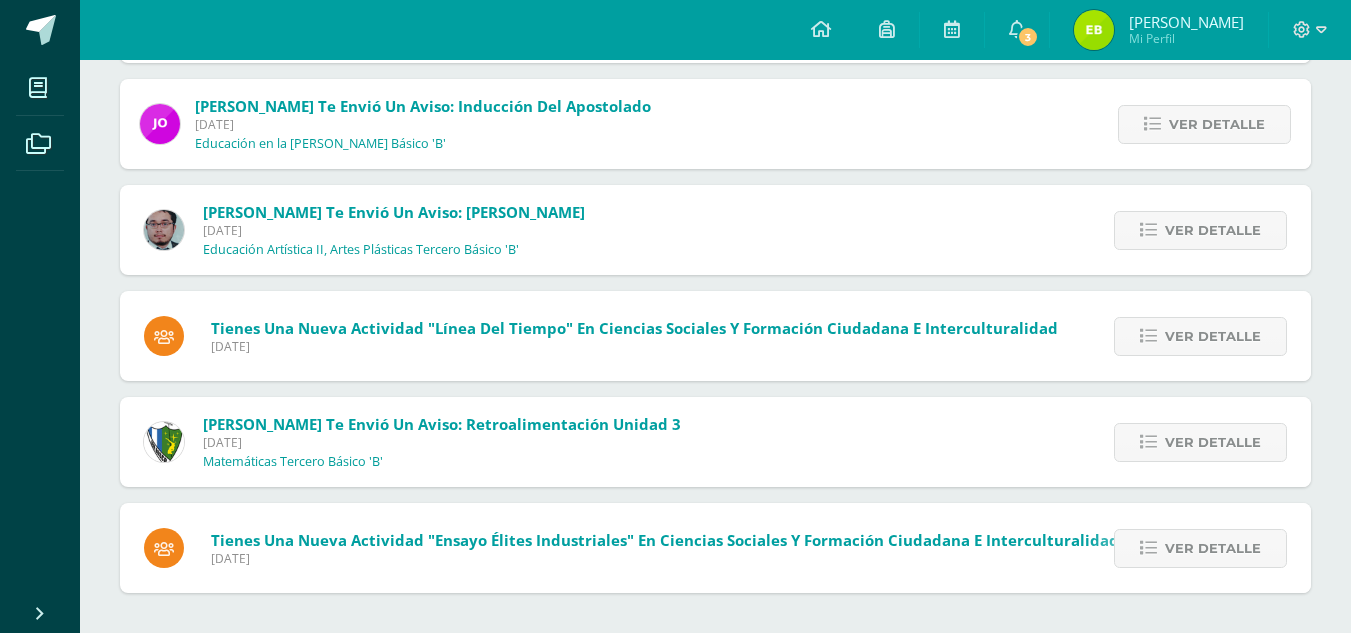 scroll, scrollTop: 1183, scrollLeft: 0, axis: vertical 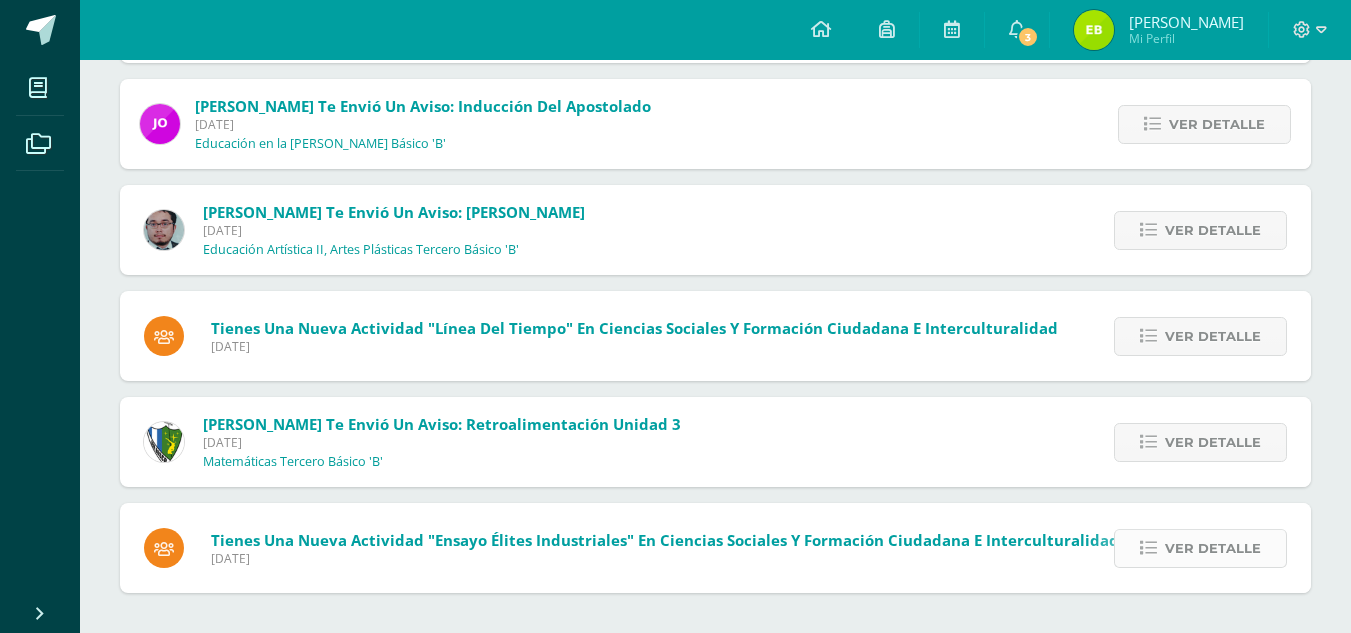 click on "Ver detalle" at bounding box center (1213, 548) 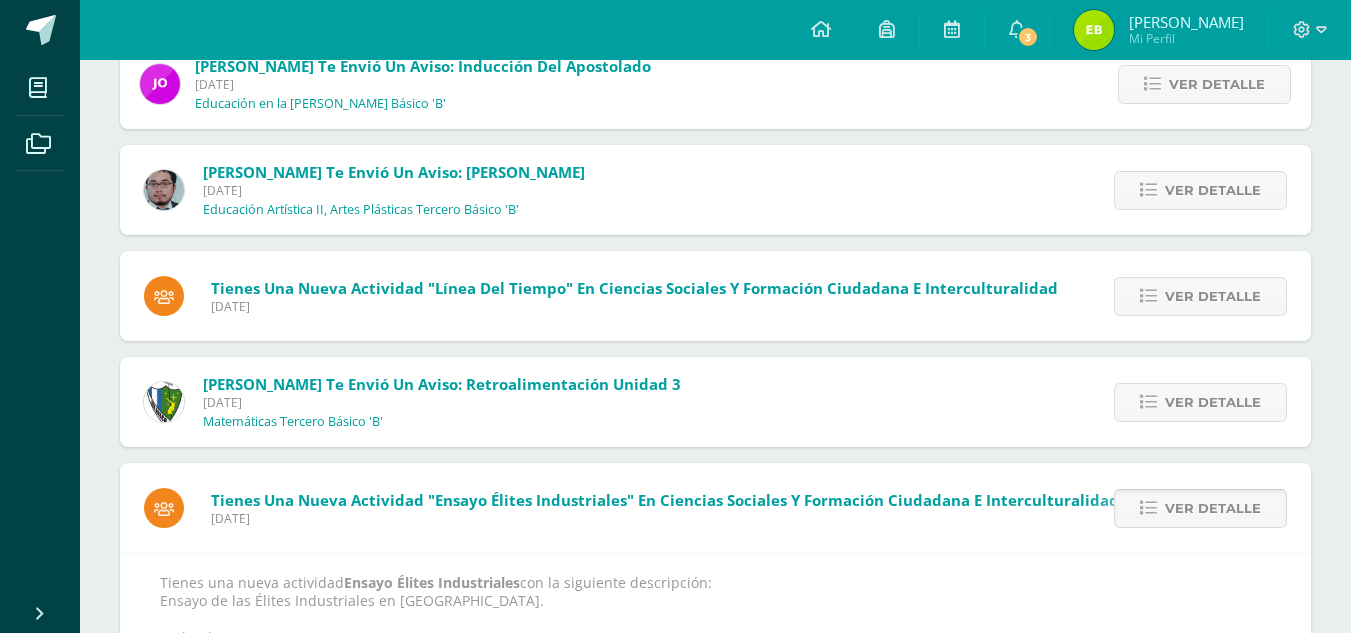 scroll, scrollTop: 1313, scrollLeft: 0, axis: vertical 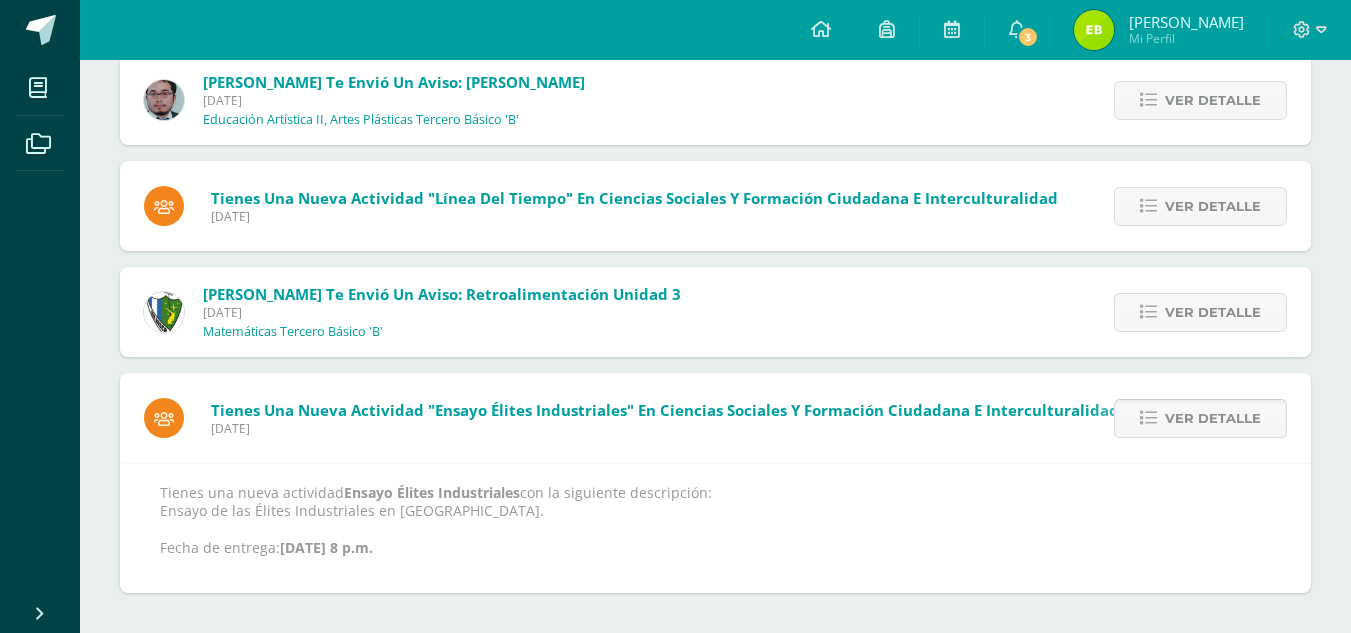 click on "Ver detalle" at bounding box center [1213, 418] 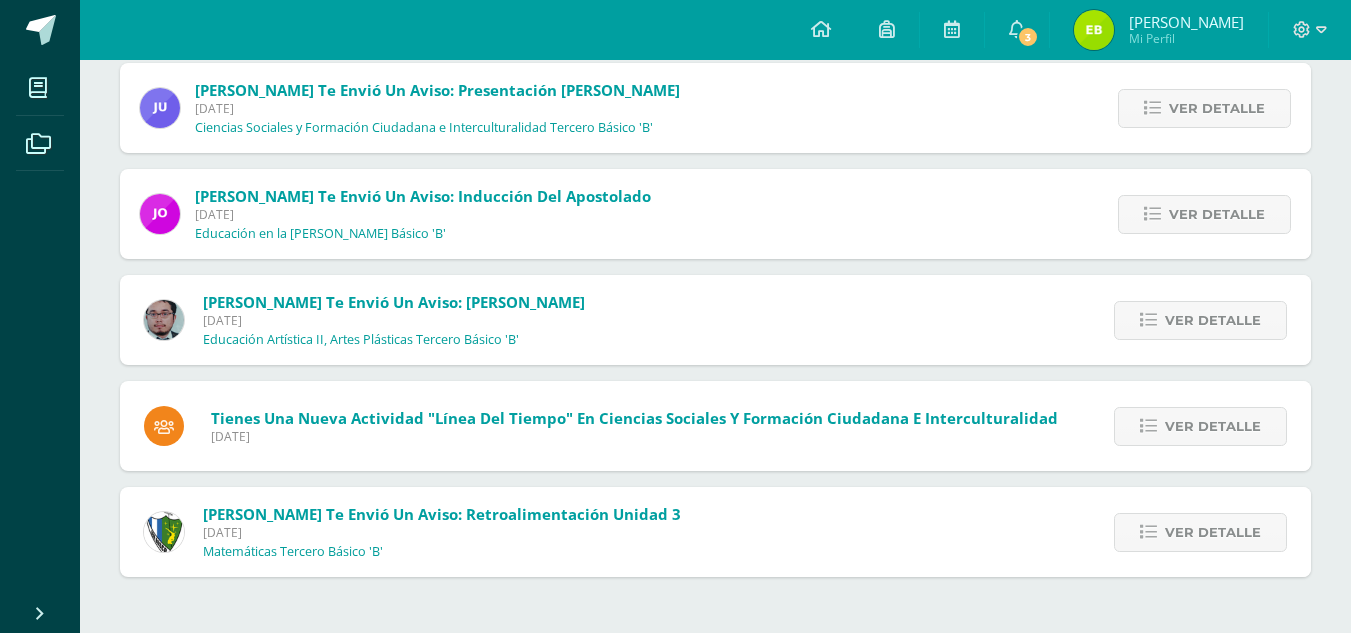 scroll, scrollTop: 1077, scrollLeft: 0, axis: vertical 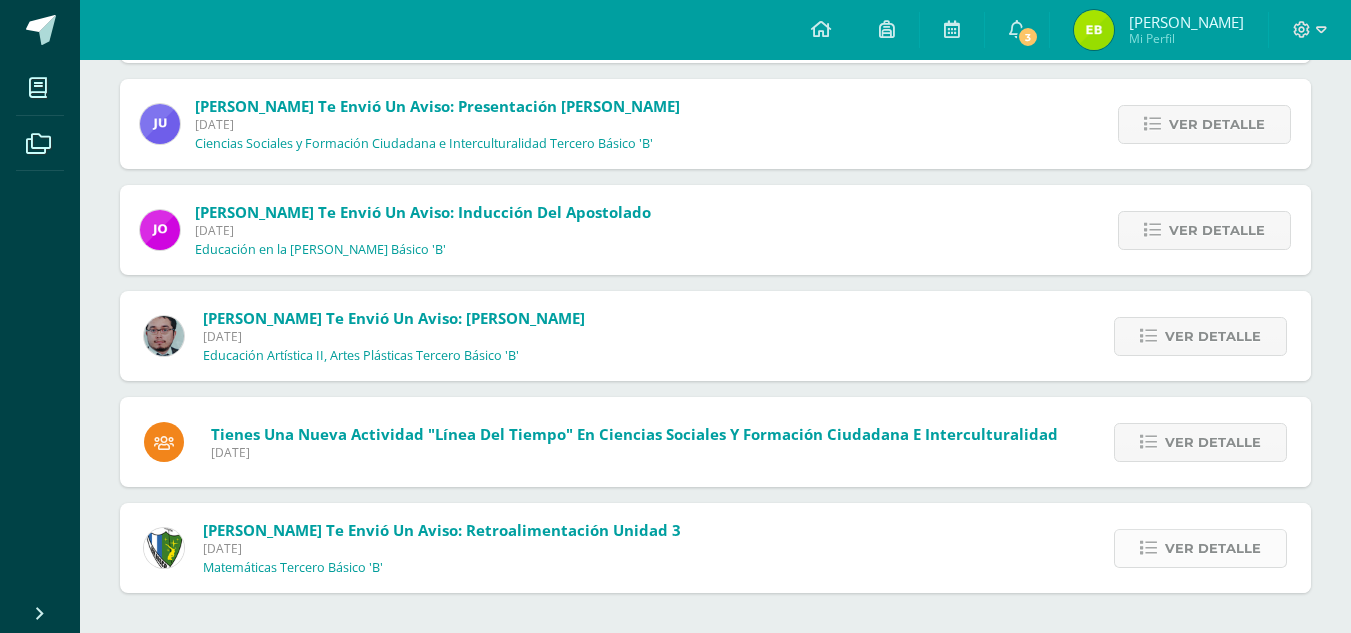 click on "Ver detalle" at bounding box center [1213, 548] 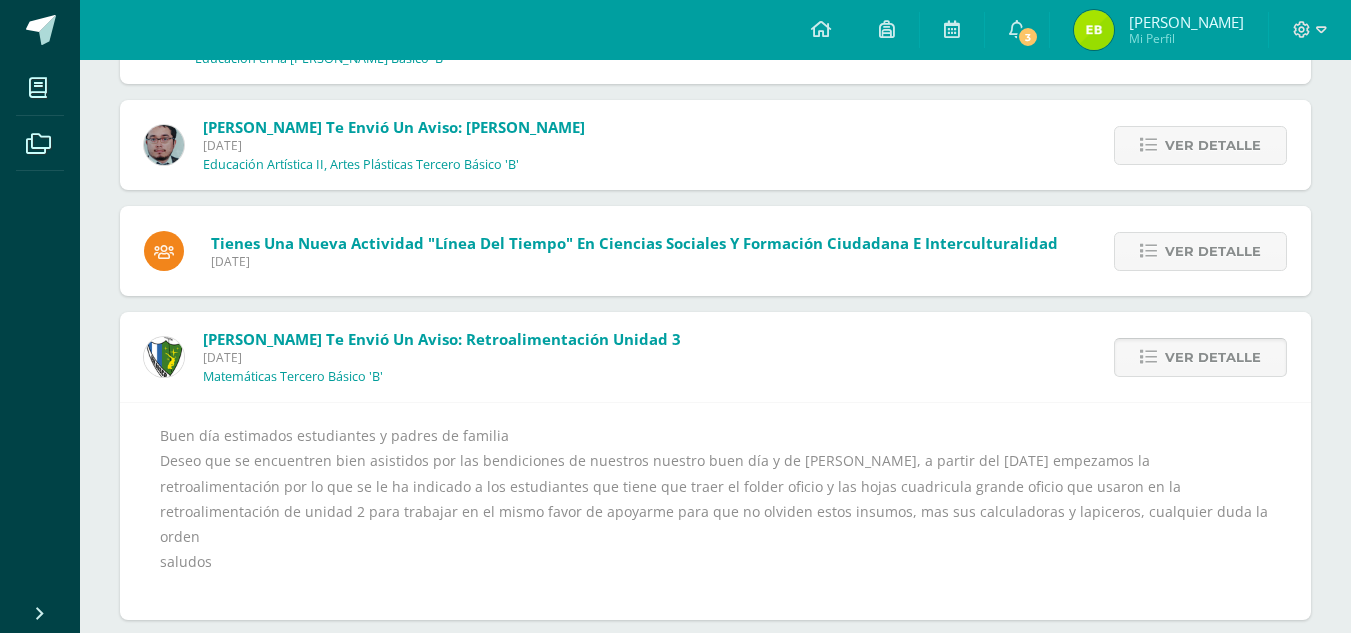 scroll, scrollTop: 1269, scrollLeft: 0, axis: vertical 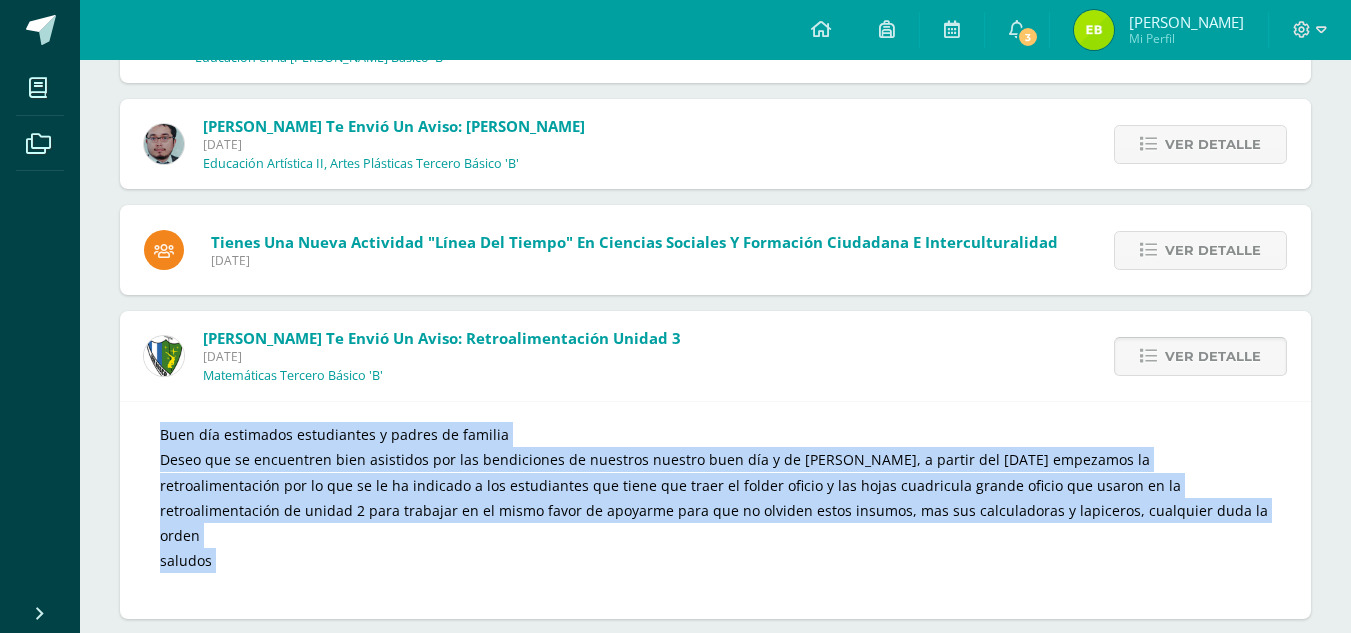 drag, startPoint x: 1208, startPoint y: 549, endPoint x: 1167, endPoint y: 366, distance: 187.53667 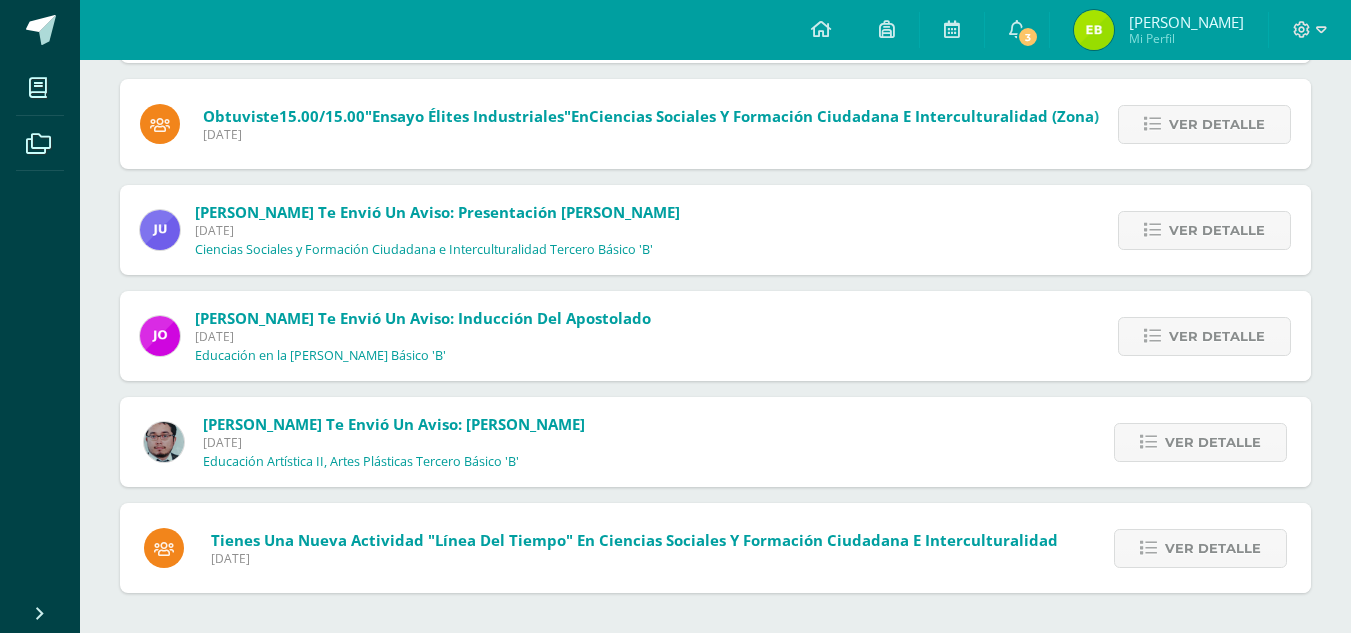 scroll, scrollTop: 971, scrollLeft: 0, axis: vertical 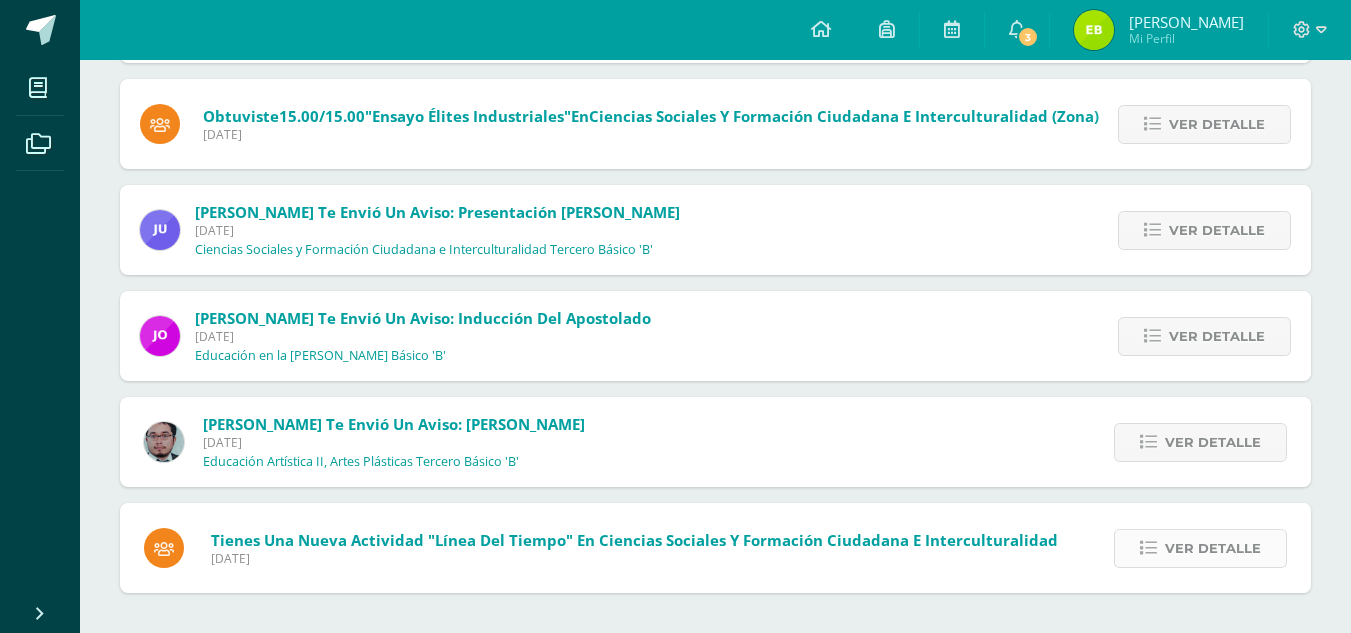 click at bounding box center (1148, 548) 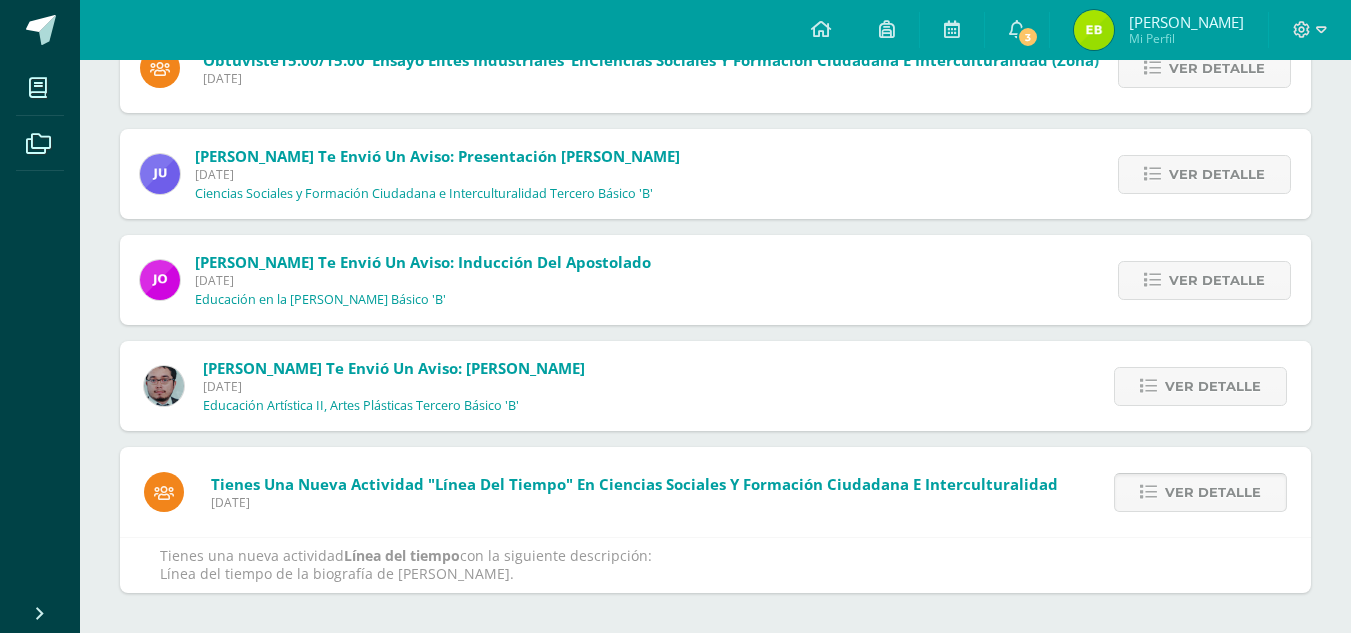 scroll, scrollTop: 1101, scrollLeft: 0, axis: vertical 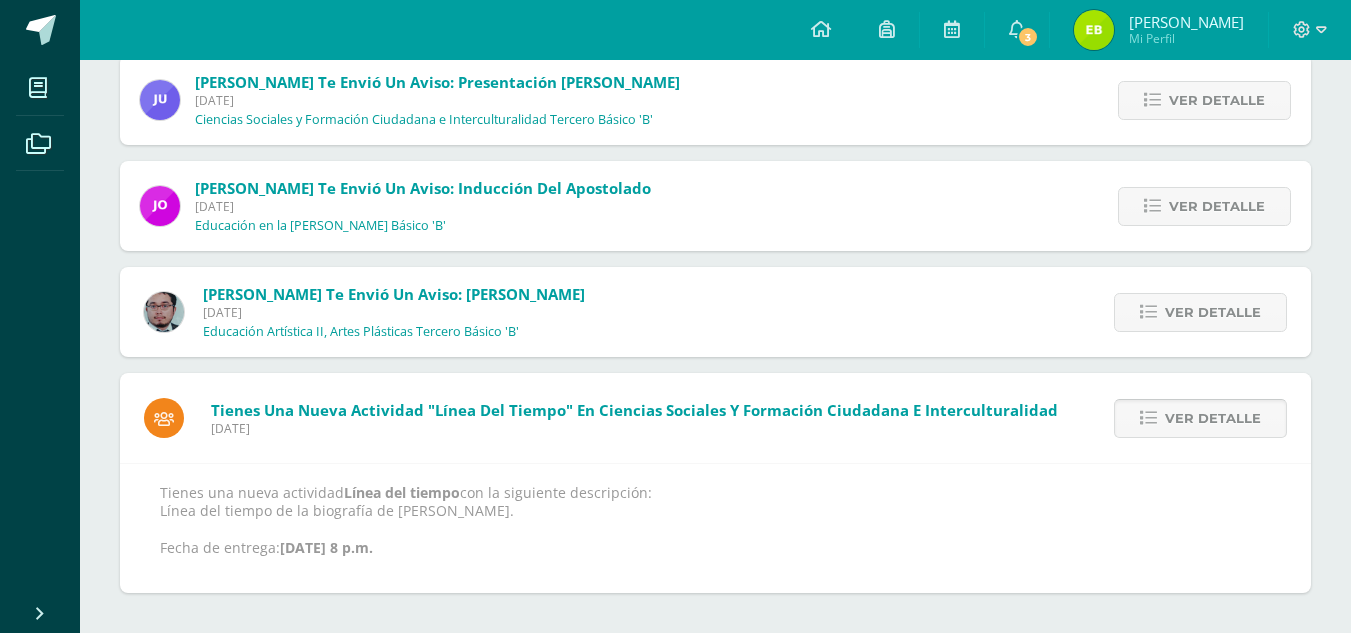 click on "Ver detalle" at bounding box center [1200, 418] 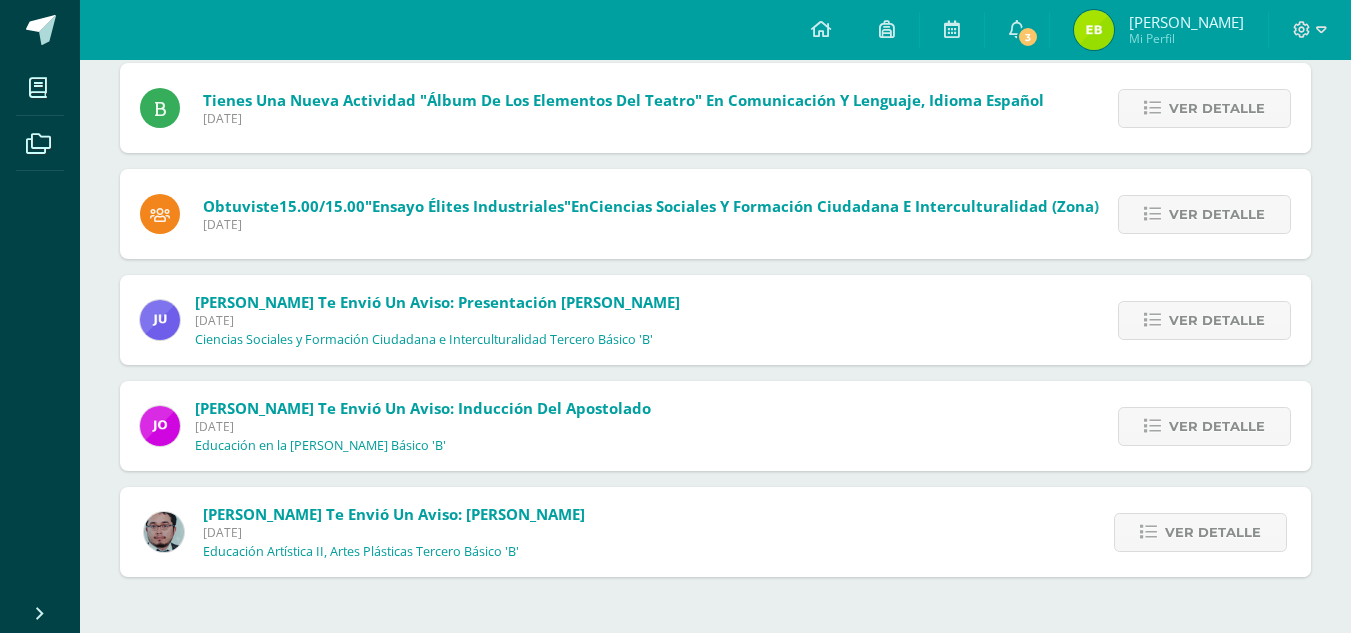 scroll, scrollTop: 865, scrollLeft: 0, axis: vertical 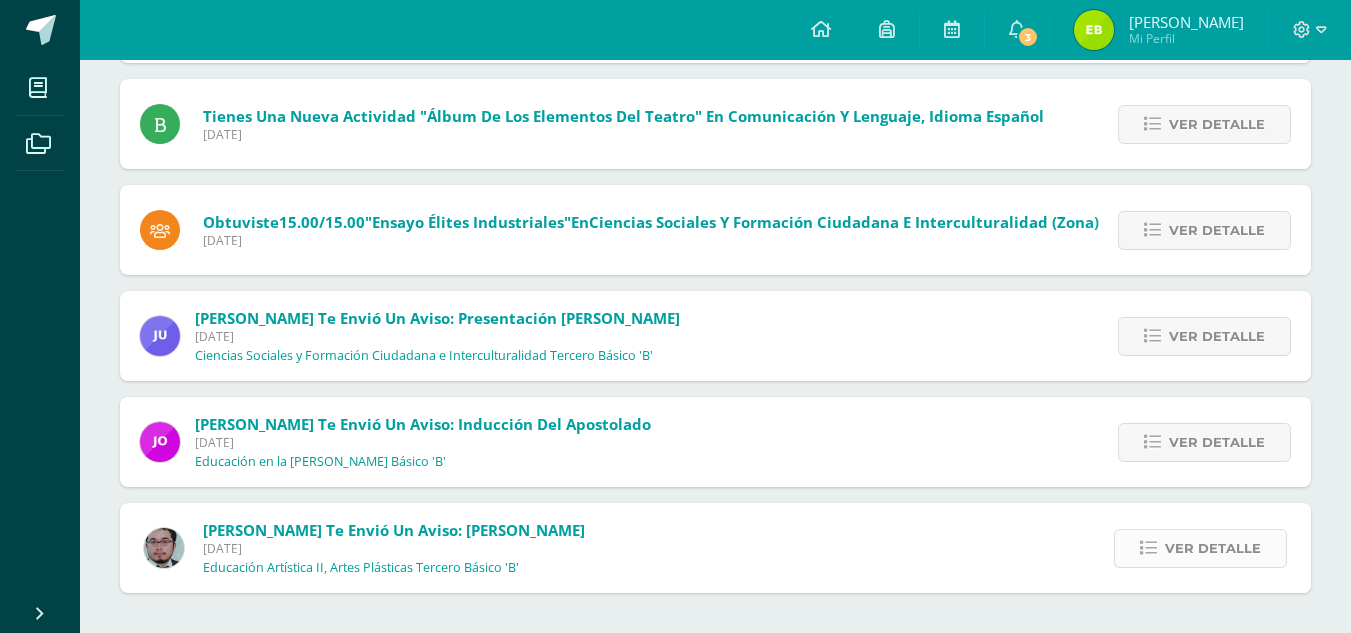 click on "Ver detalle" at bounding box center (1213, 548) 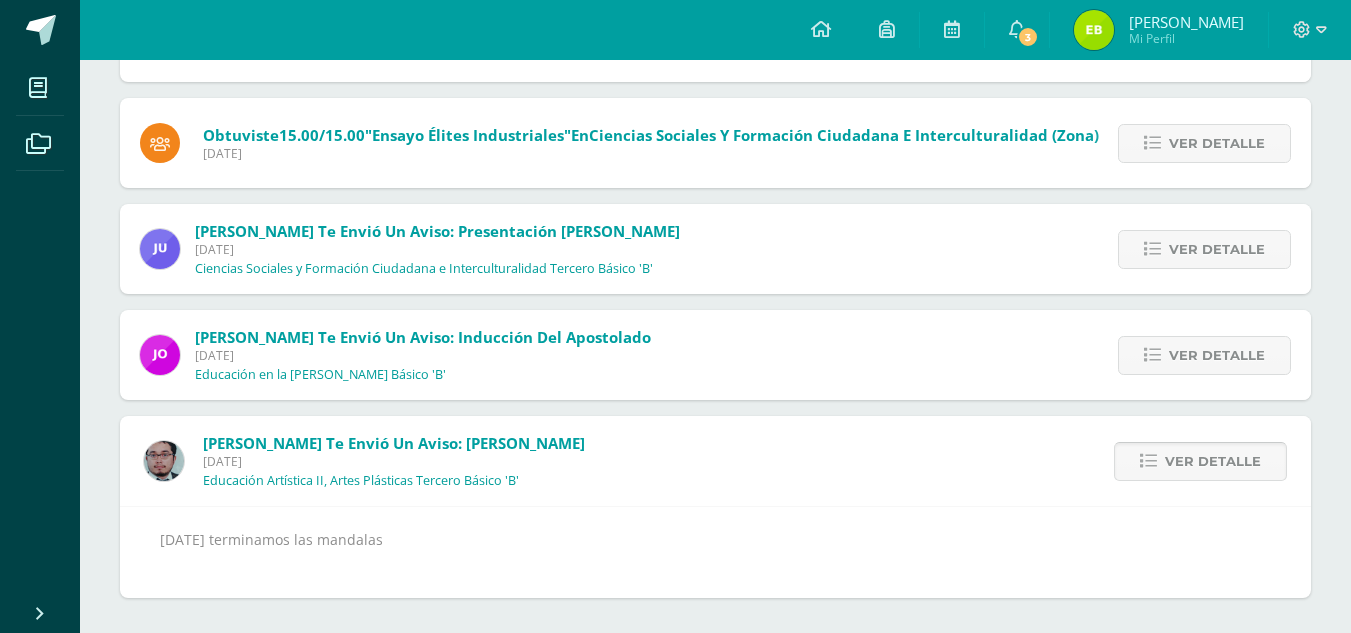 scroll, scrollTop: 957, scrollLeft: 0, axis: vertical 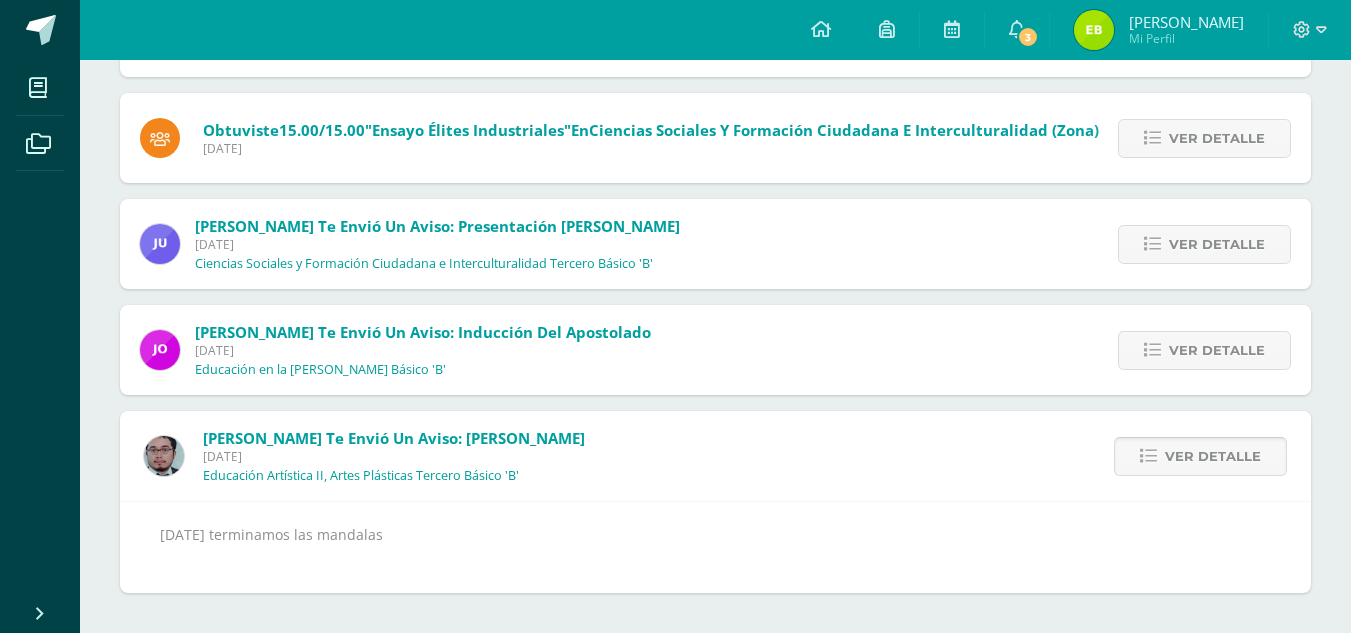 click on "Ver detalle" at bounding box center (1213, 456) 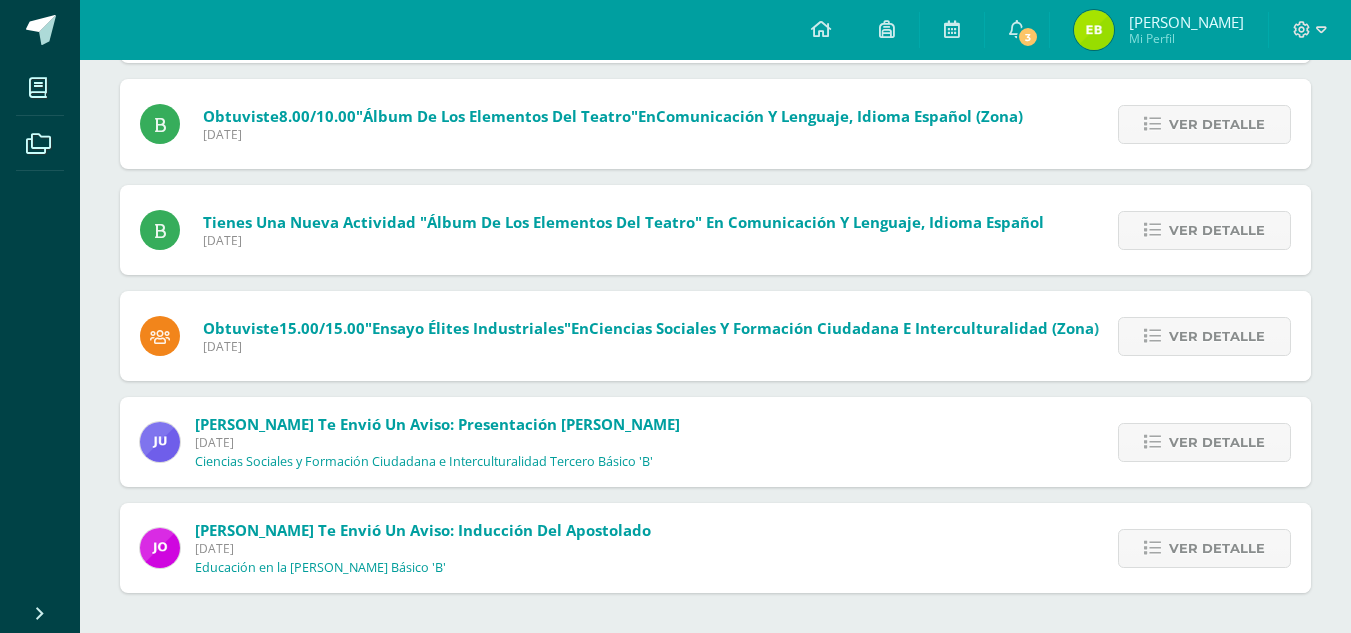 scroll, scrollTop: 759, scrollLeft: 0, axis: vertical 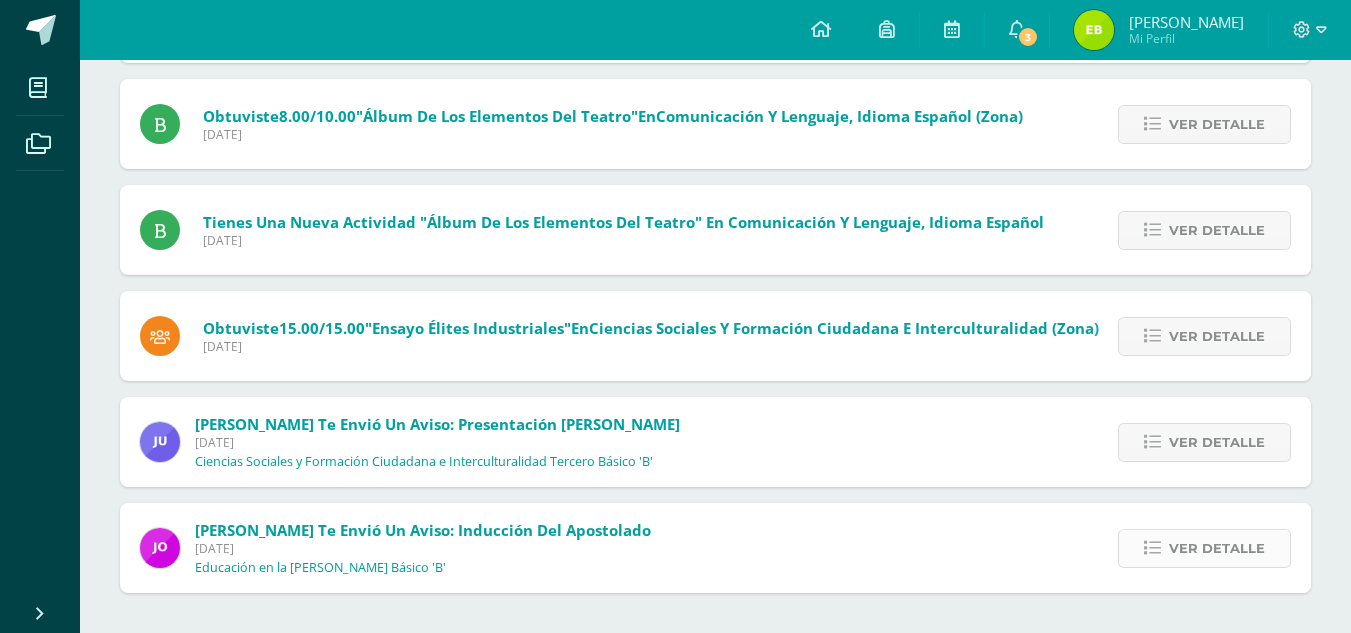 click on "Ver detalle" at bounding box center (1217, 548) 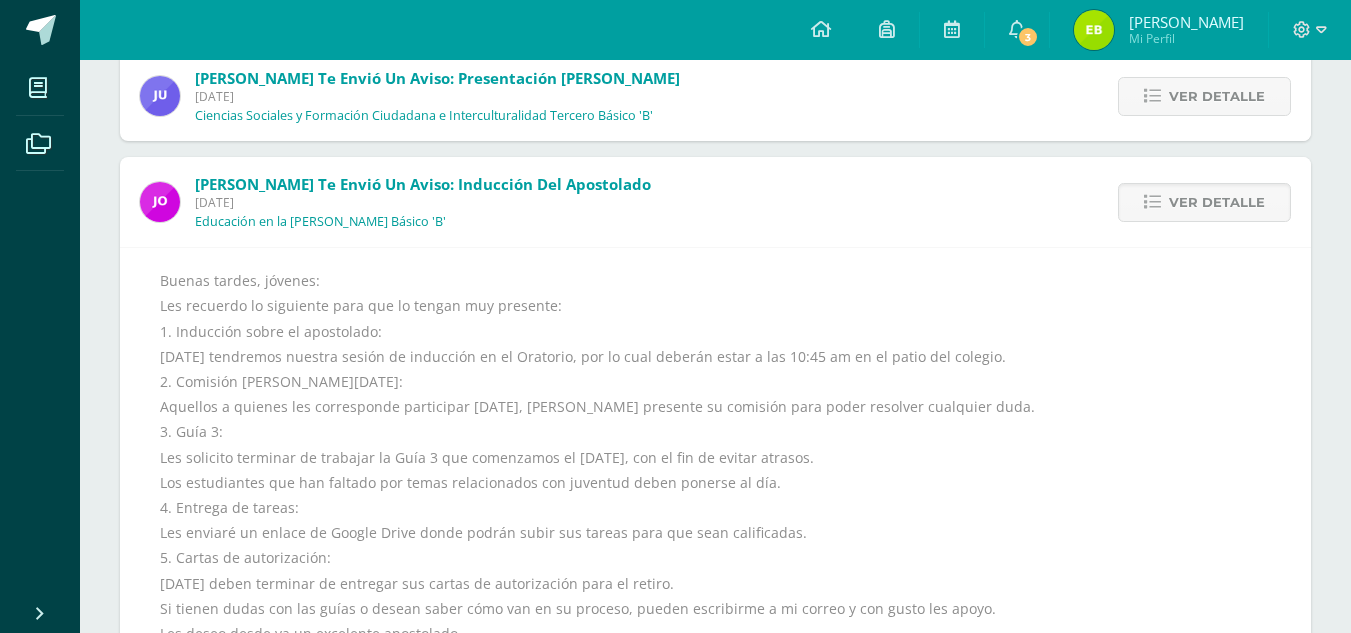 scroll, scrollTop: 1119, scrollLeft: 0, axis: vertical 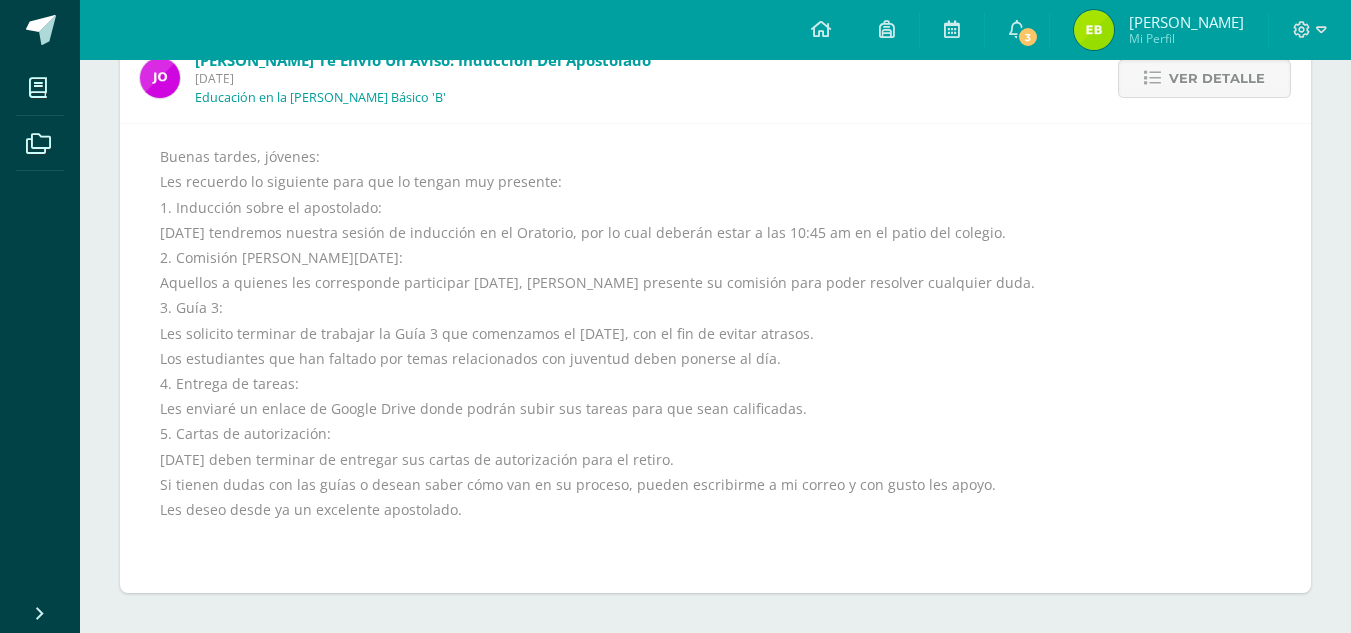 click on "Ver detalle" at bounding box center [1217, 78] 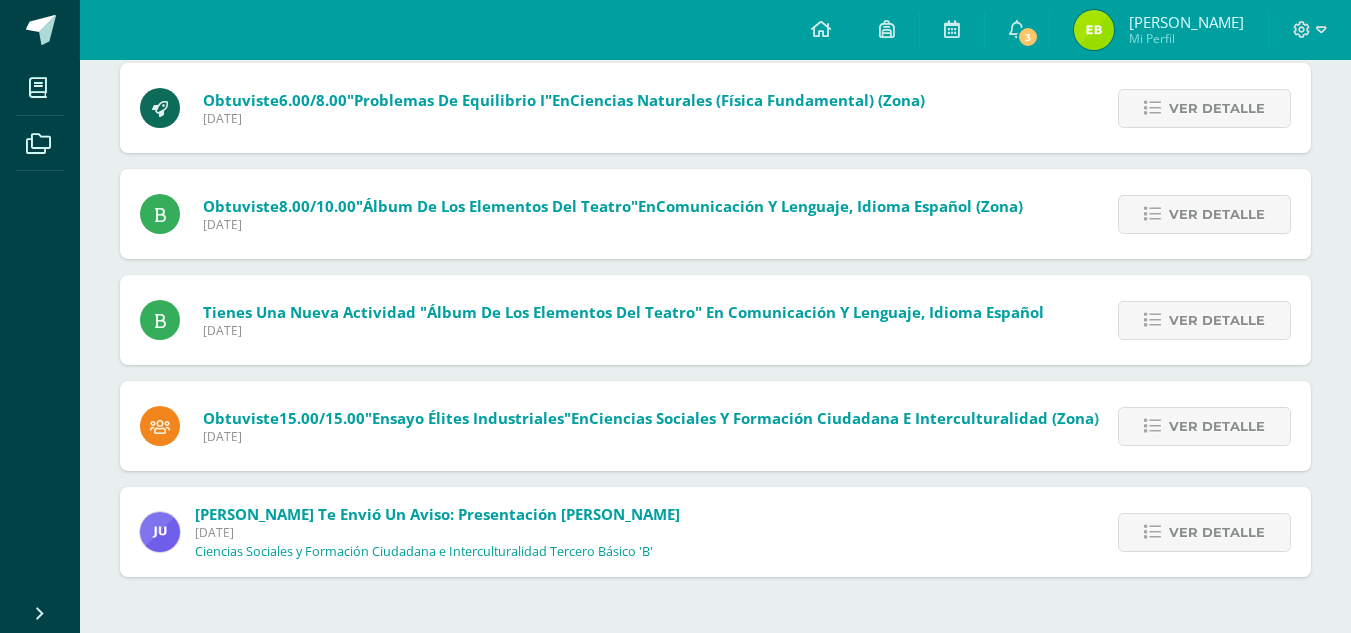 scroll, scrollTop: 653, scrollLeft: 0, axis: vertical 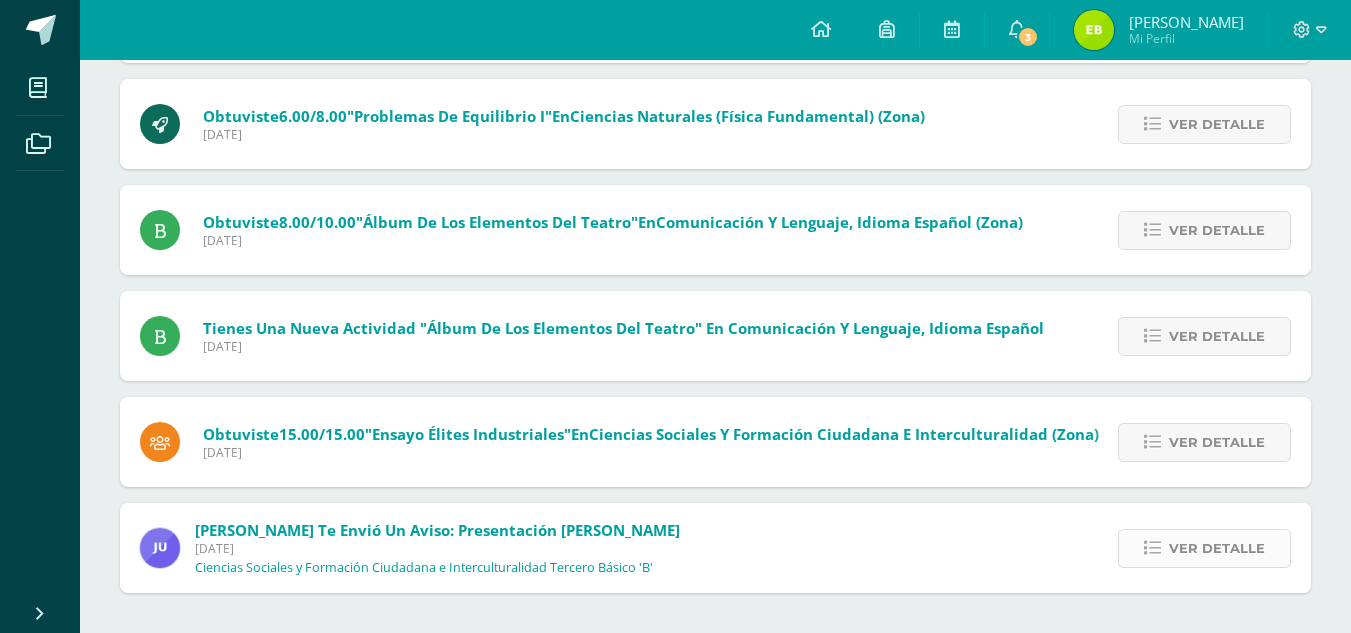 click at bounding box center [1152, 548] 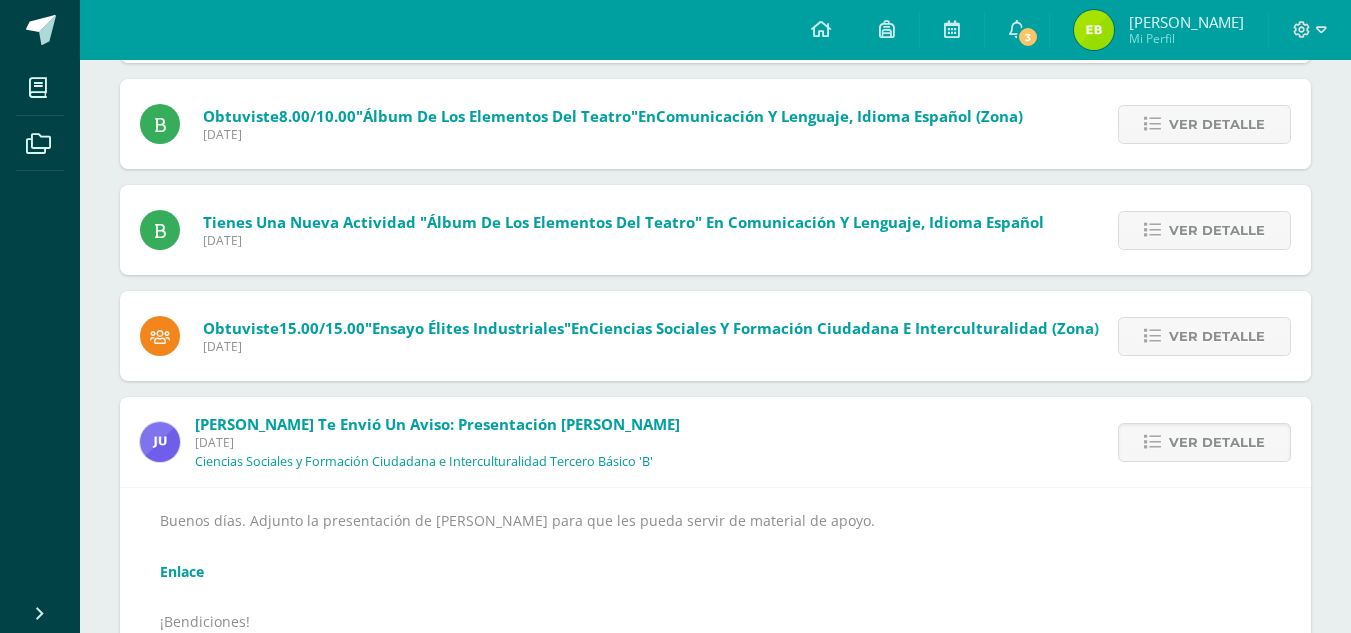 scroll, scrollTop: 773, scrollLeft: 0, axis: vertical 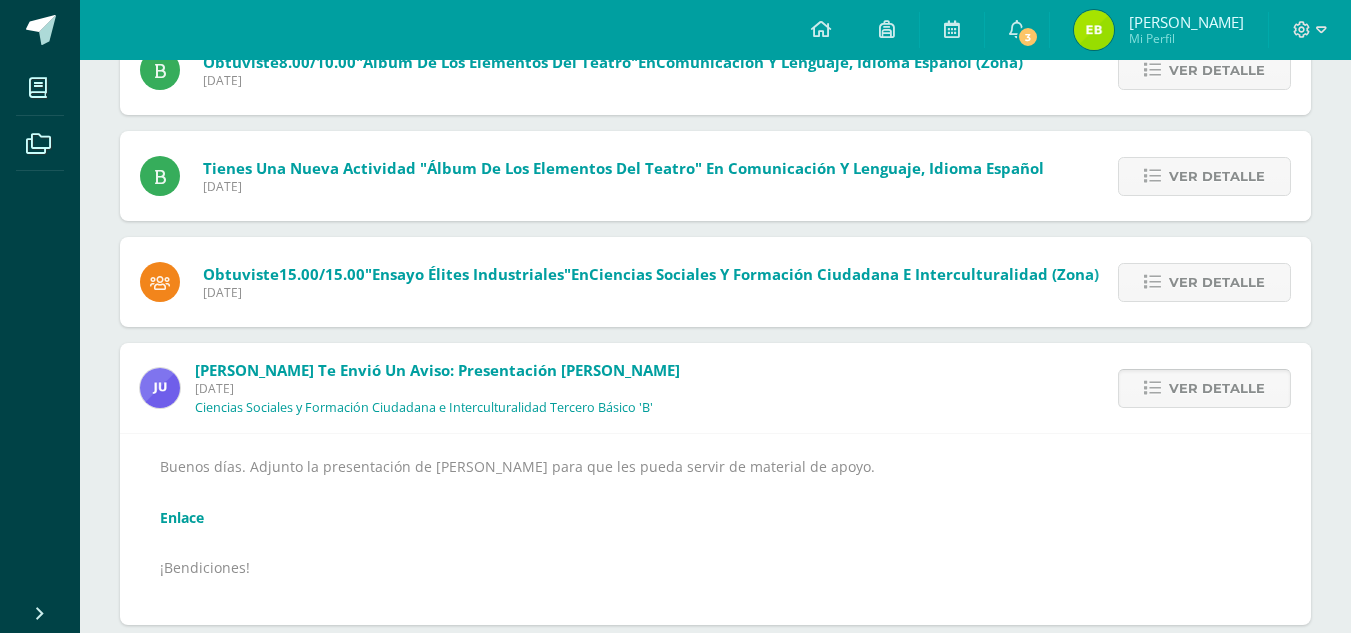 click on "Ver detalle" at bounding box center (1217, 388) 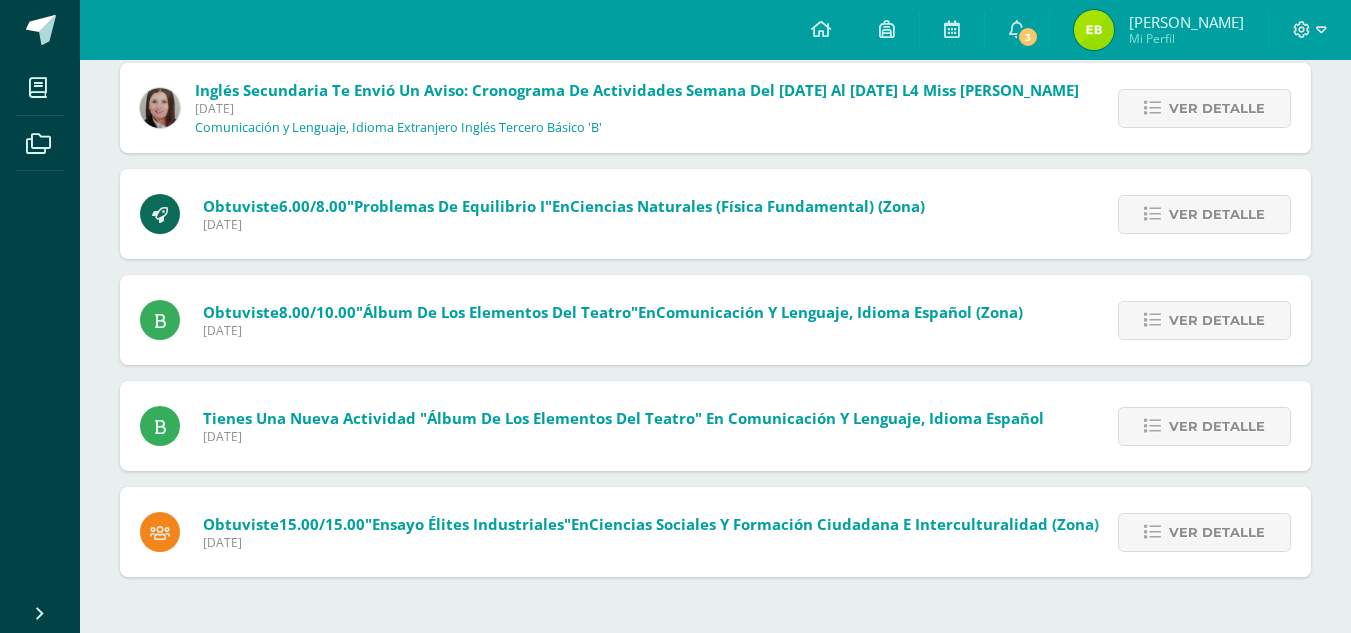 scroll, scrollTop: 547, scrollLeft: 0, axis: vertical 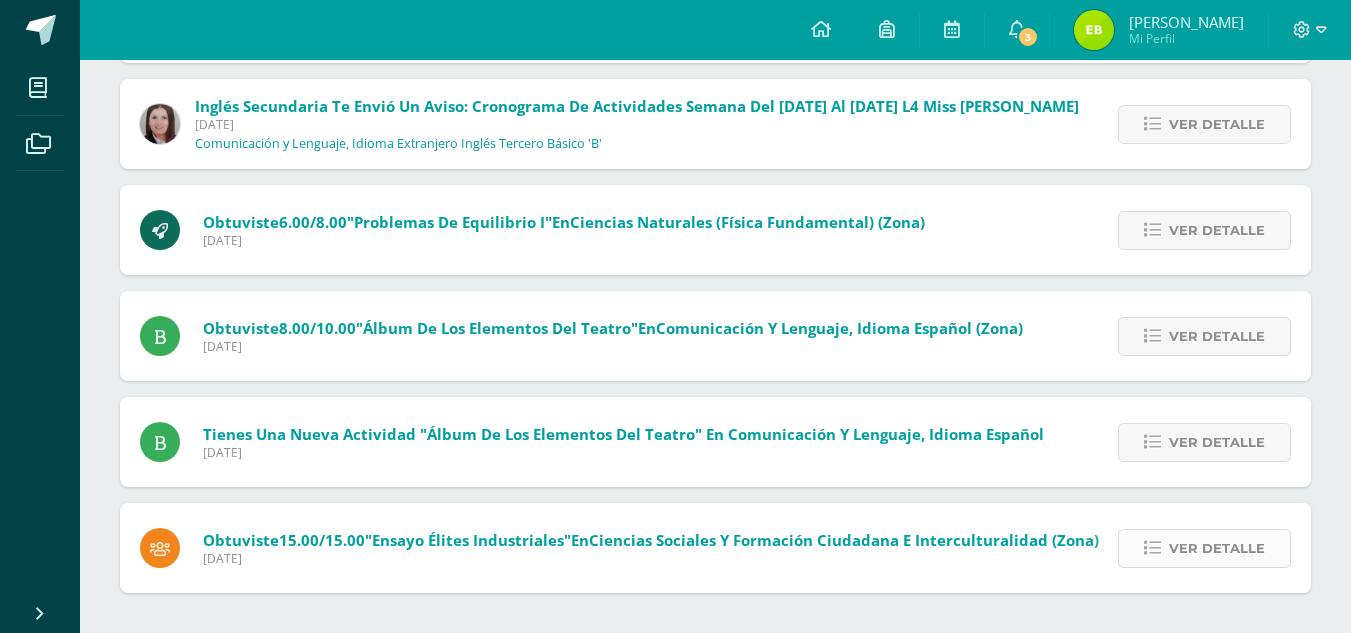 click on "Ver detalle" at bounding box center (1217, 548) 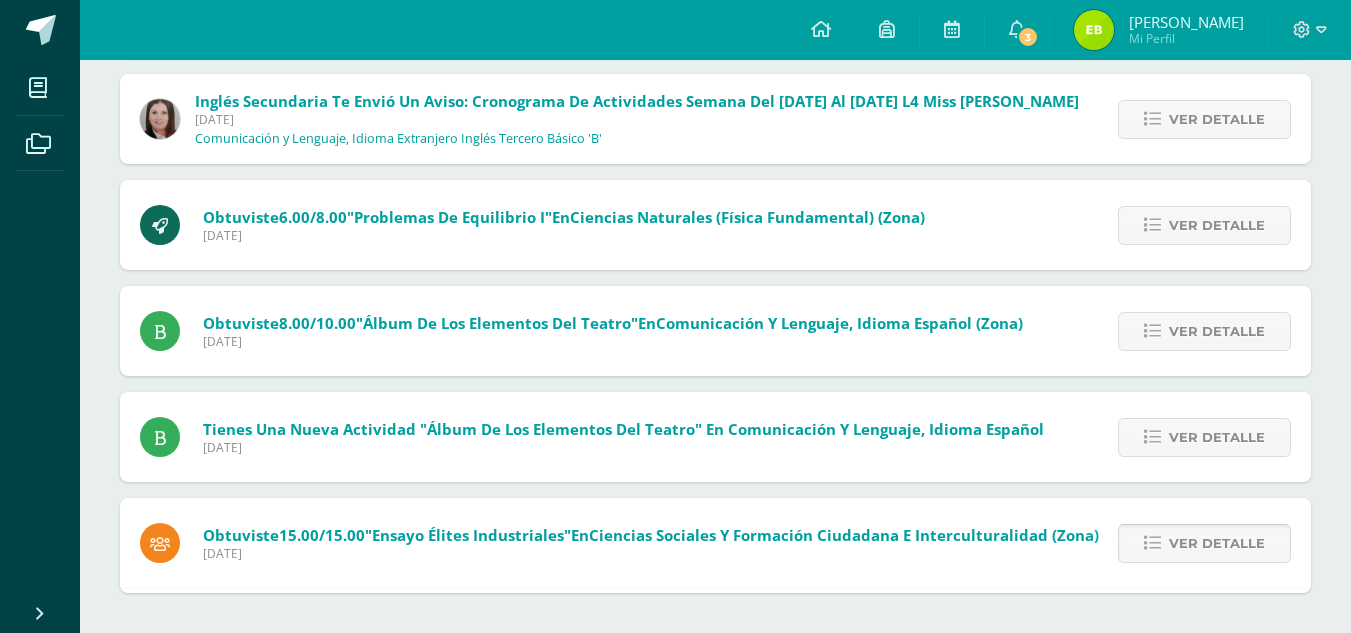 scroll, scrollTop: 613, scrollLeft: 0, axis: vertical 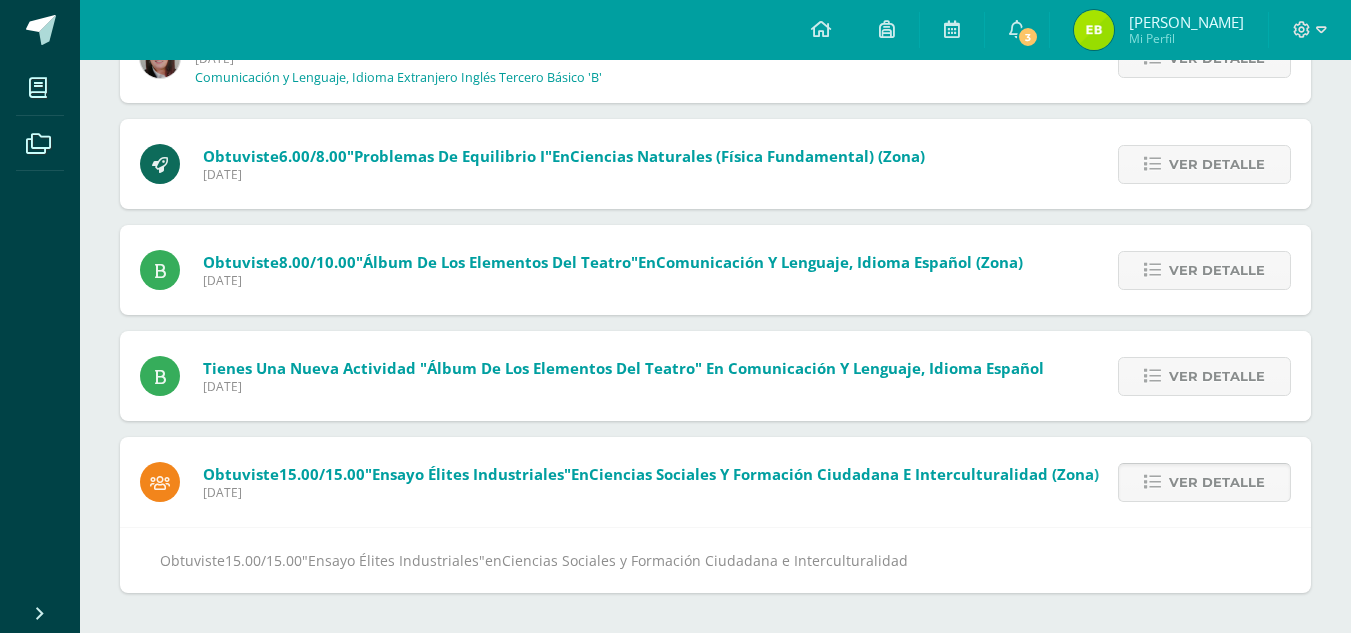 click on "Ver detalle" at bounding box center [1217, 482] 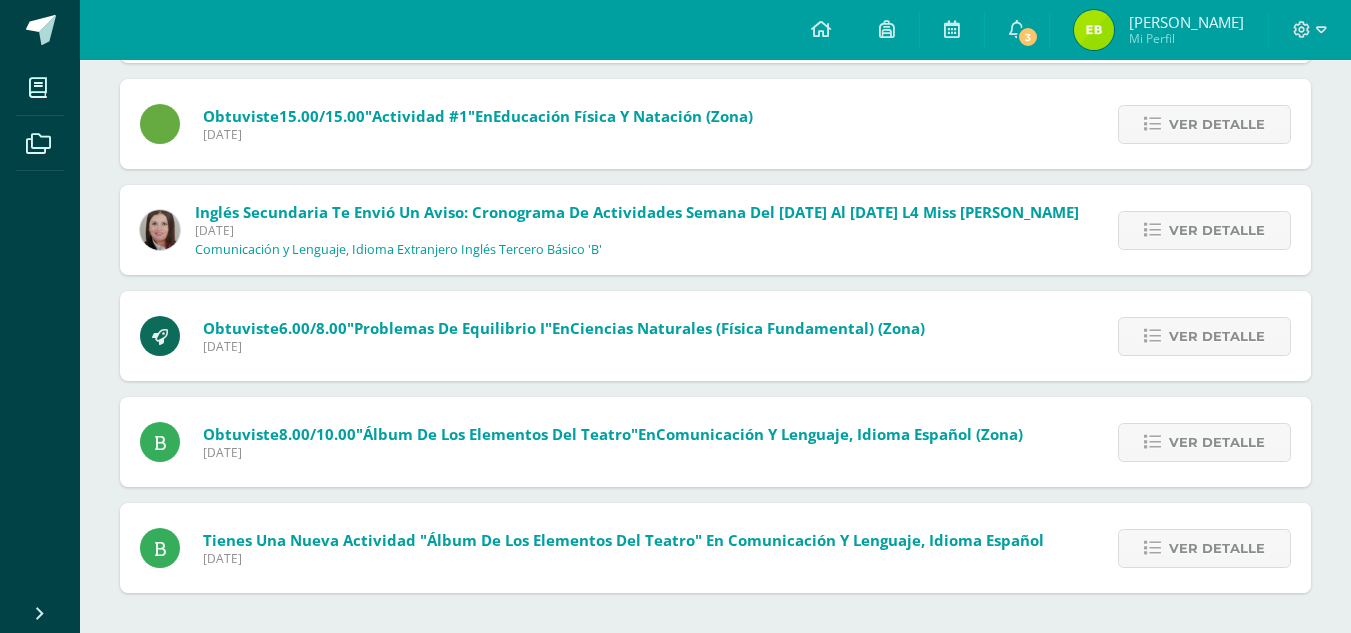 scroll, scrollTop: 441, scrollLeft: 0, axis: vertical 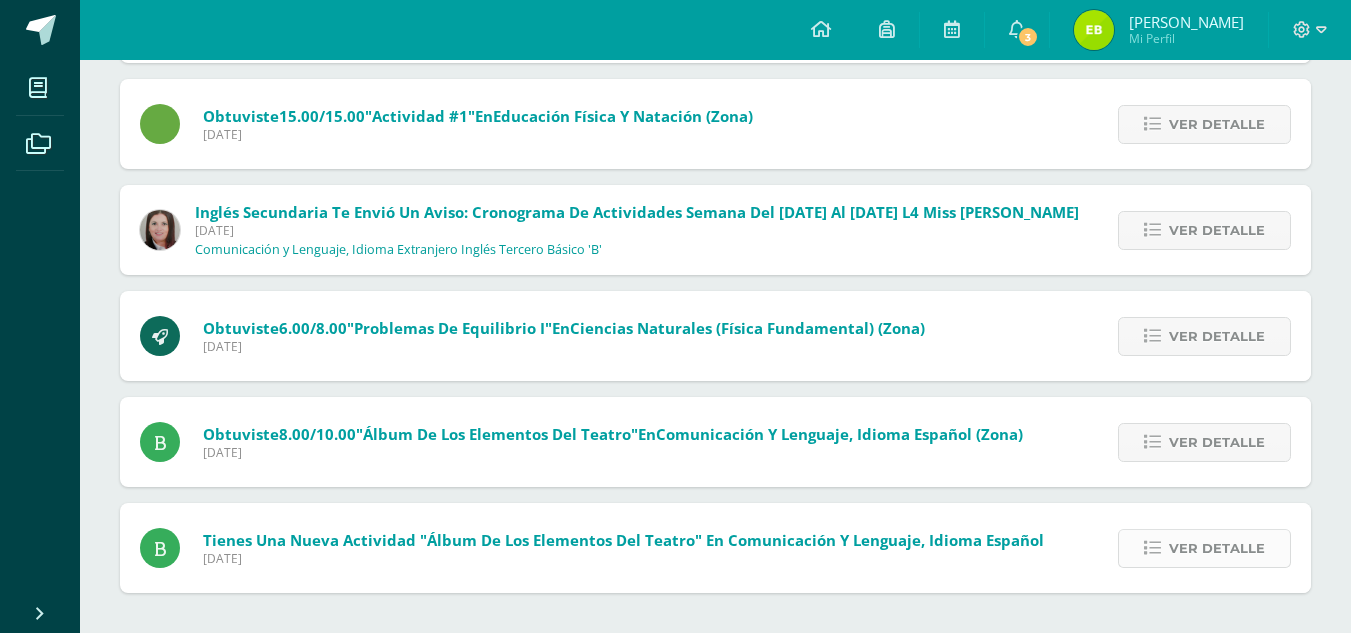 click on "Ver detalle" at bounding box center (1217, 548) 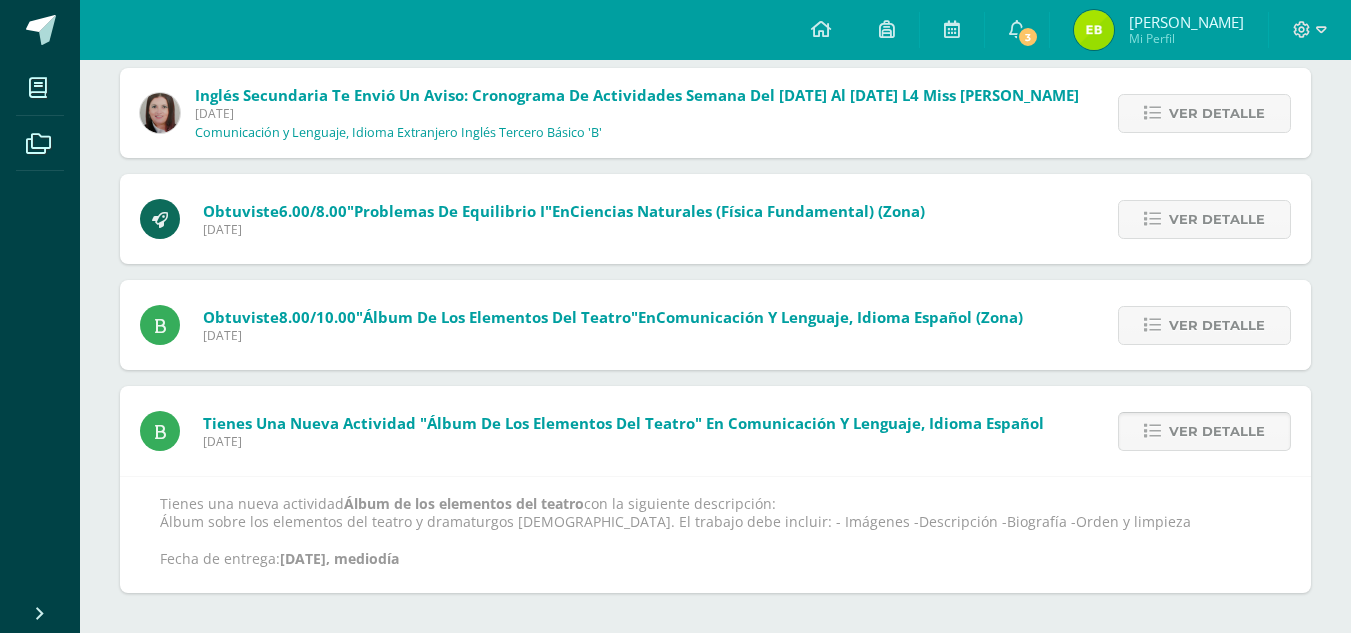 scroll, scrollTop: 571, scrollLeft: 0, axis: vertical 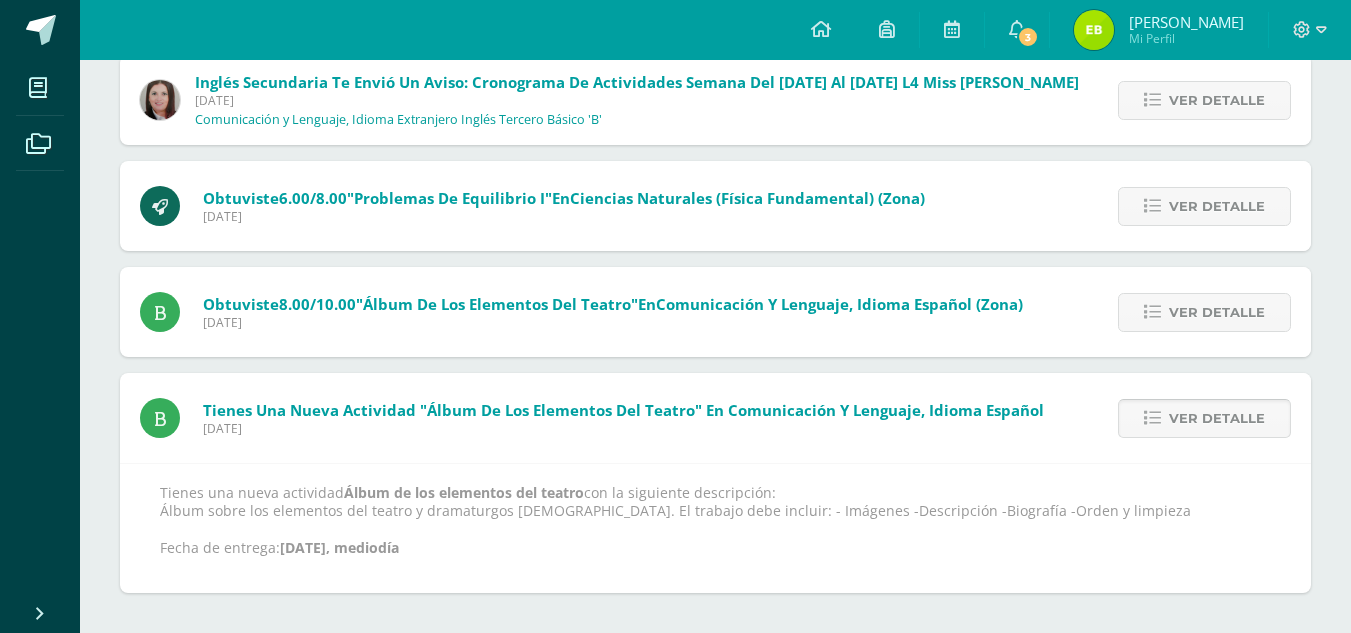 click on "Ver detalle" at bounding box center [1217, 418] 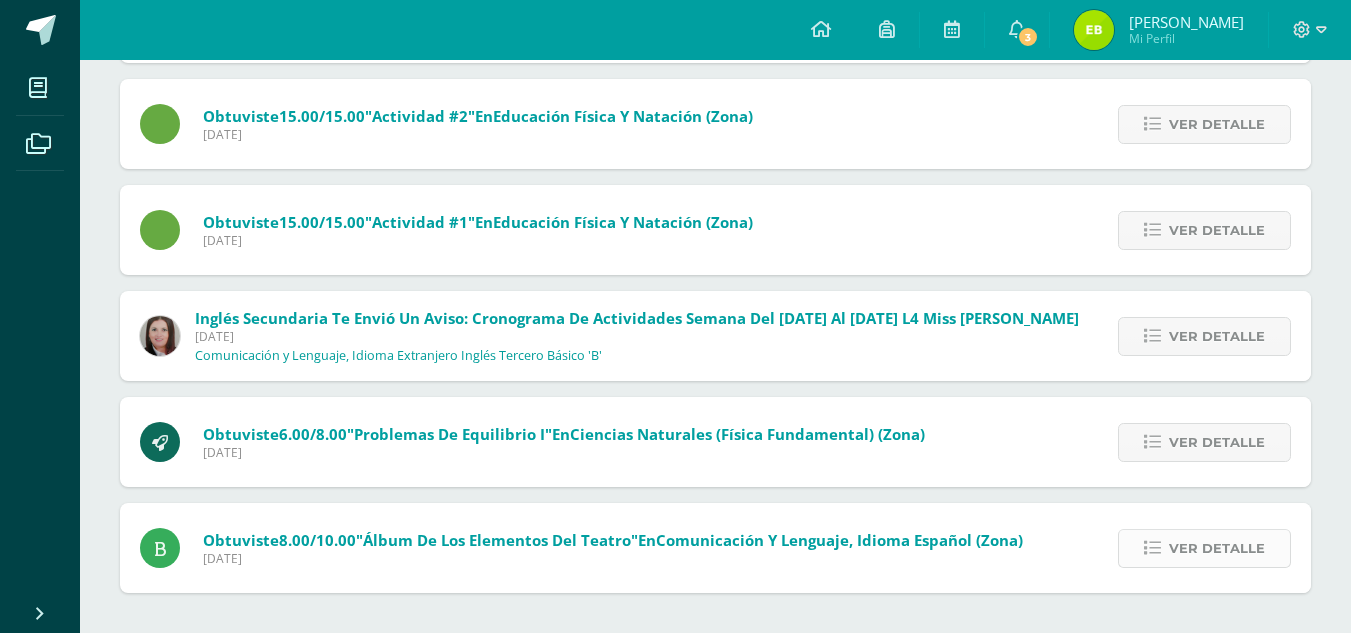 click on "Ver detalle" at bounding box center (1217, 548) 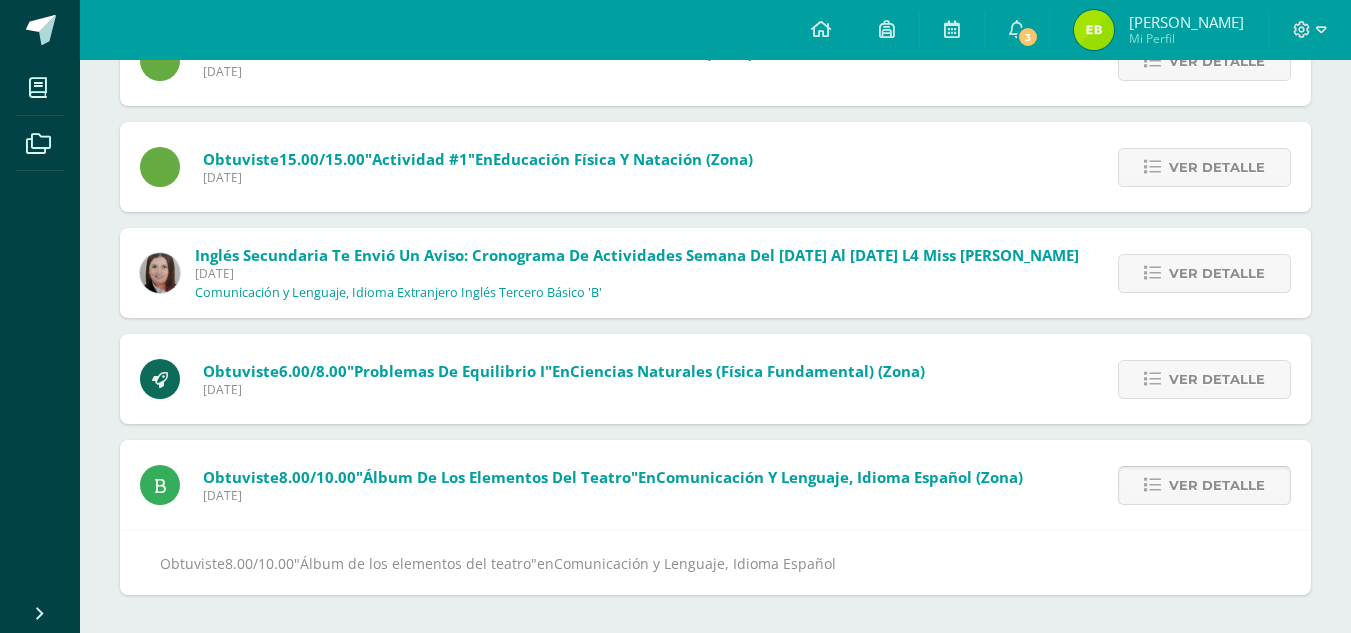 scroll, scrollTop: 401, scrollLeft: 0, axis: vertical 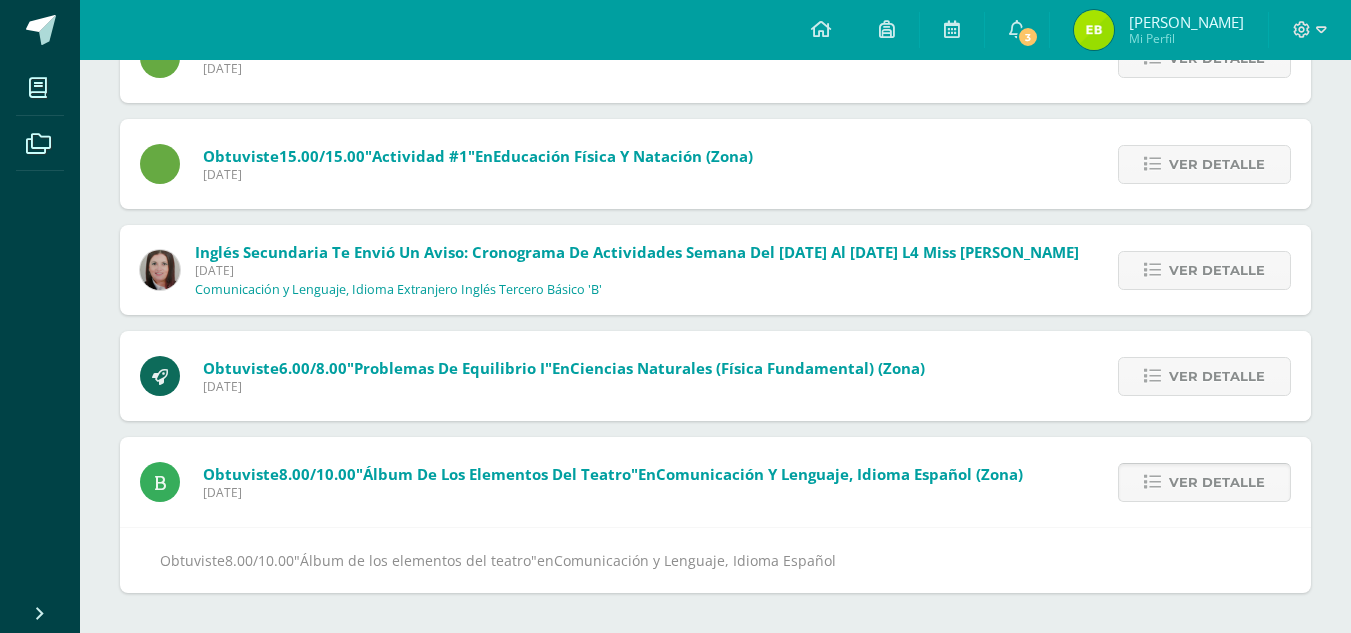 click on "Ver detalle" at bounding box center [1217, 482] 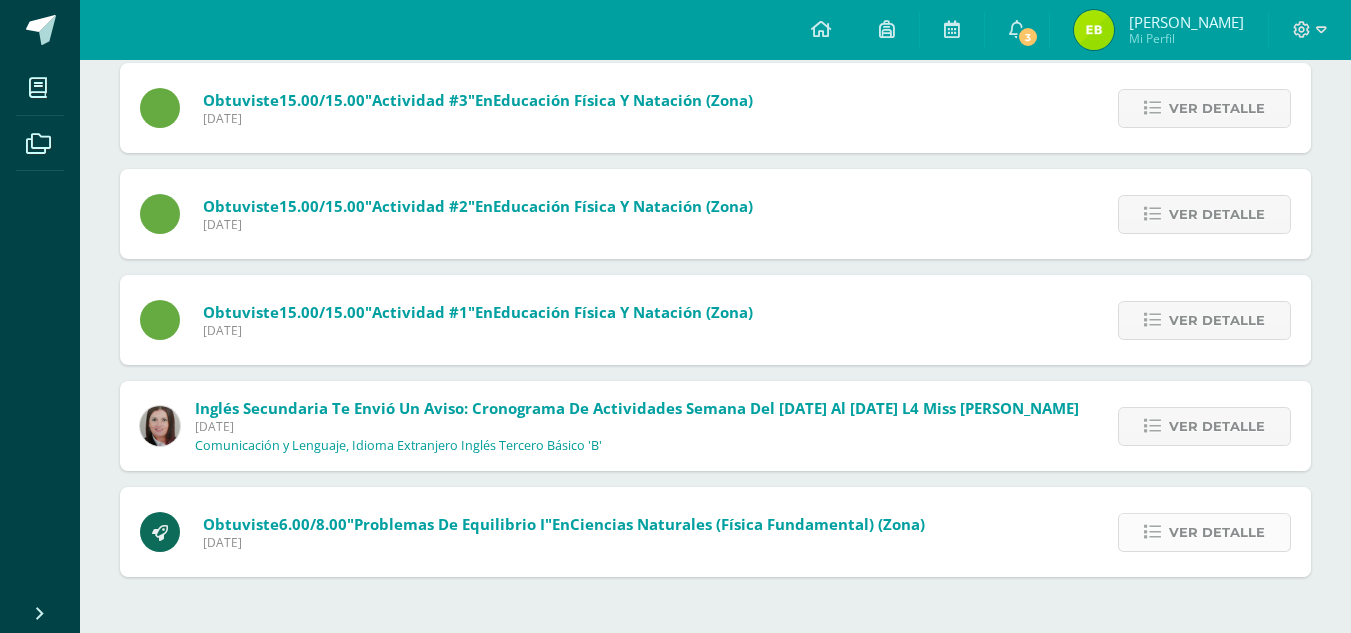 scroll, scrollTop: 229, scrollLeft: 0, axis: vertical 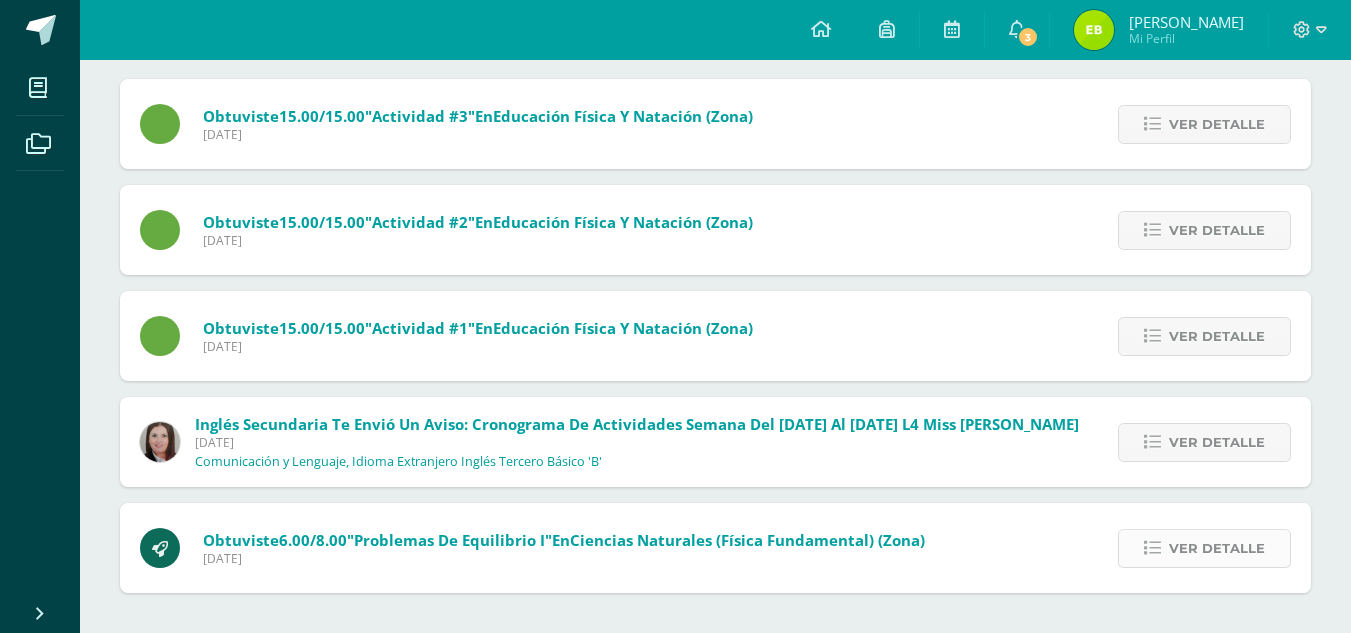 click on "Ver detalle" at bounding box center [1217, 548] 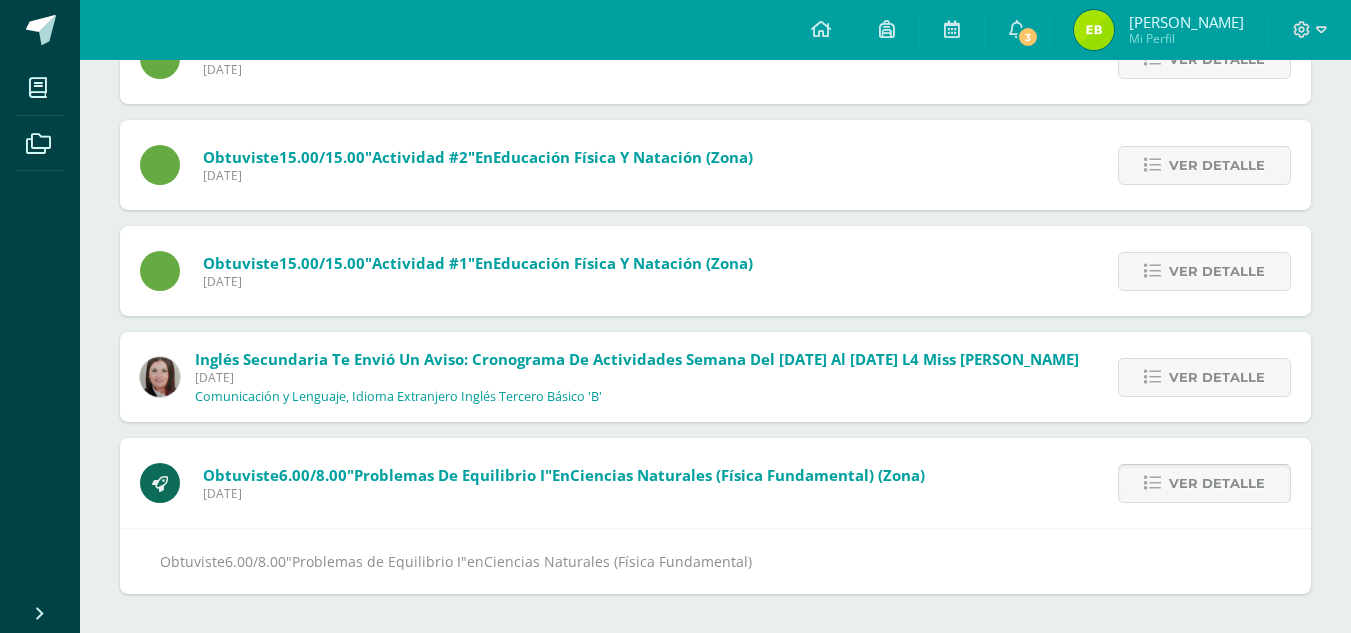 scroll, scrollTop: 295, scrollLeft: 0, axis: vertical 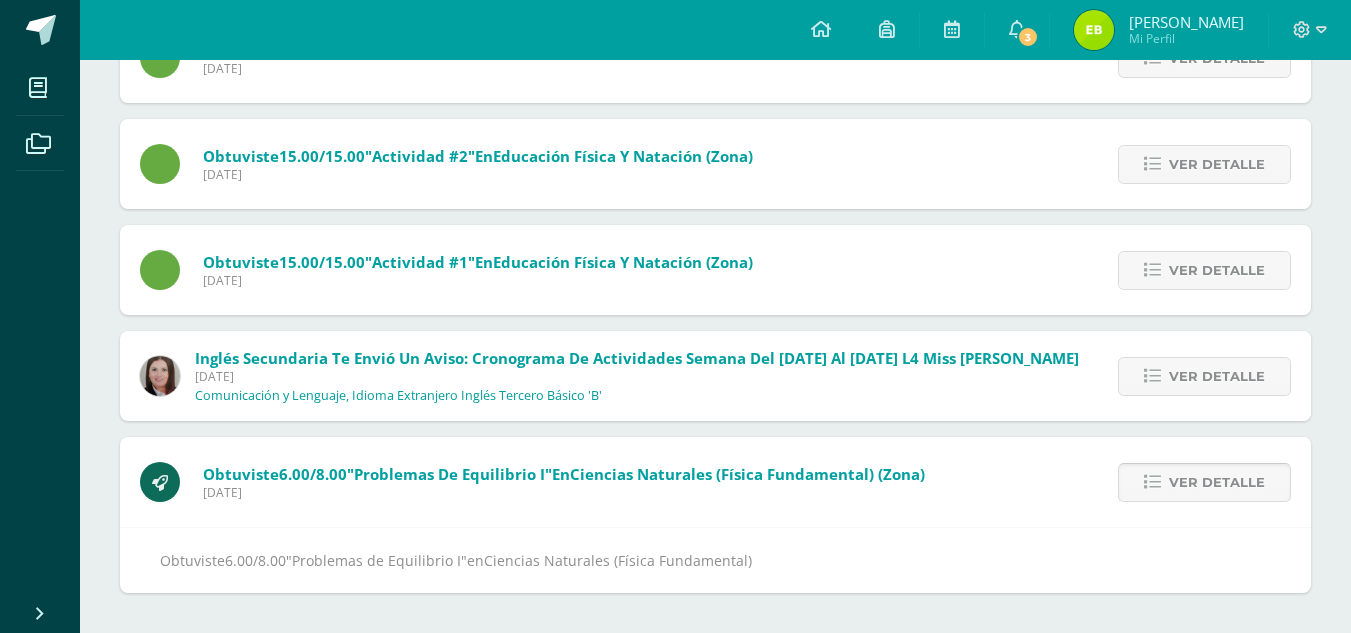 click on "Ver detalle" at bounding box center [1217, 482] 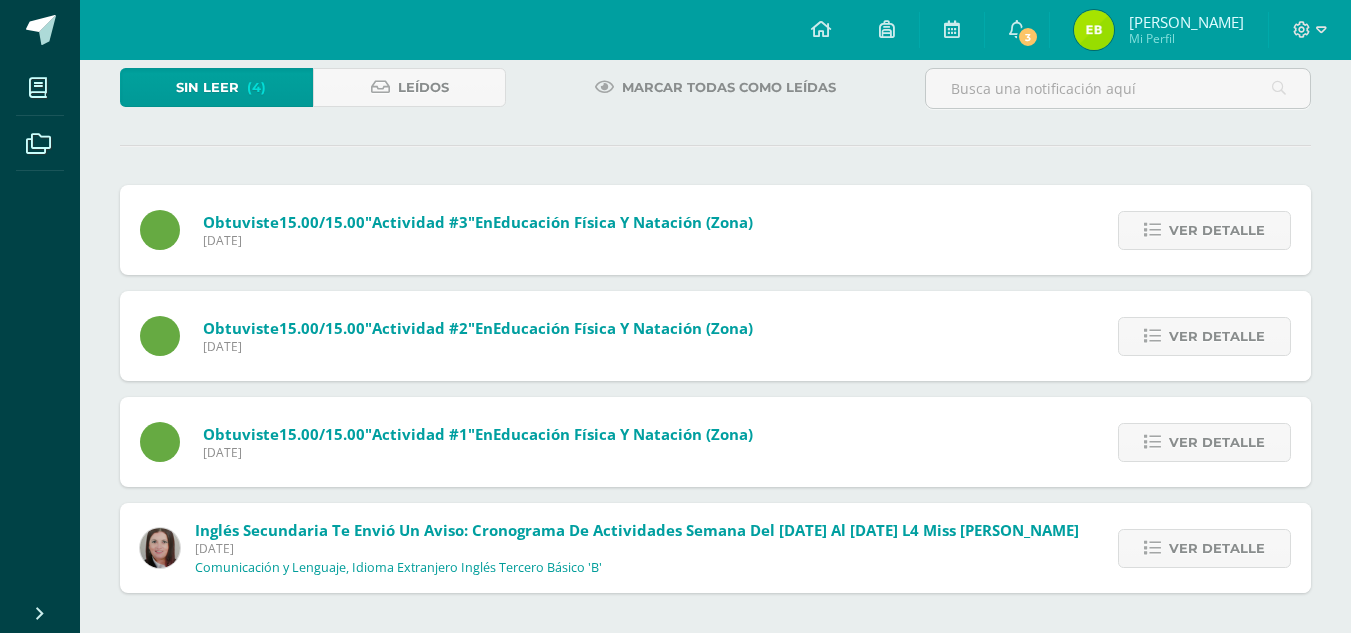 scroll, scrollTop: 123, scrollLeft: 0, axis: vertical 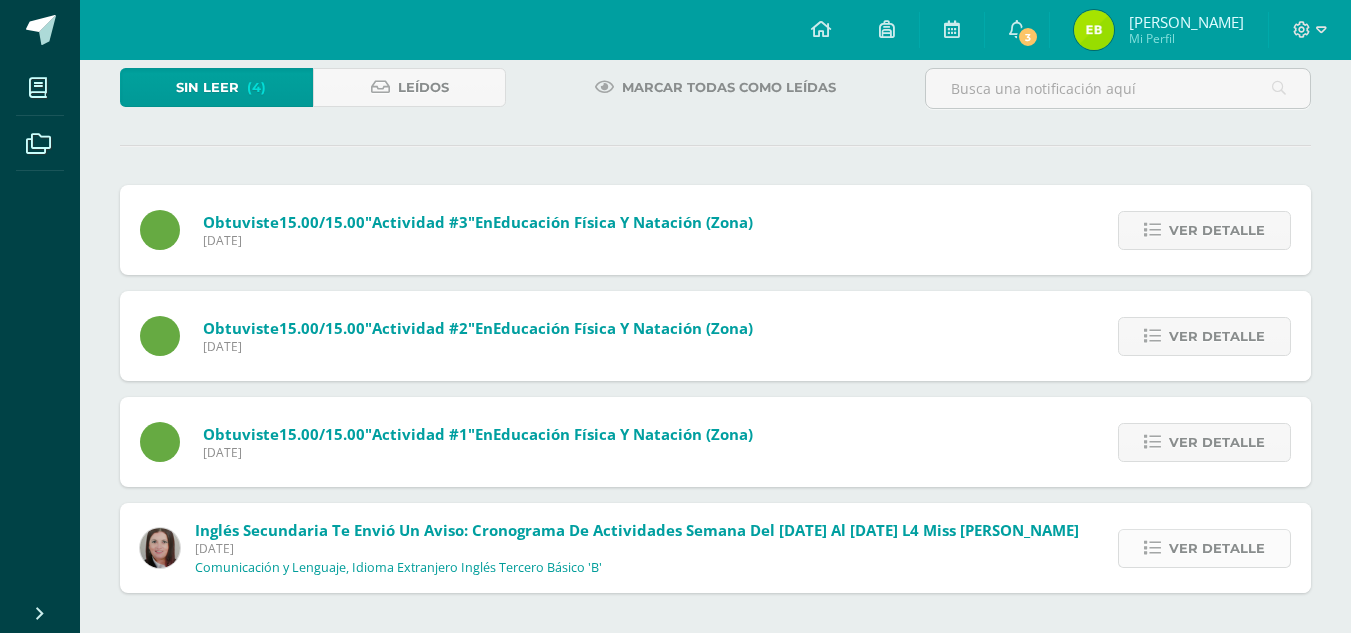 click on "Ver detalle" at bounding box center [1217, 548] 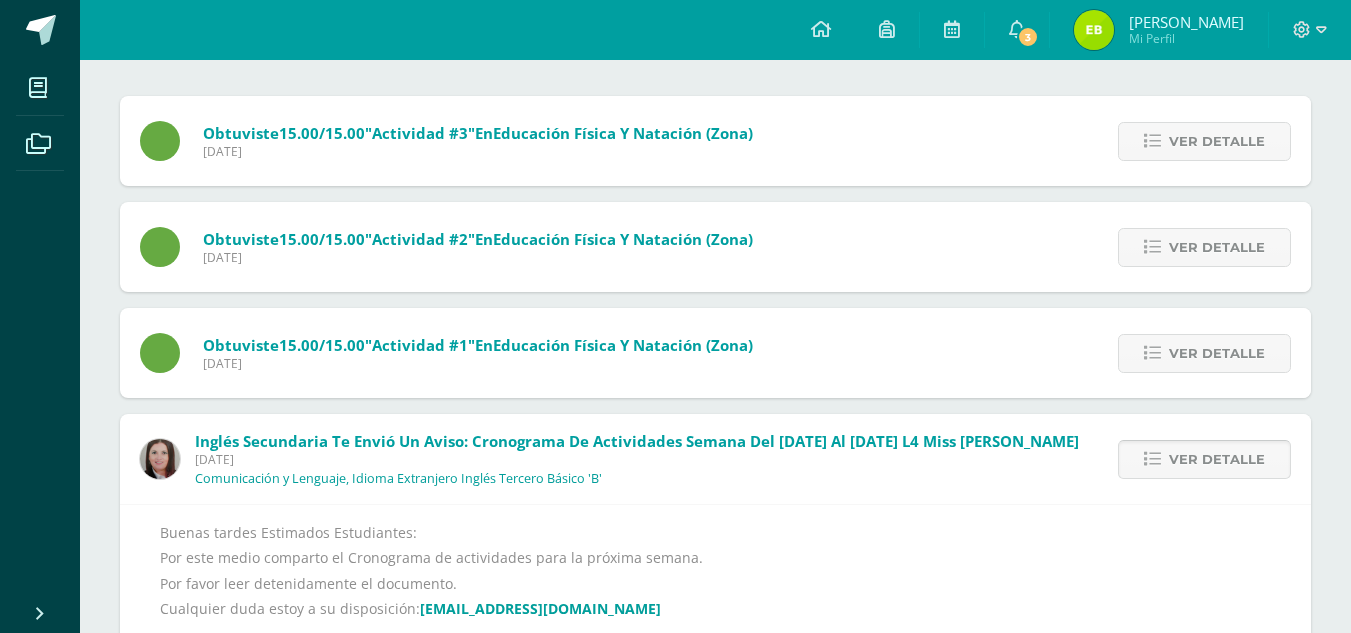 scroll, scrollTop: 295, scrollLeft: 0, axis: vertical 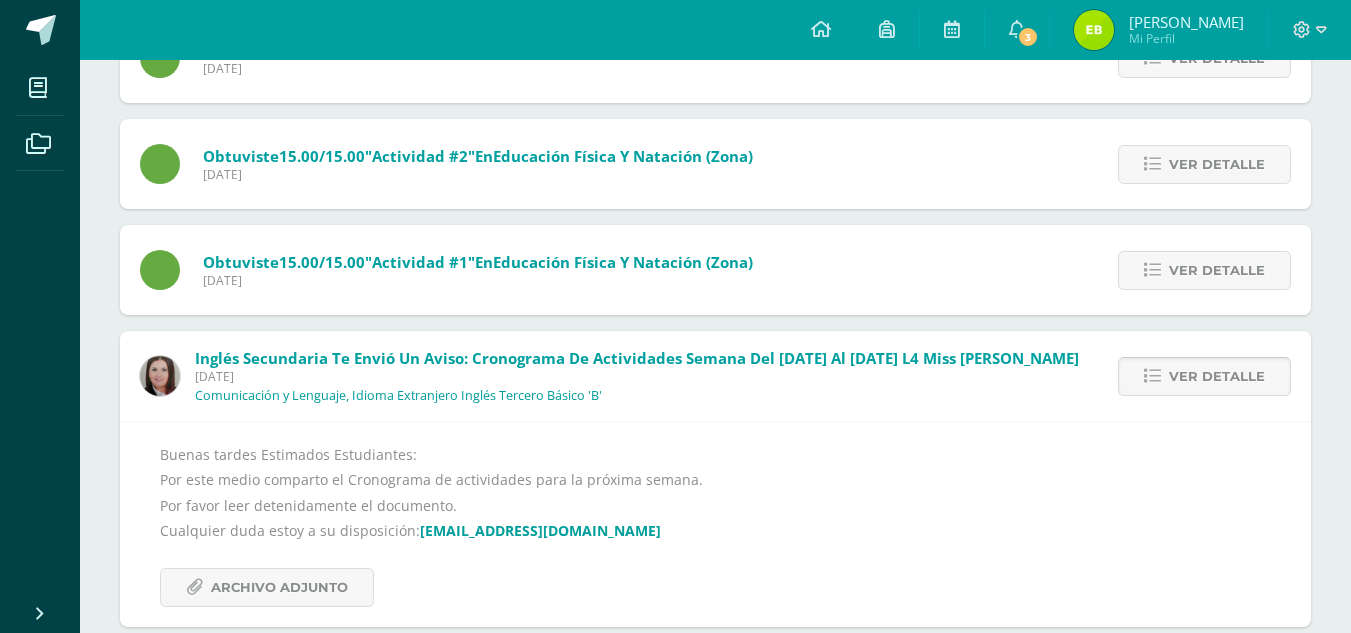 click on "Ver detalle" at bounding box center [1217, 376] 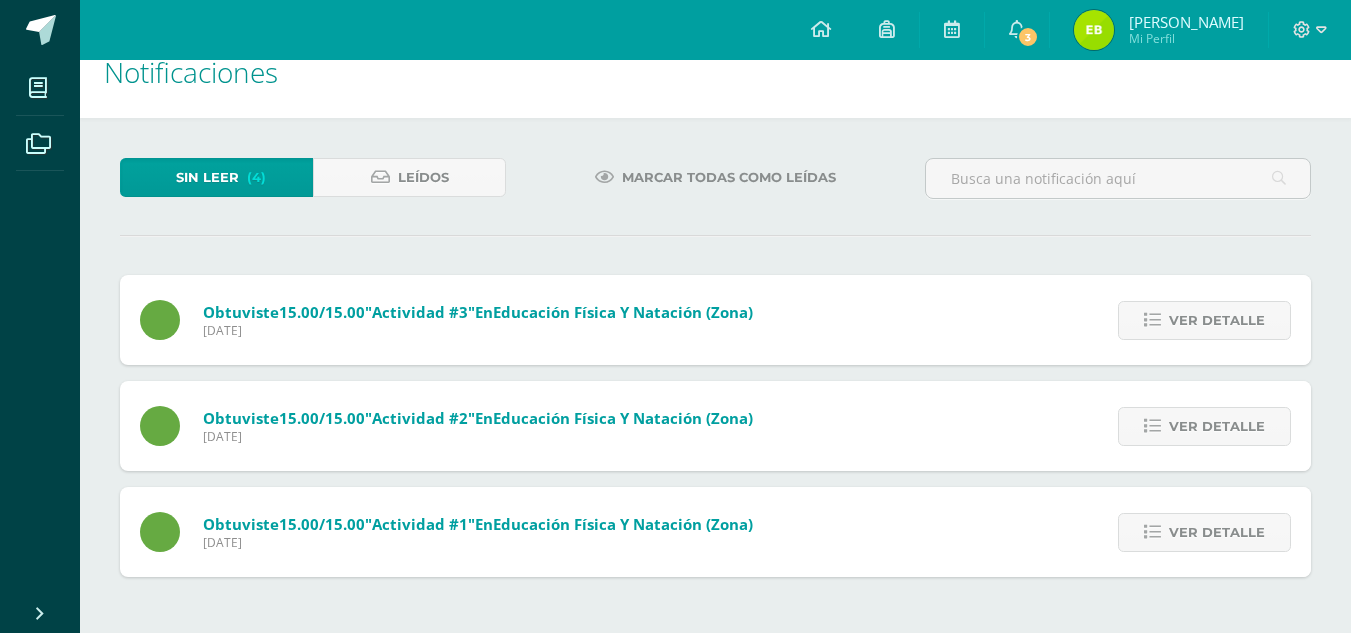 scroll, scrollTop: 17, scrollLeft: 0, axis: vertical 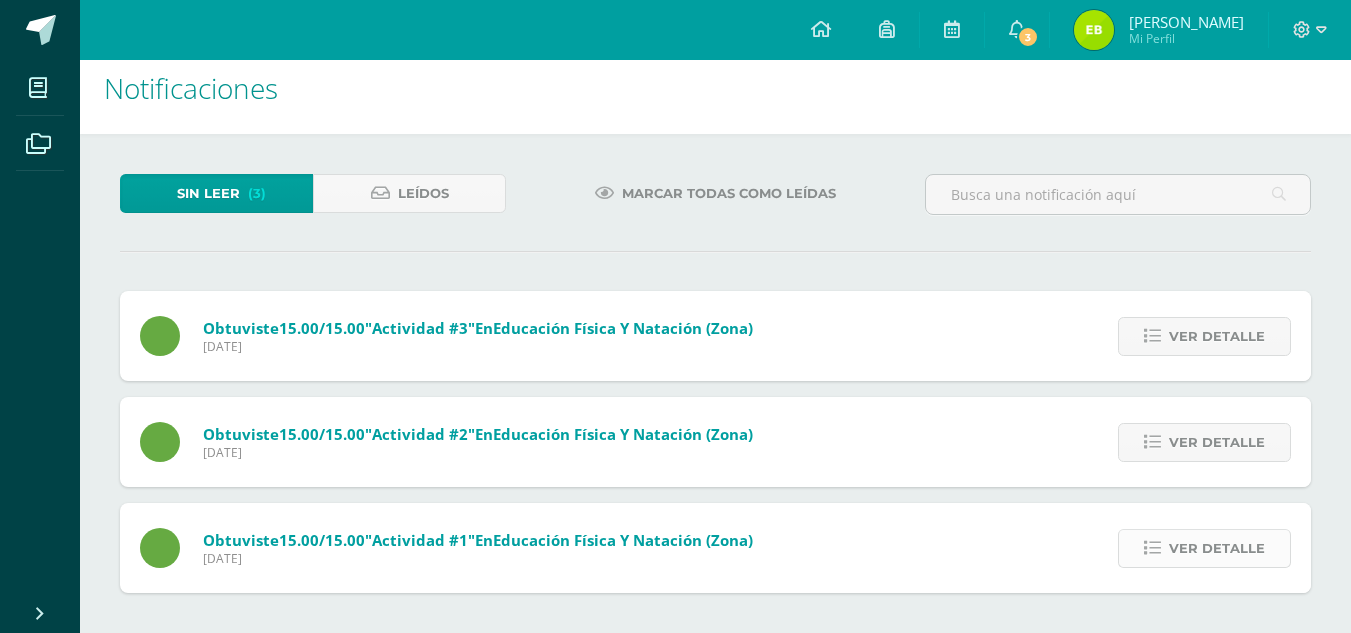click on "Ver detalle" at bounding box center [1217, 548] 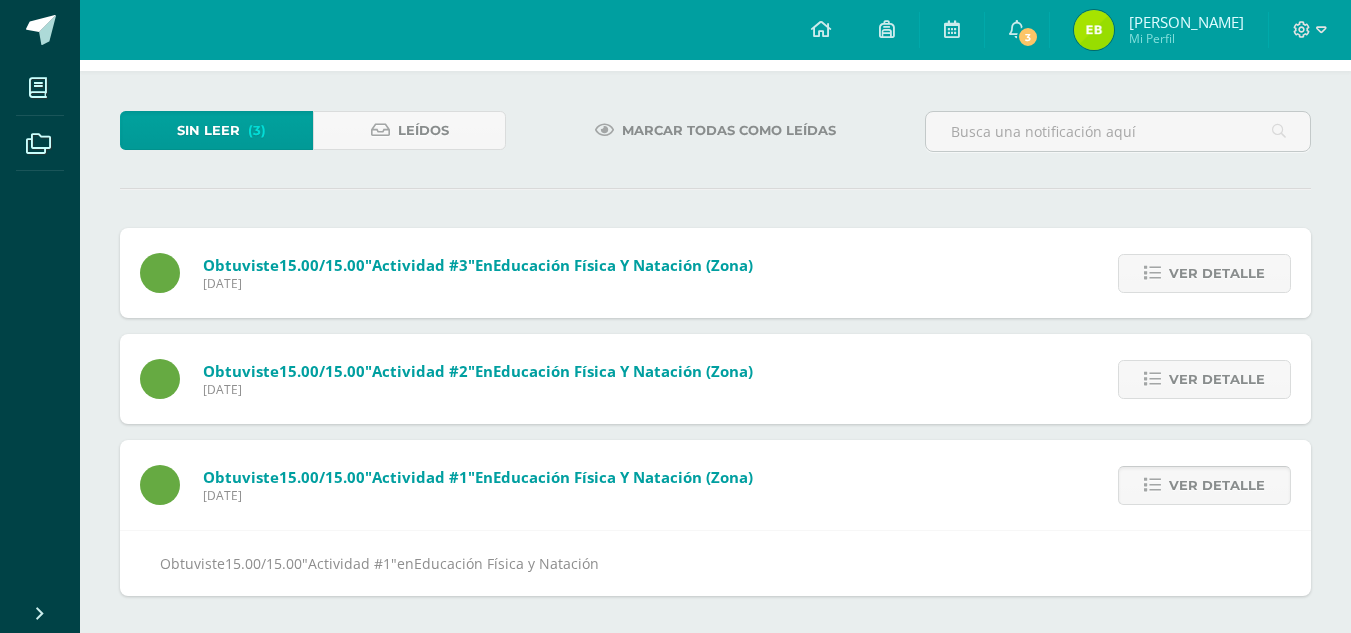 scroll, scrollTop: 83, scrollLeft: 0, axis: vertical 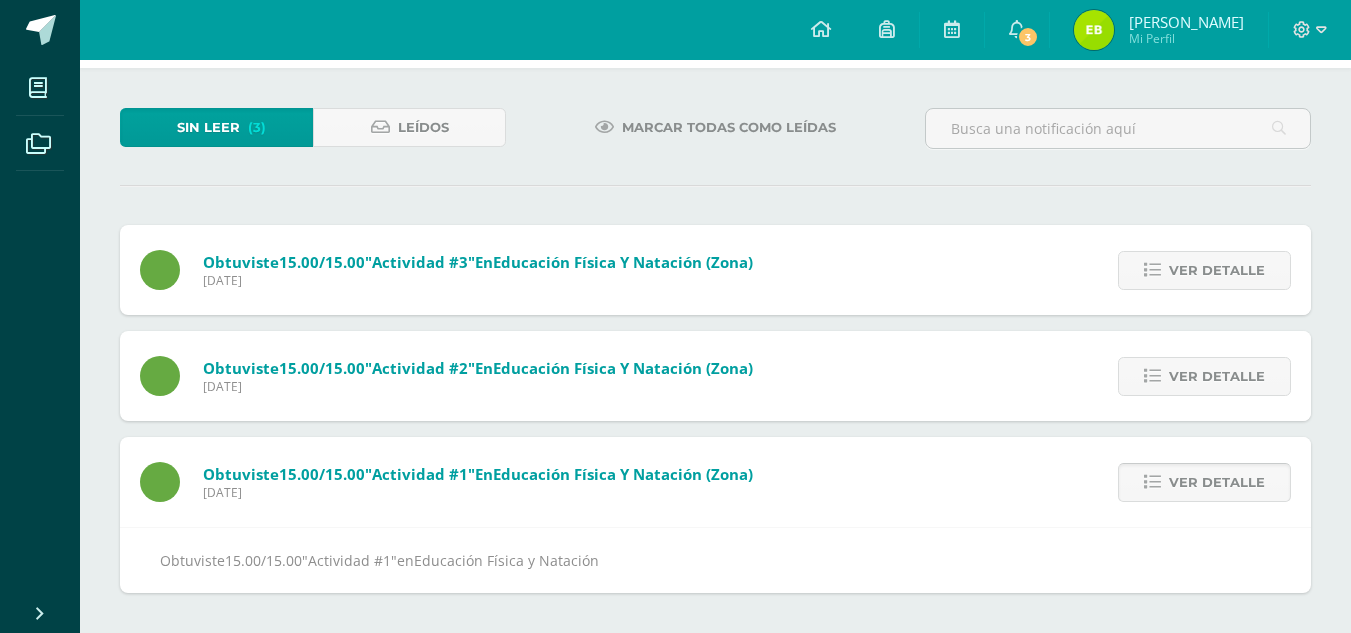 click on "Ver detalle" at bounding box center (1217, 482) 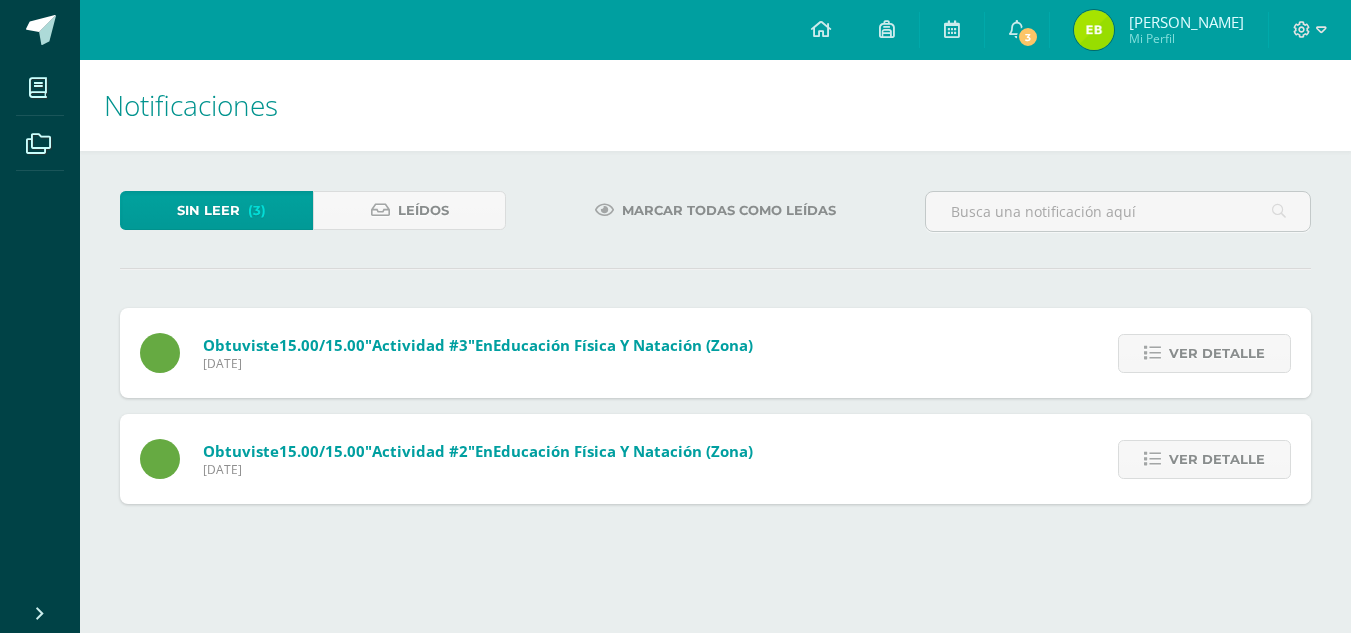 scroll, scrollTop: 0, scrollLeft: 0, axis: both 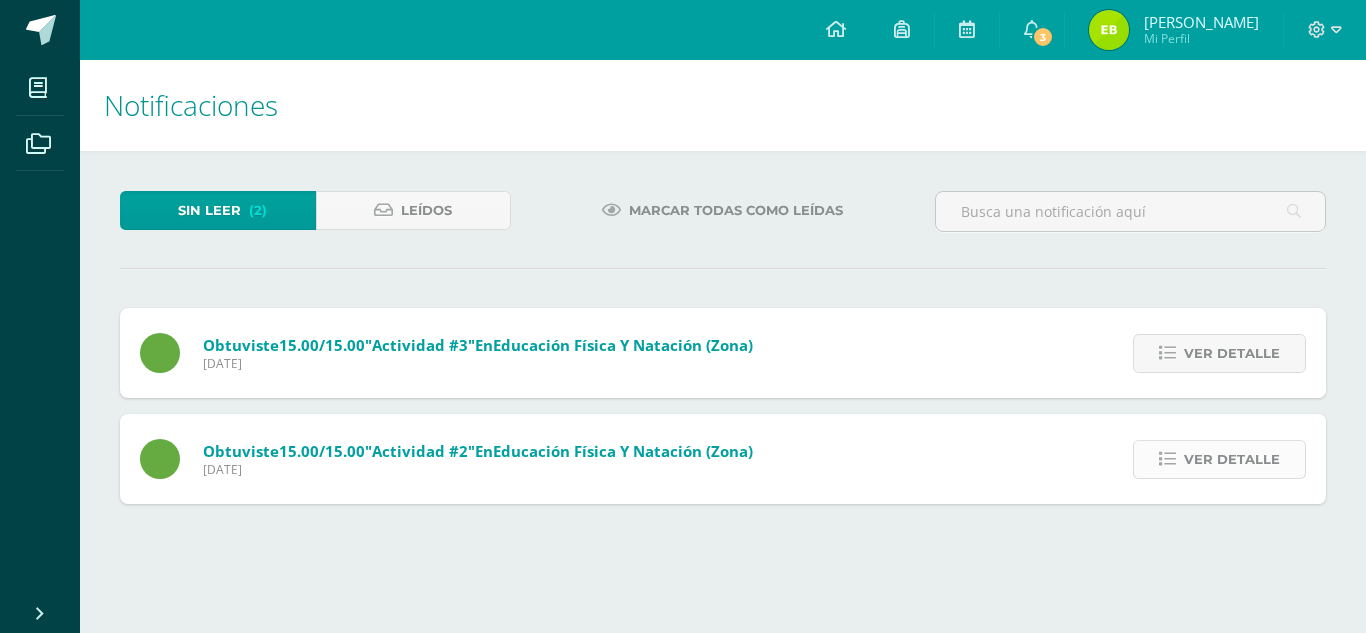 click on "Ver detalle" at bounding box center (1232, 459) 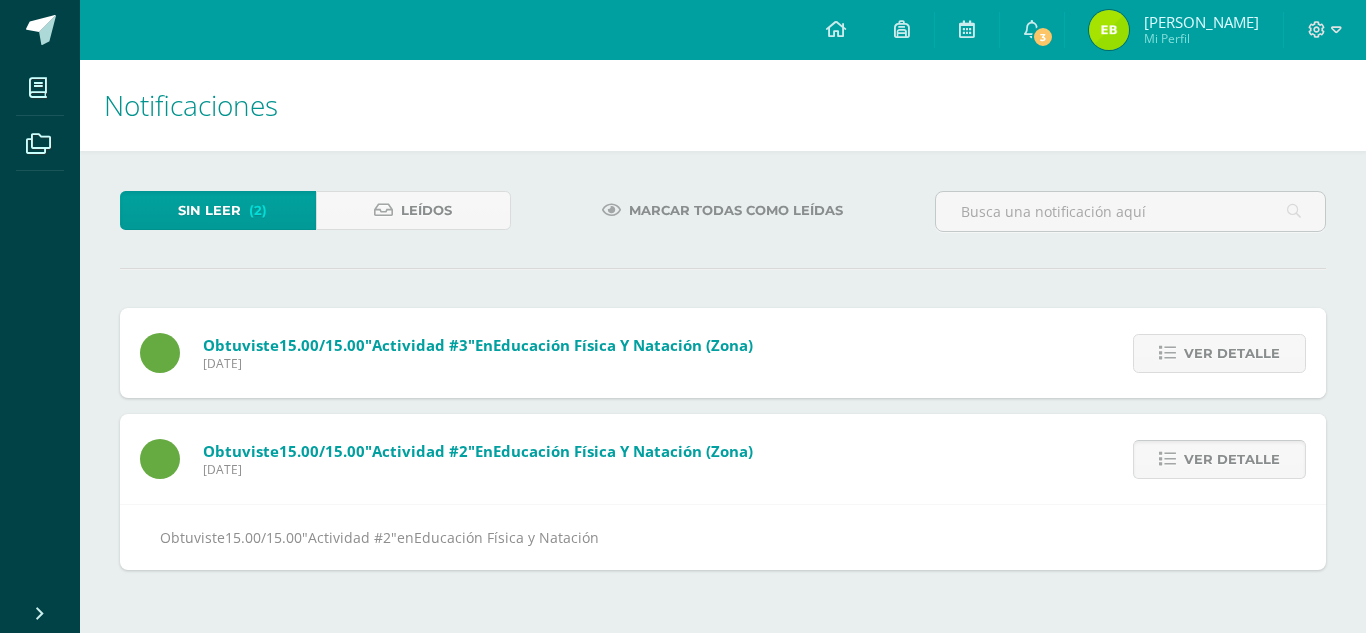 click on "Ver detalle" at bounding box center (1232, 459) 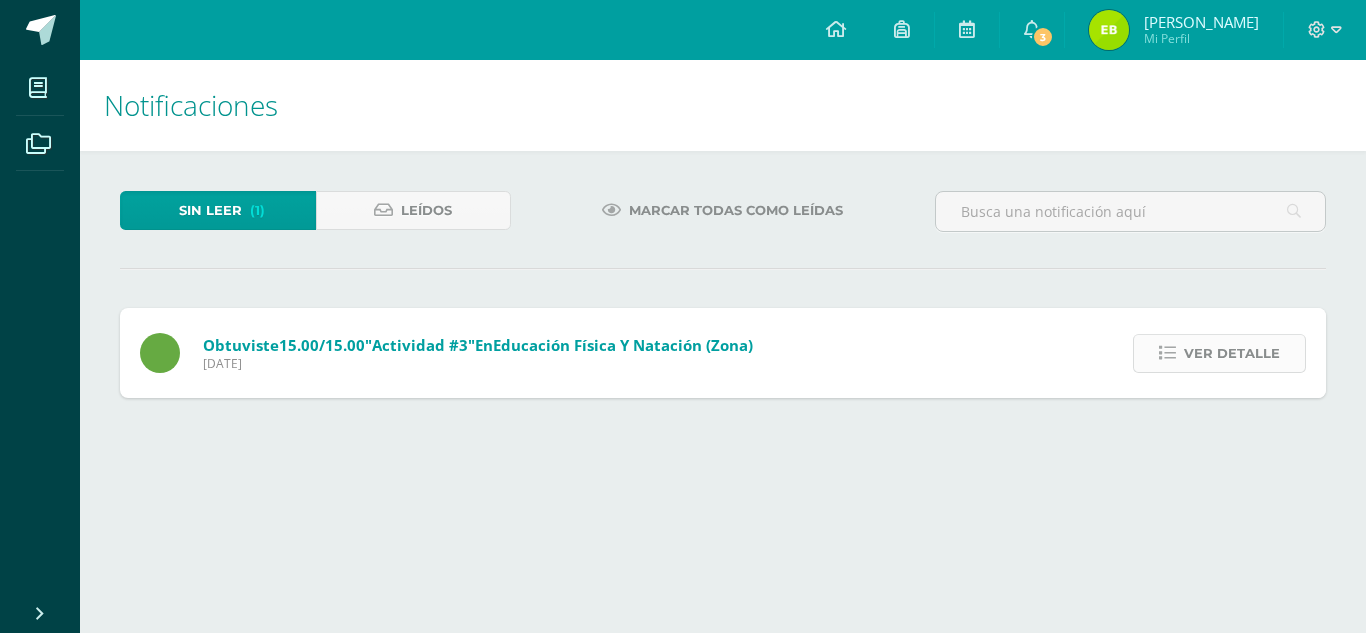 click on "Ver detalle" at bounding box center (1232, 353) 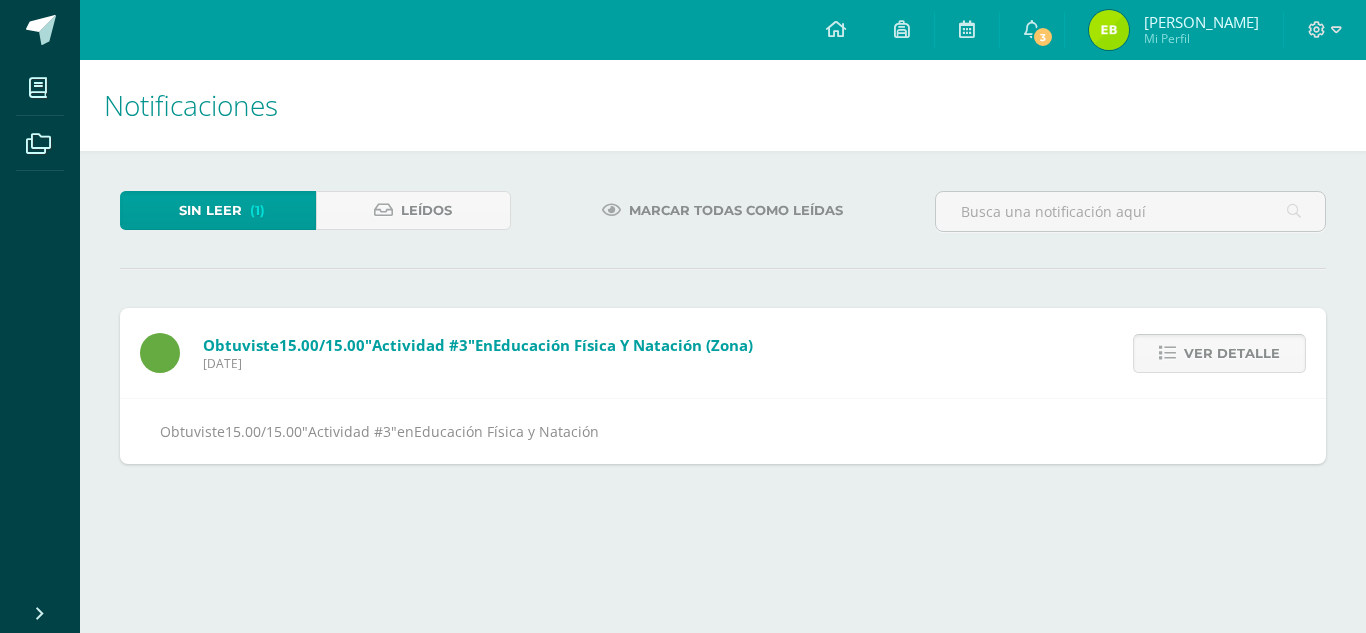 click on "Ver detalle" at bounding box center [1232, 353] 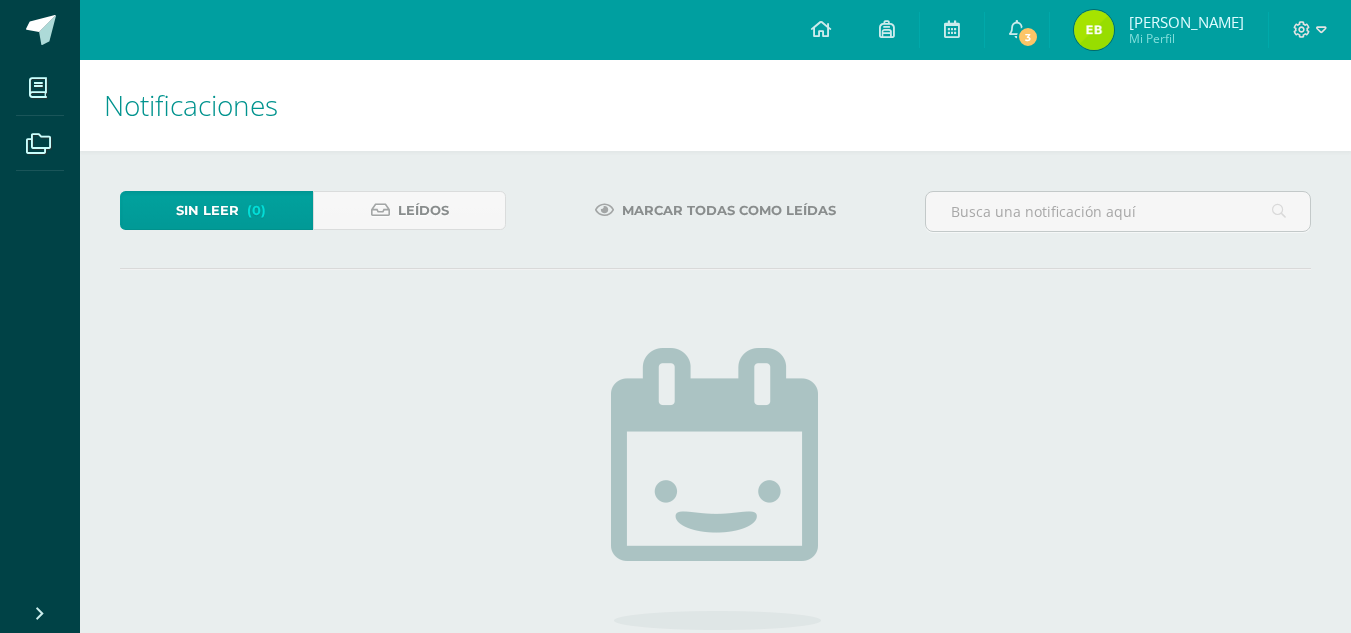 click on "(0)" at bounding box center [256, 210] 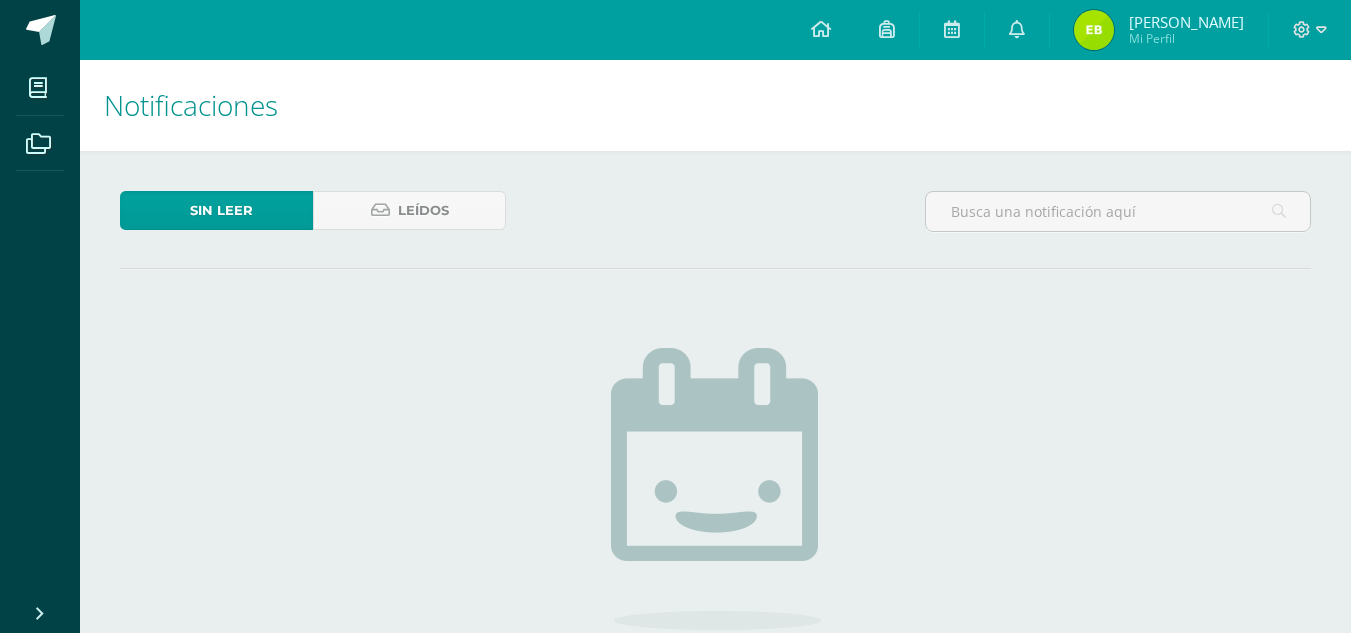 scroll, scrollTop: 0, scrollLeft: 0, axis: both 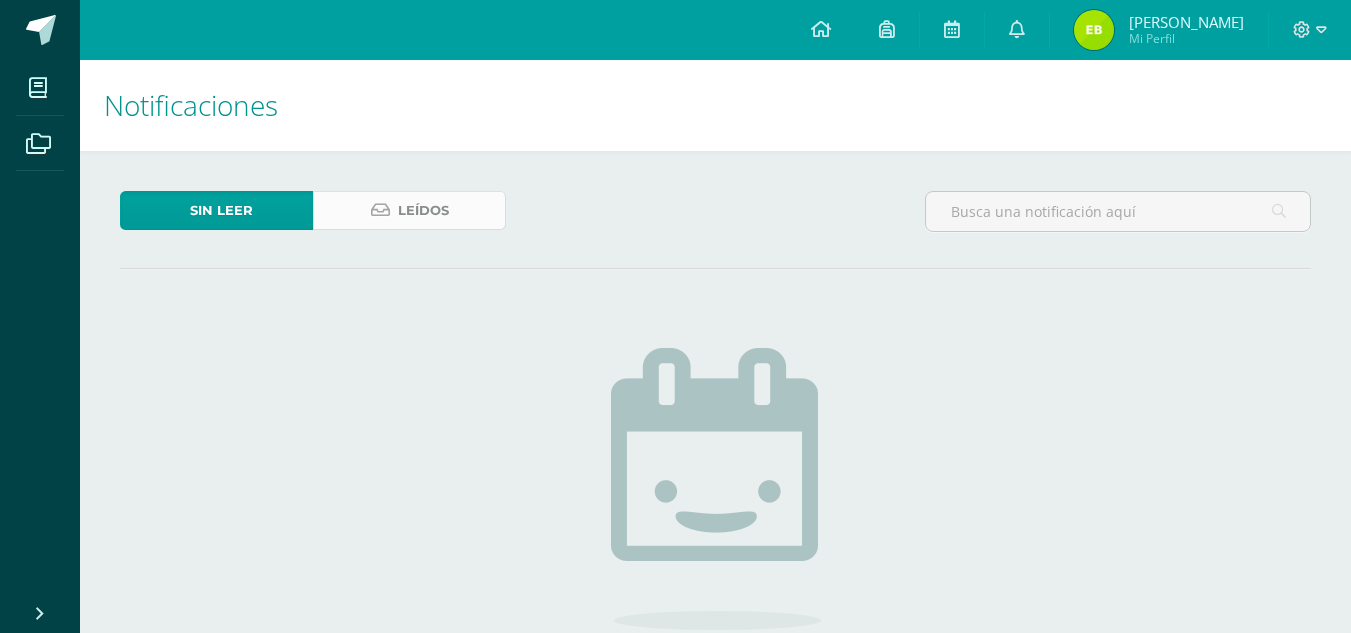 click on "Leídos" at bounding box center [409, 210] 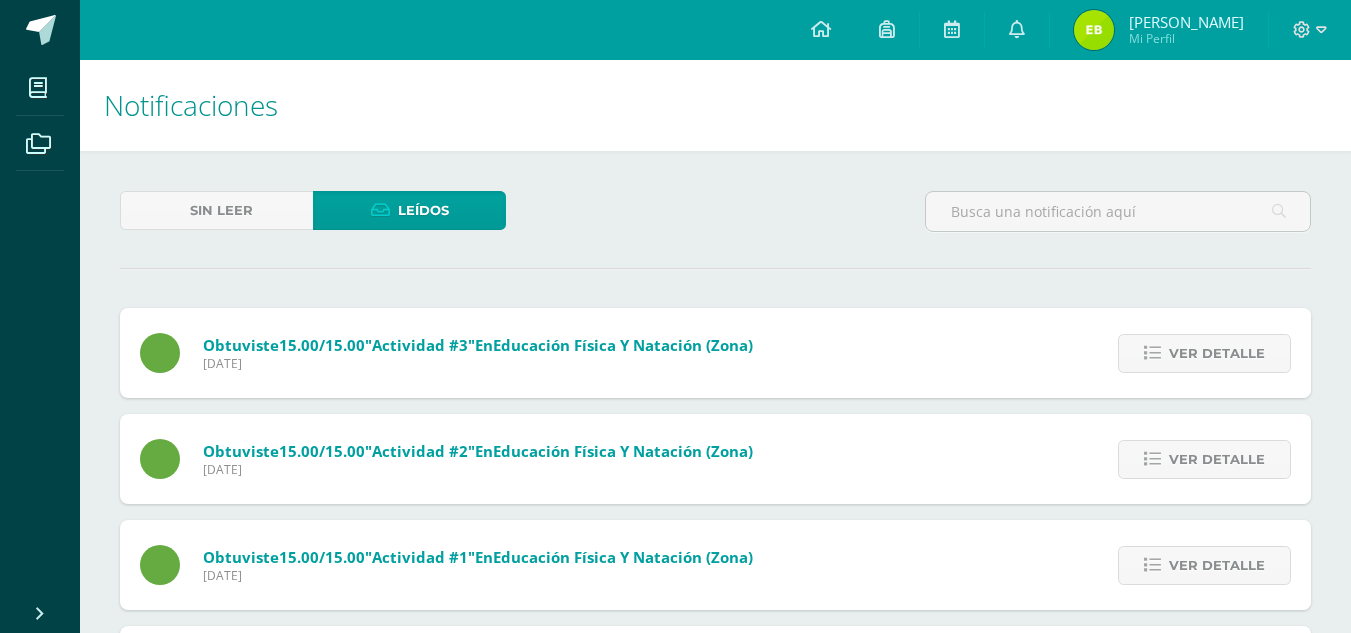 scroll, scrollTop: 0, scrollLeft: 0, axis: both 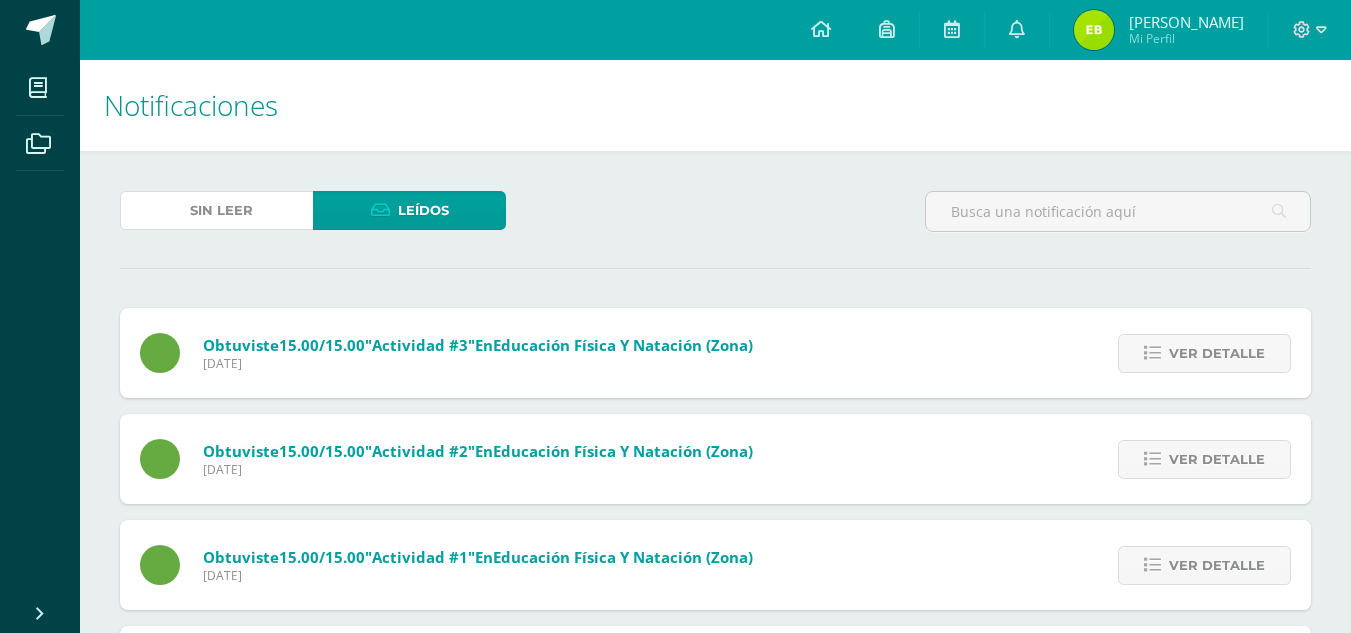 click on "Sin leer" at bounding box center (221, 210) 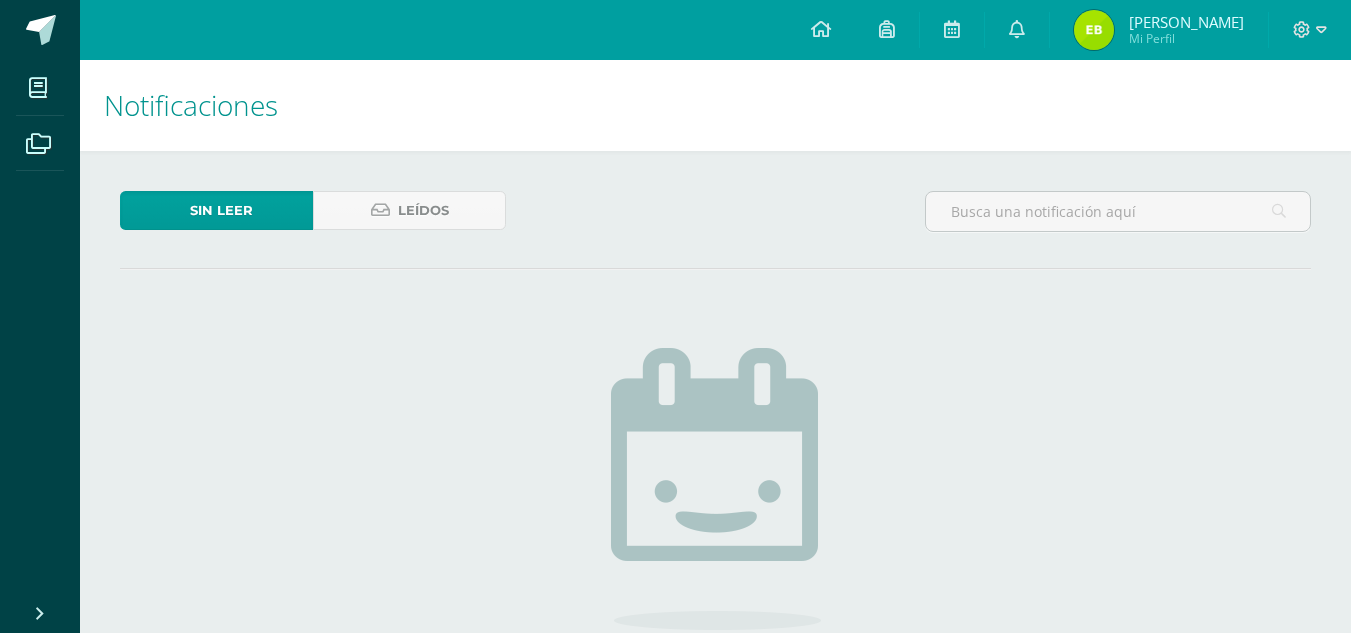 scroll, scrollTop: 0, scrollLeft: 0, axis: both 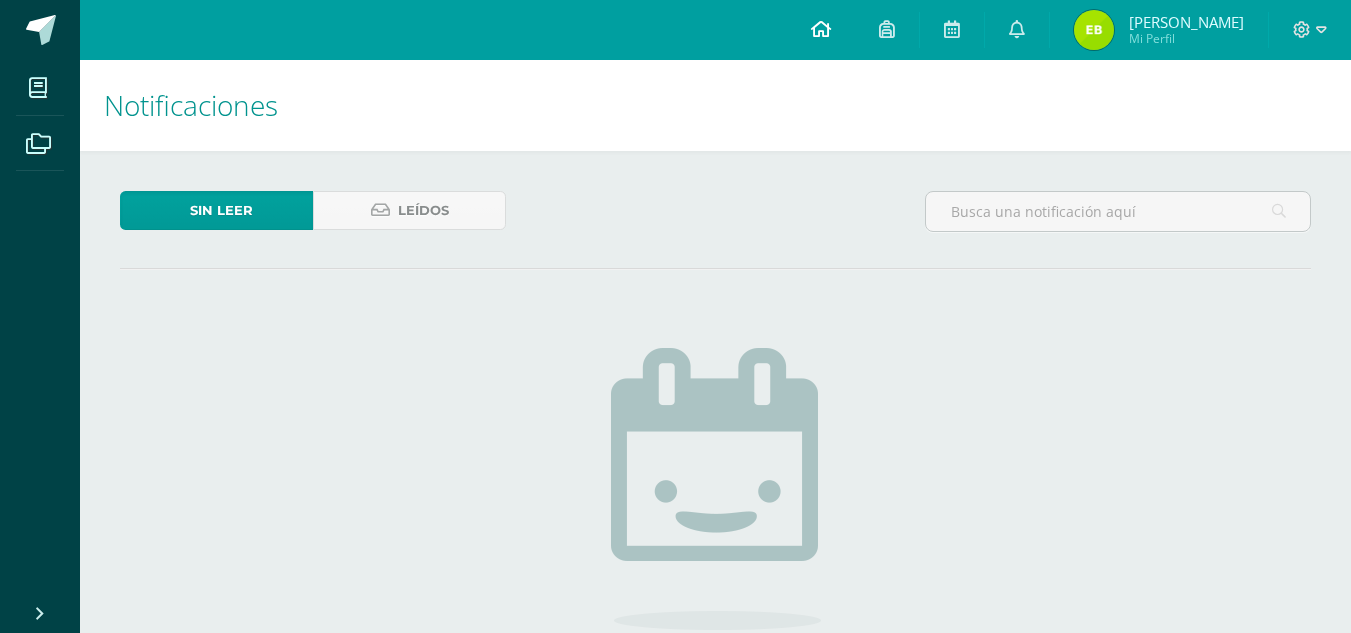 click at bounding box center (821, 30) 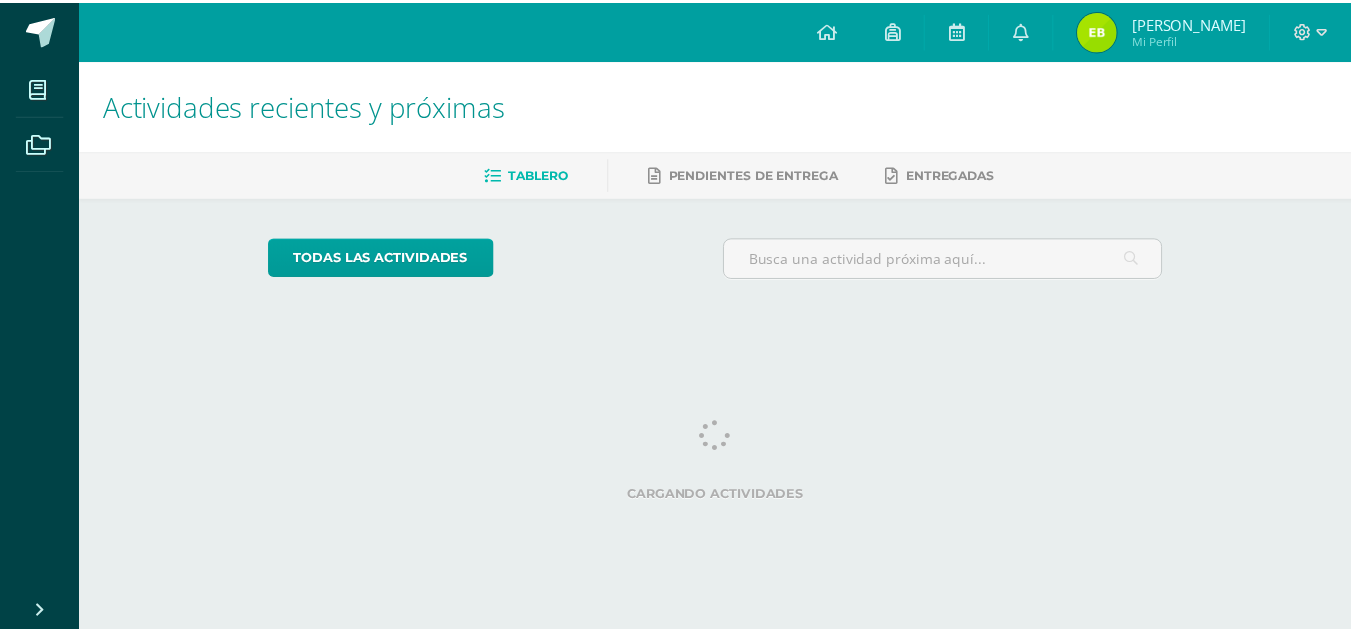scroll, scrollTop: 0, scrollLeft: 0, axis: both 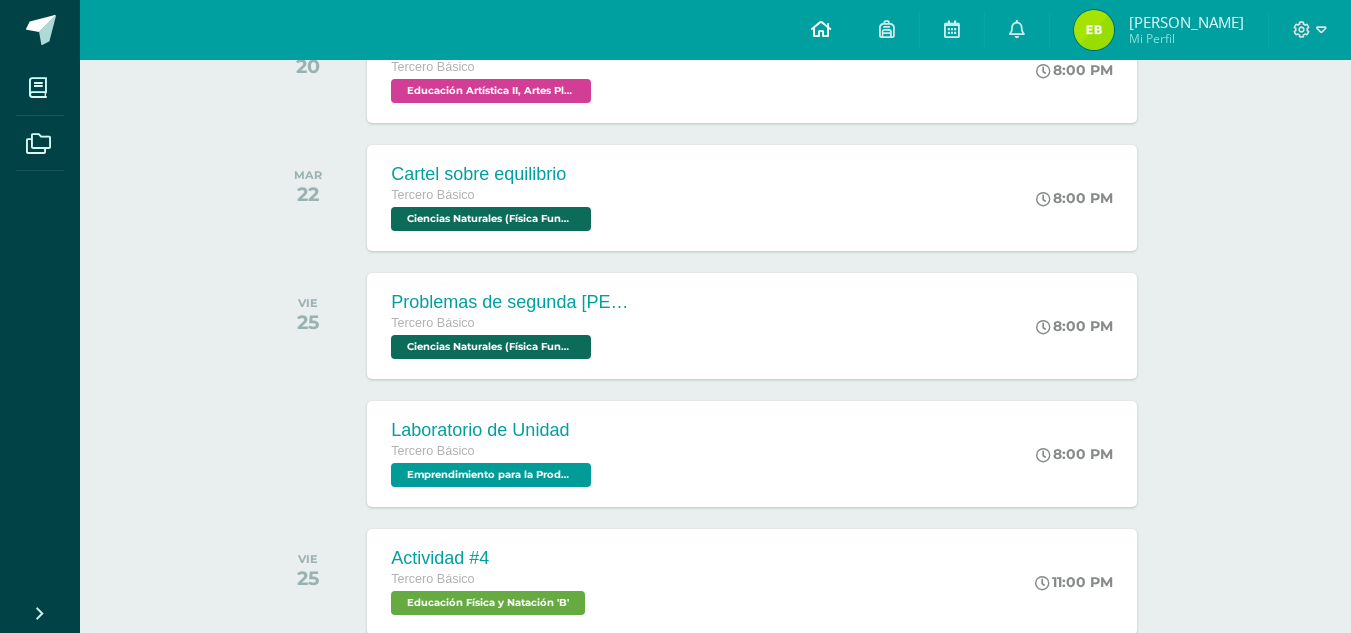 click at bounding box center [821, 30] 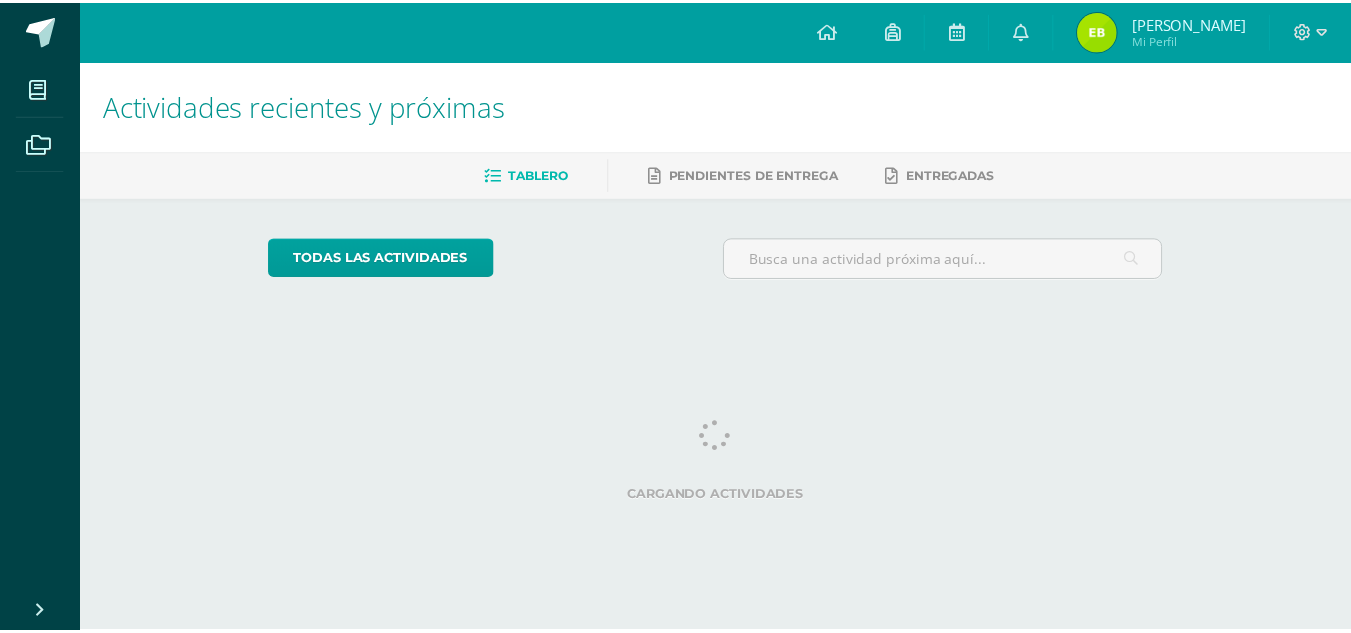 scroll, scrollTop: 0, scrollLeft: 0, axis: both 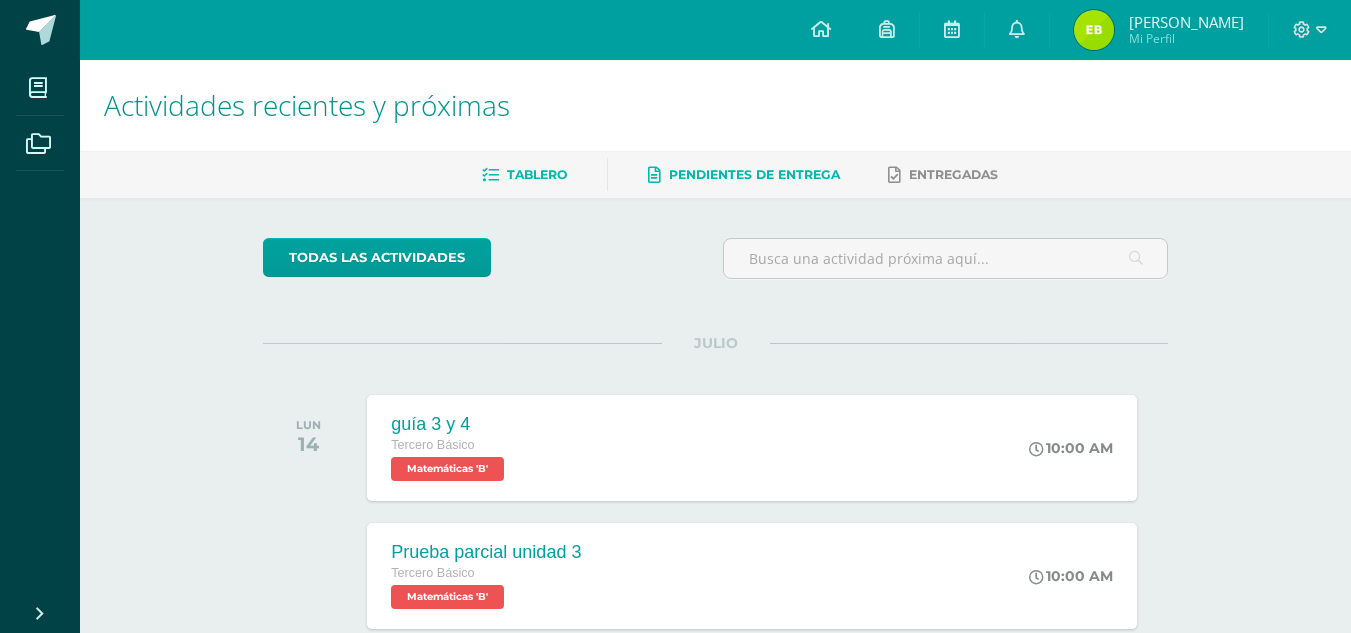 click on "Pendientes de entrega" at bounding box center [754, 174] 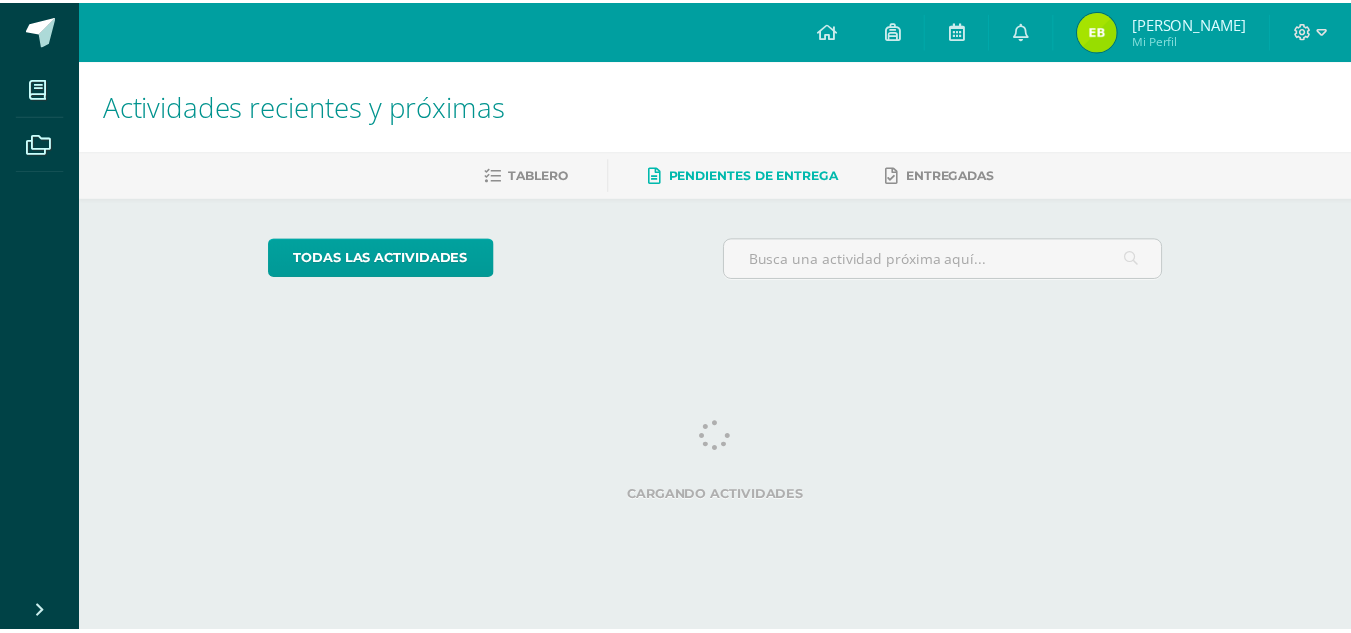 scroll, scrollTop: 0, scrollLeft: 0, axis: both 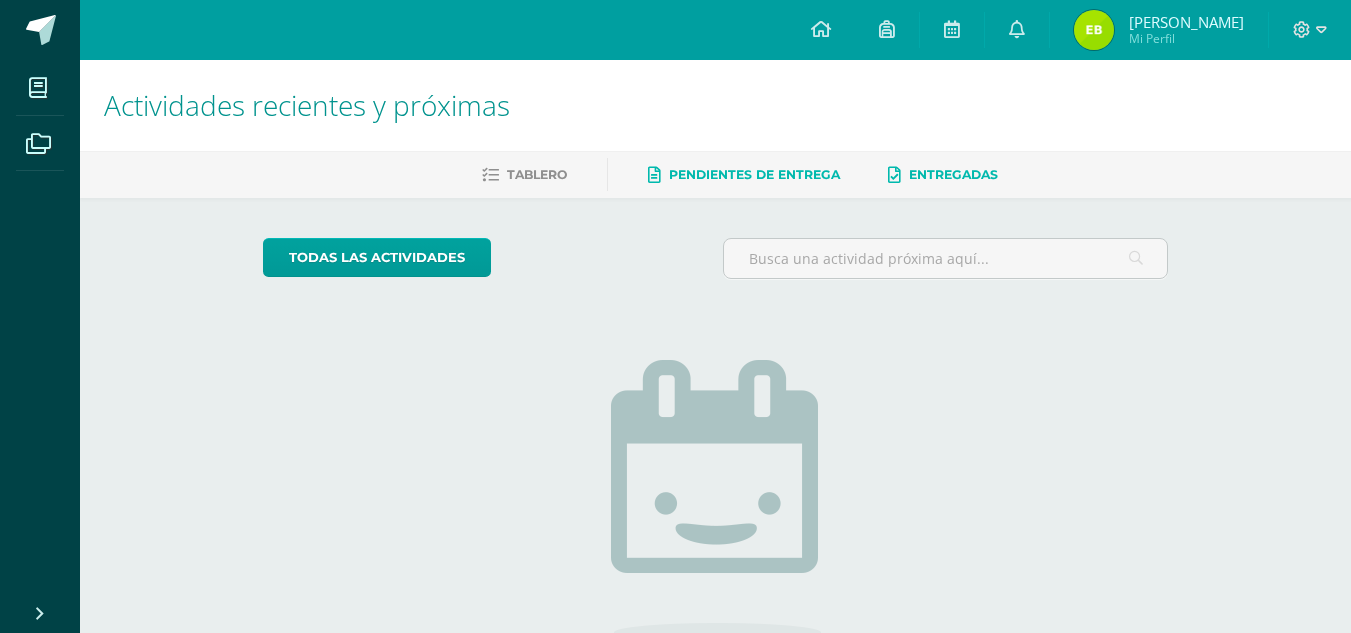 click on "Entregadas" at bounding box center (943, 175) 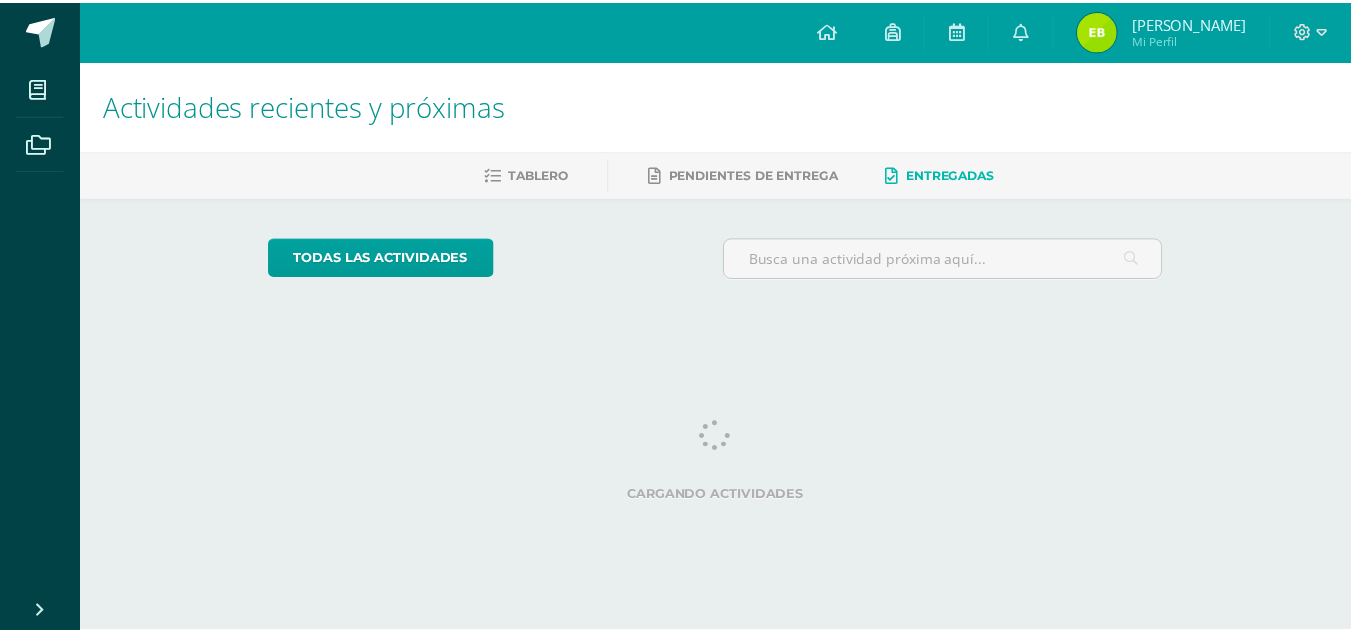 scroll, scrollTop: 0, scrollLeft: 0, axis: both 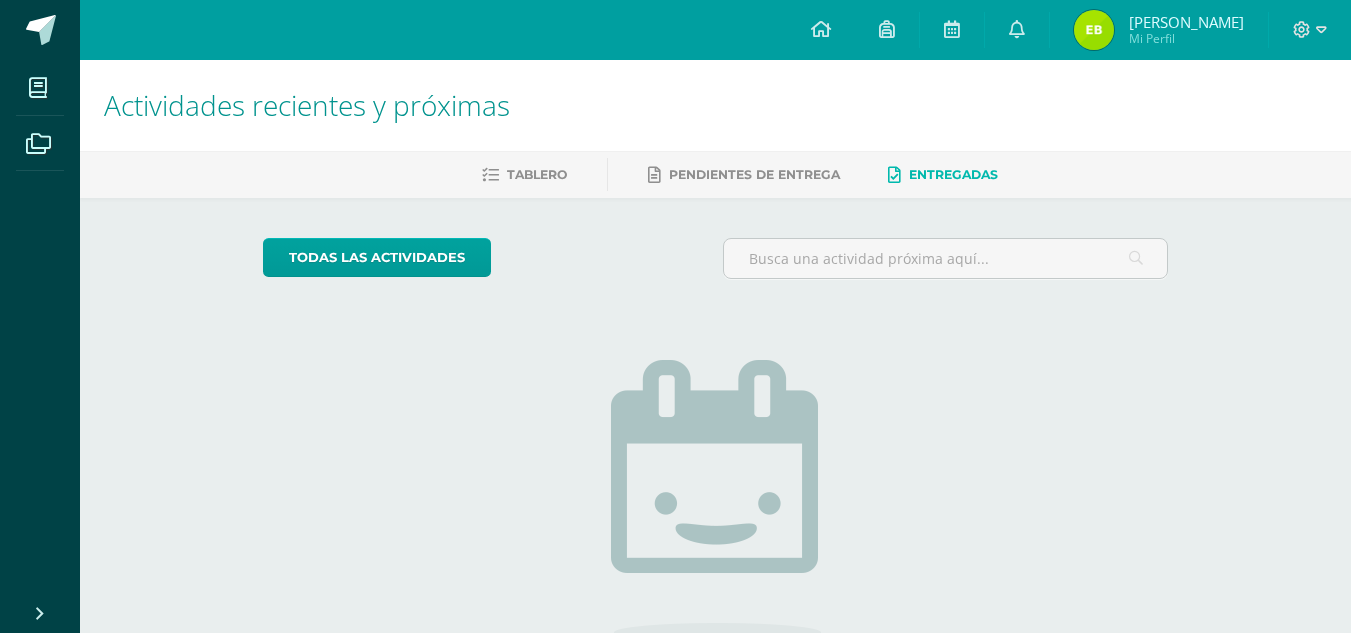 click on "Actividades recientes y próximas
Tablero
Pendientes de entrega
Entregadas
todas las Actividades
No tienes actividades
Échale un vistazo a los demás períodos o  sal y disfruta del sol No hay más resultados" at bounding box center (715, 437) 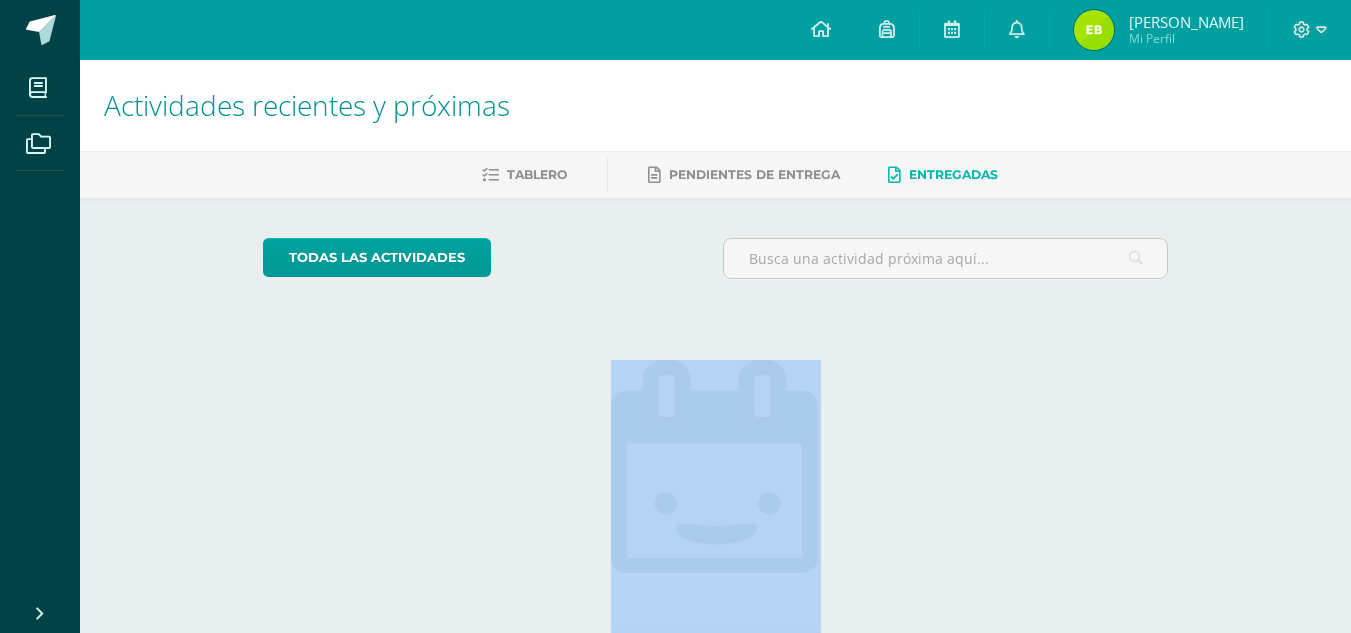 drag, startPoint x: 1350, startPoint y: 541, endPoint x: 1363, endPoint y: 544, distance: 13.341664 